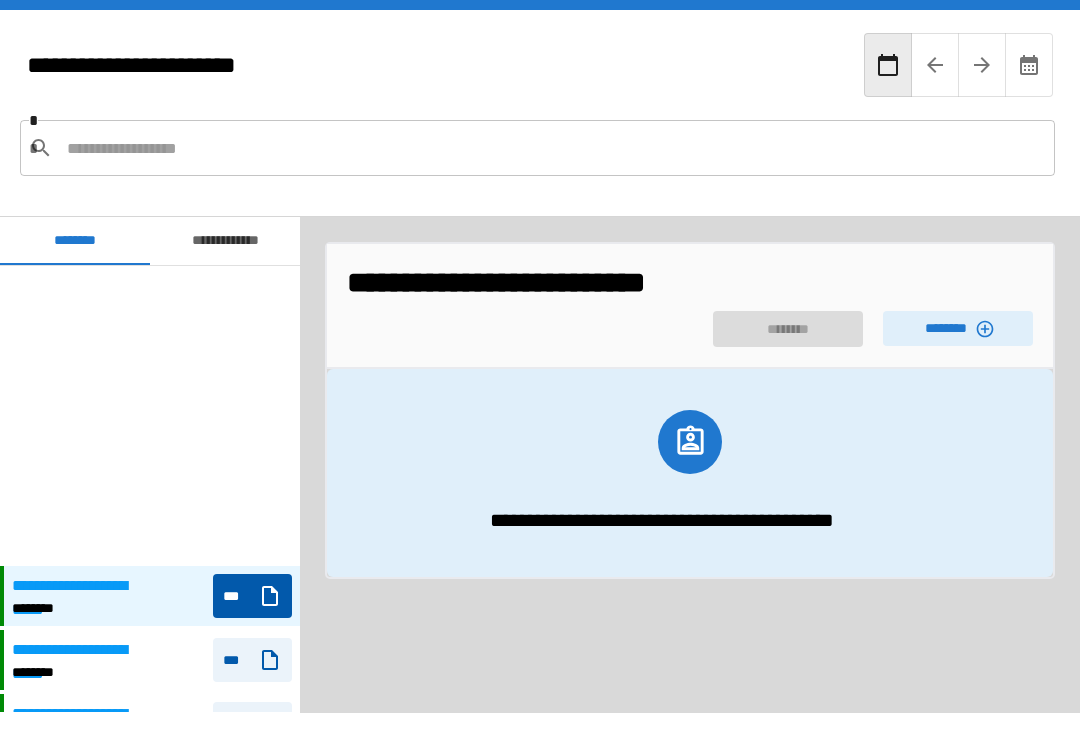 scroll, scrollTop: 31, scrollLeft: 0, axis: vertical 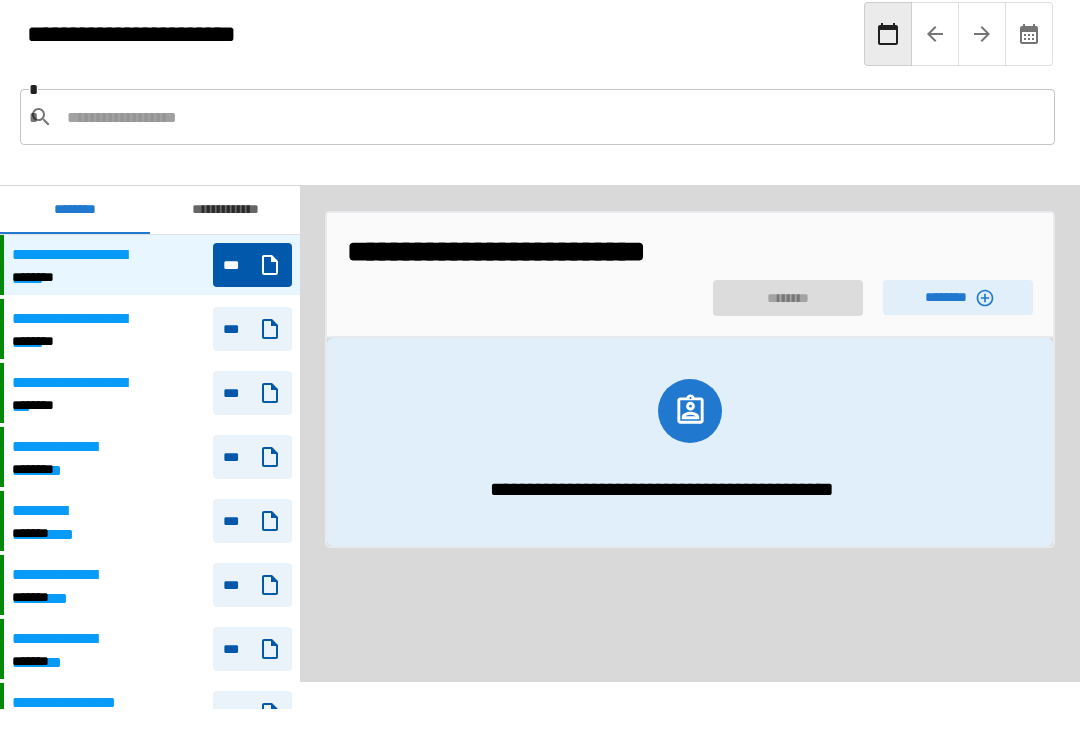 click on "********" at bounding box center (958, 297) 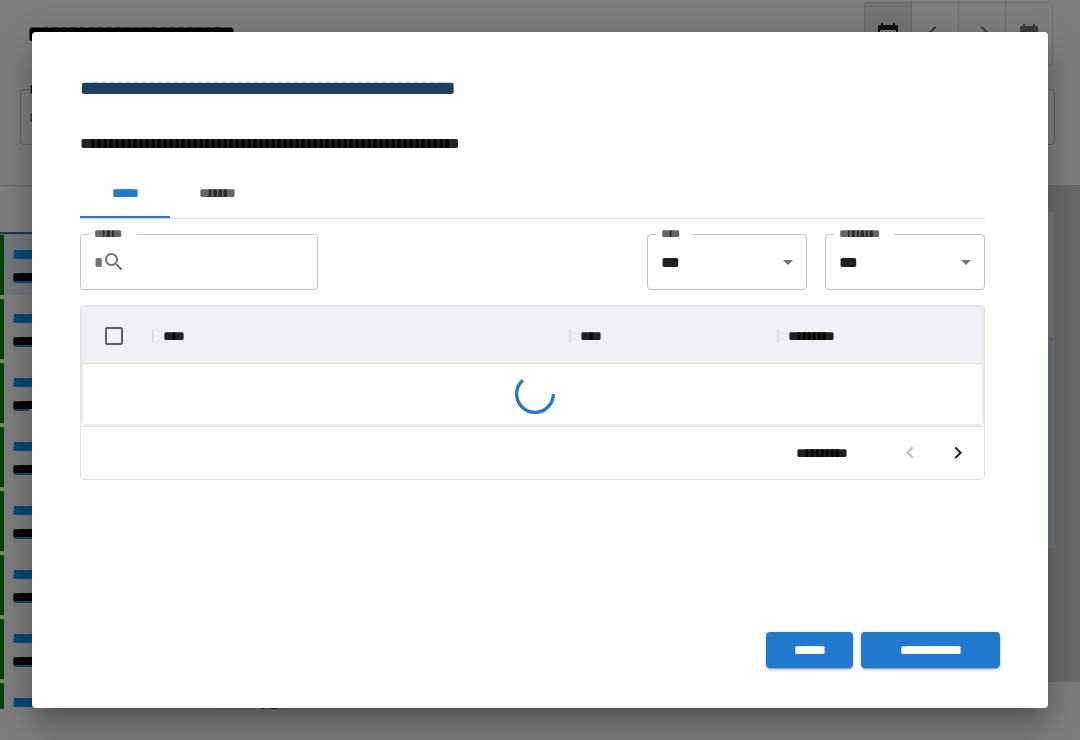 scroll, scrollTop: 1, scrollLeft: 1, axis: both 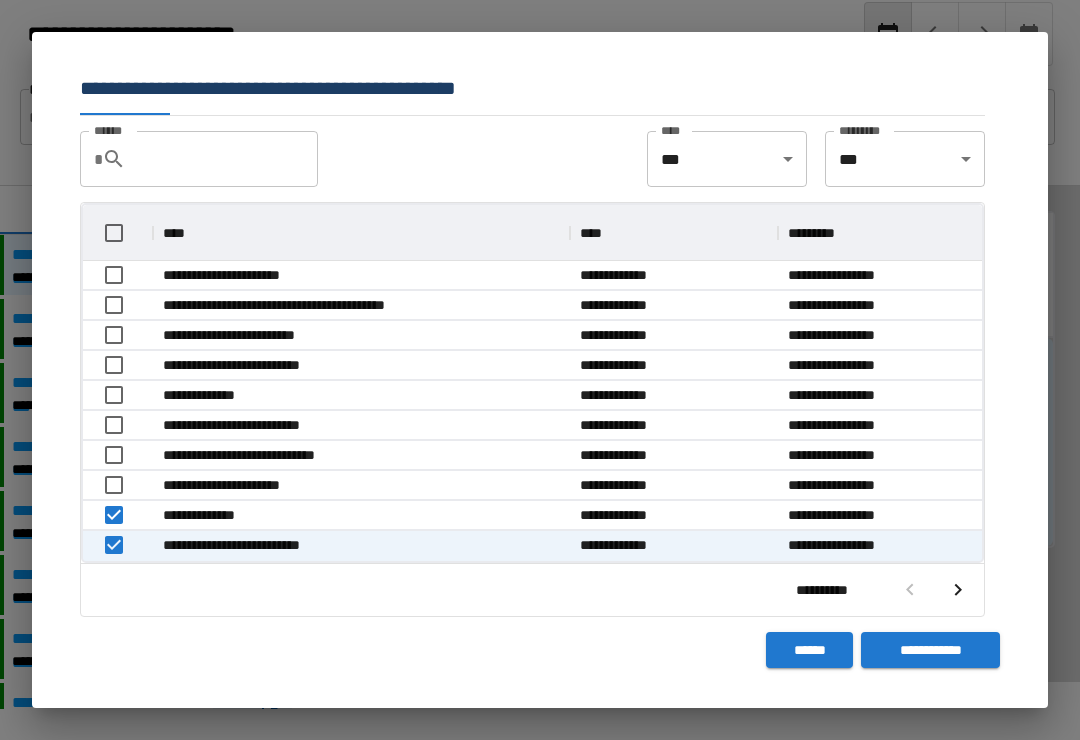 click on "**********" at bounding box center (930, 650) 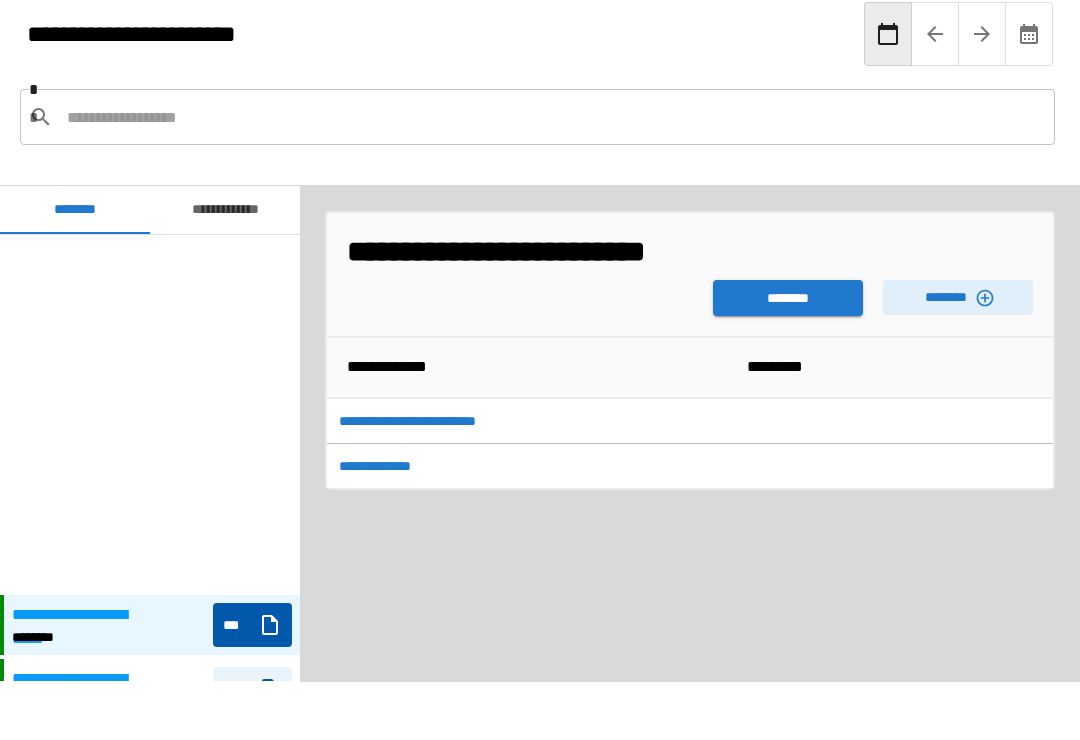 scroll, scrollTop: 360, scrollLeft: 0, axis: vertical 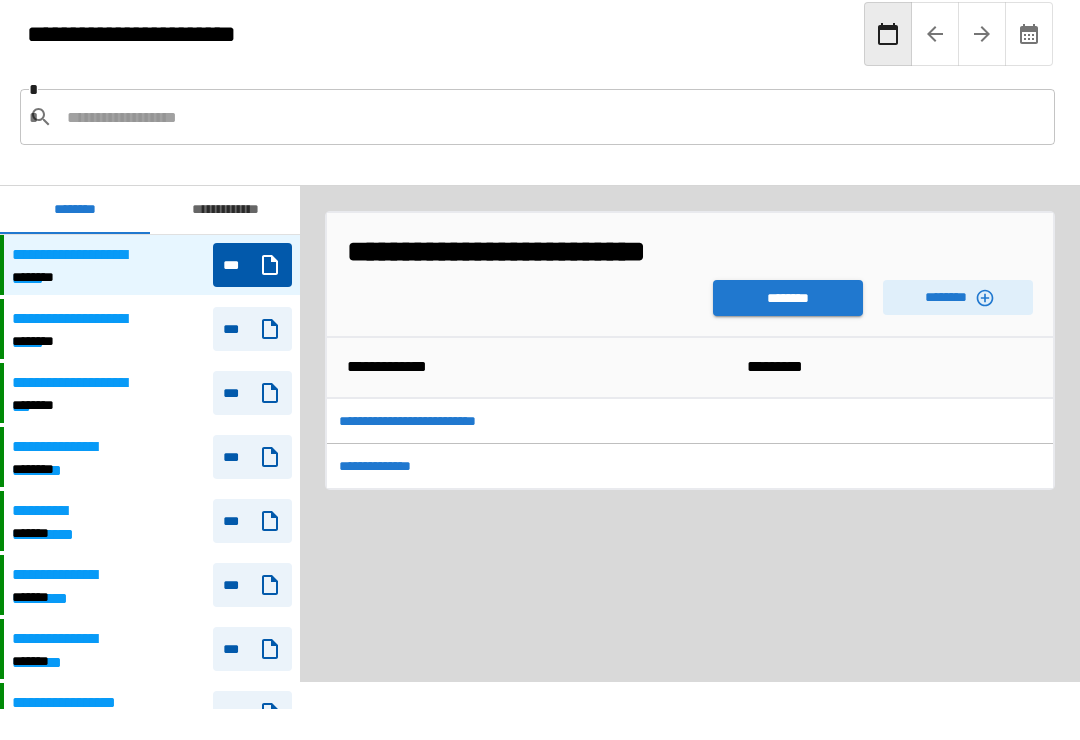 click on "********" at bounding box center [788, 298] 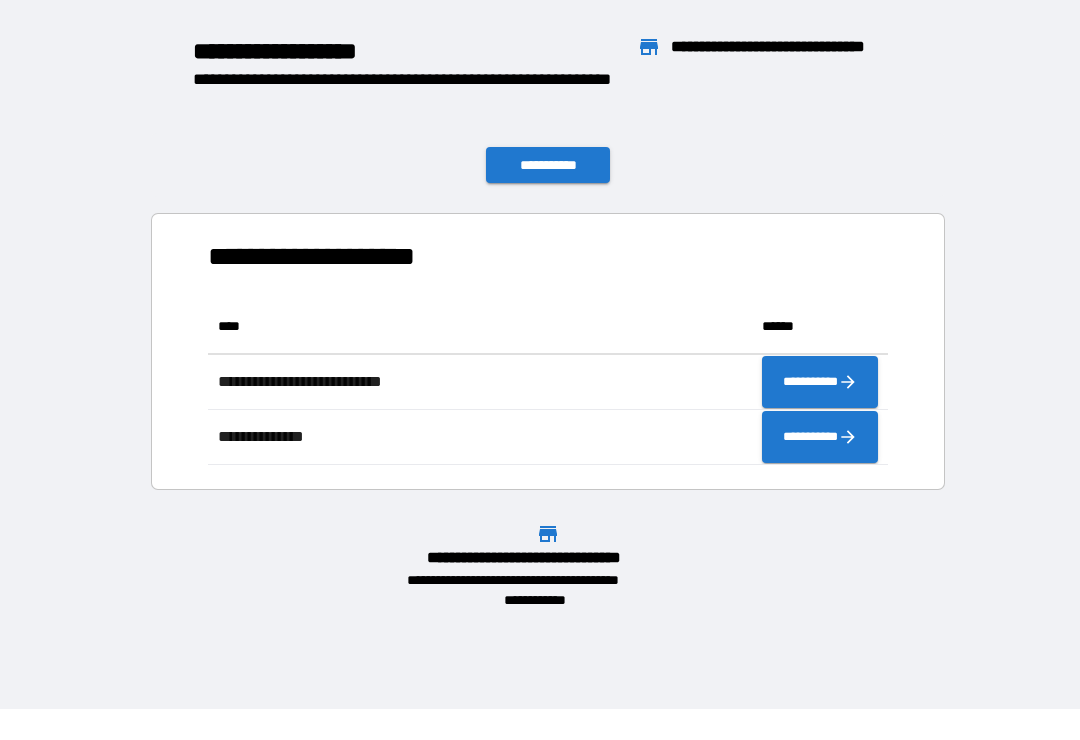 scroll, scrollTop: 1, scrollLeft: 1, axis: both 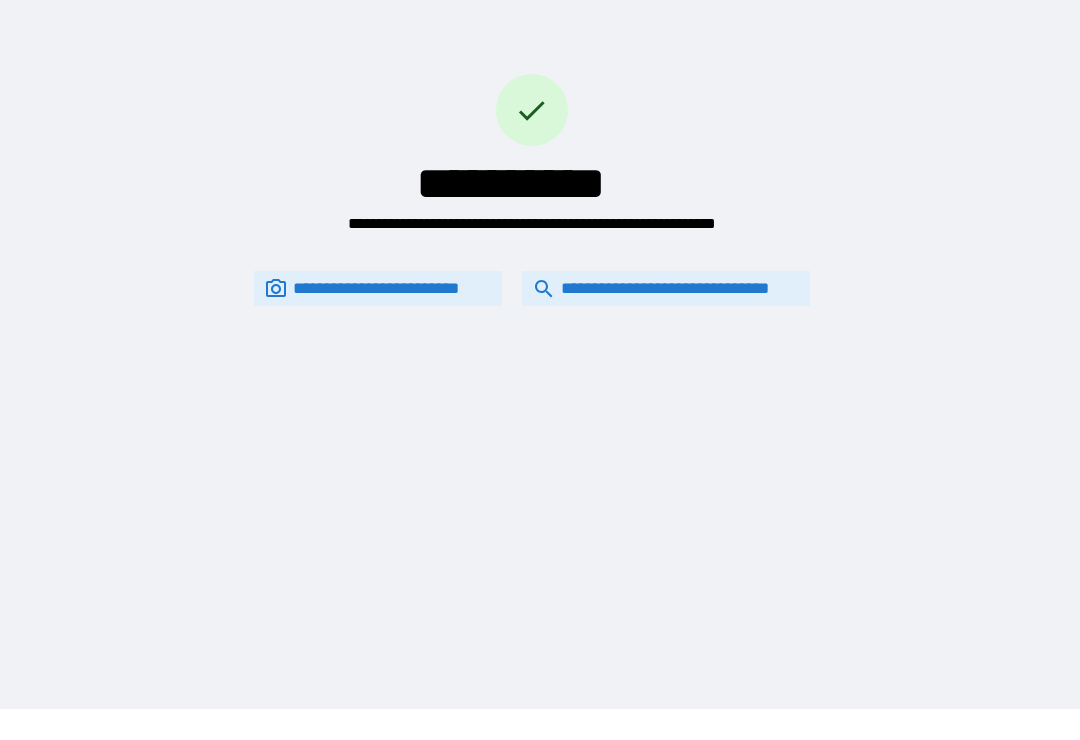 click on "**********" at bounding box center (666, 288) 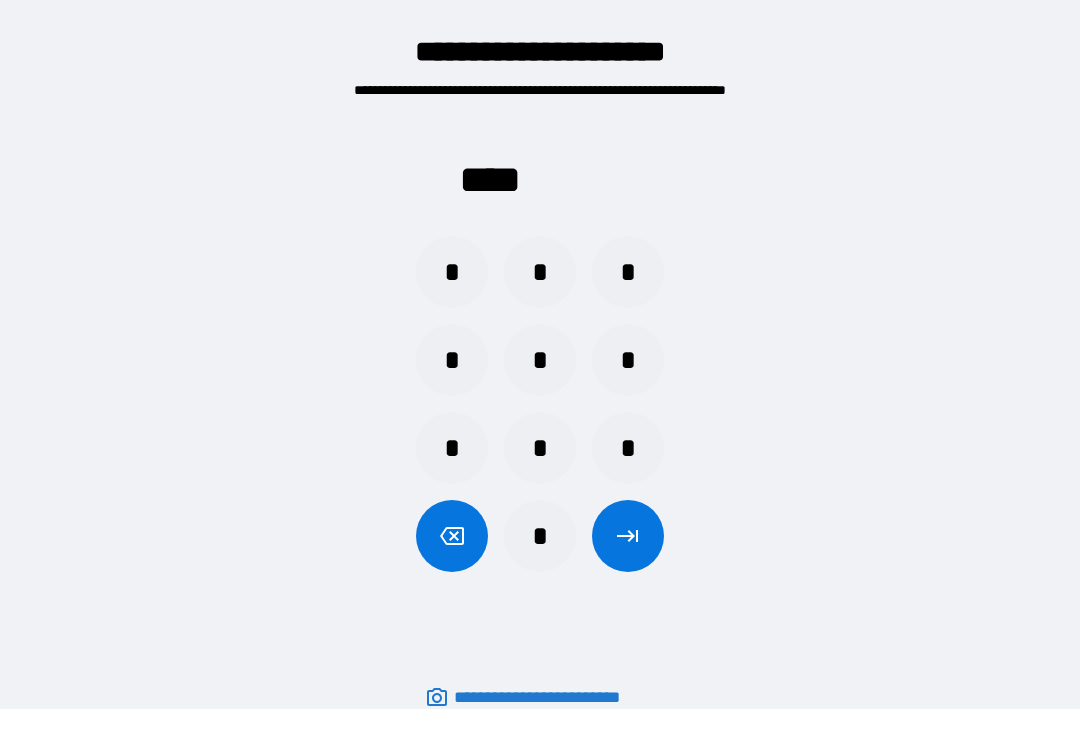 click on "*" at bounding box center [540, 272] 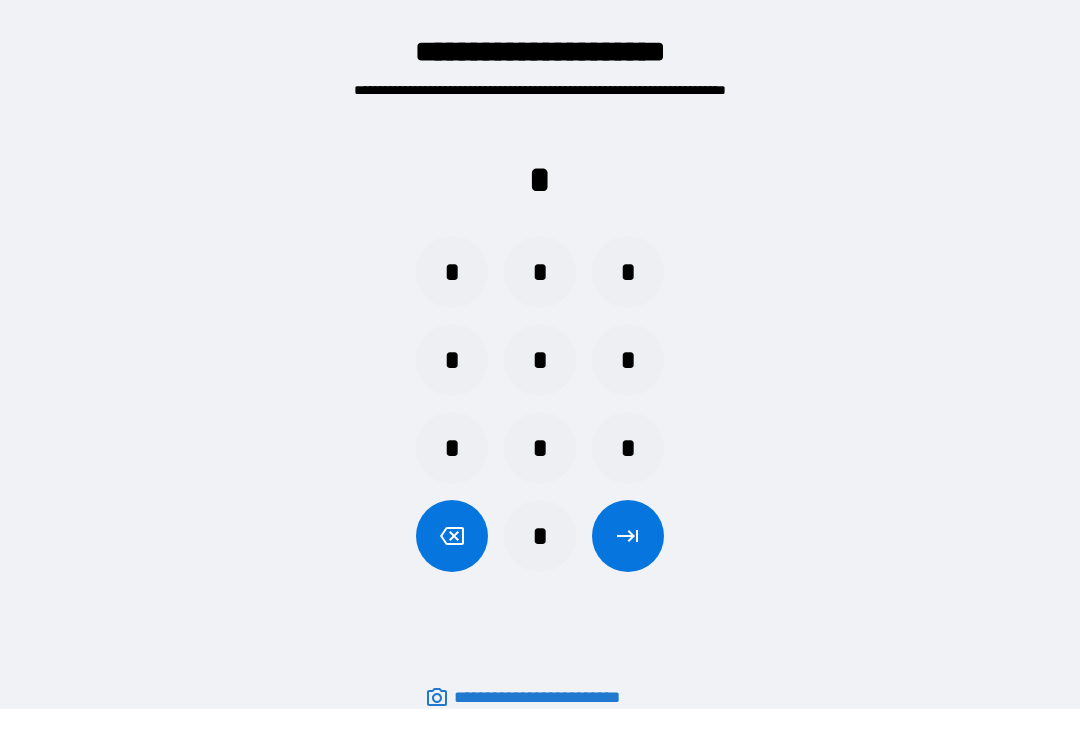 click on "*" at bounding box center (540, 536) 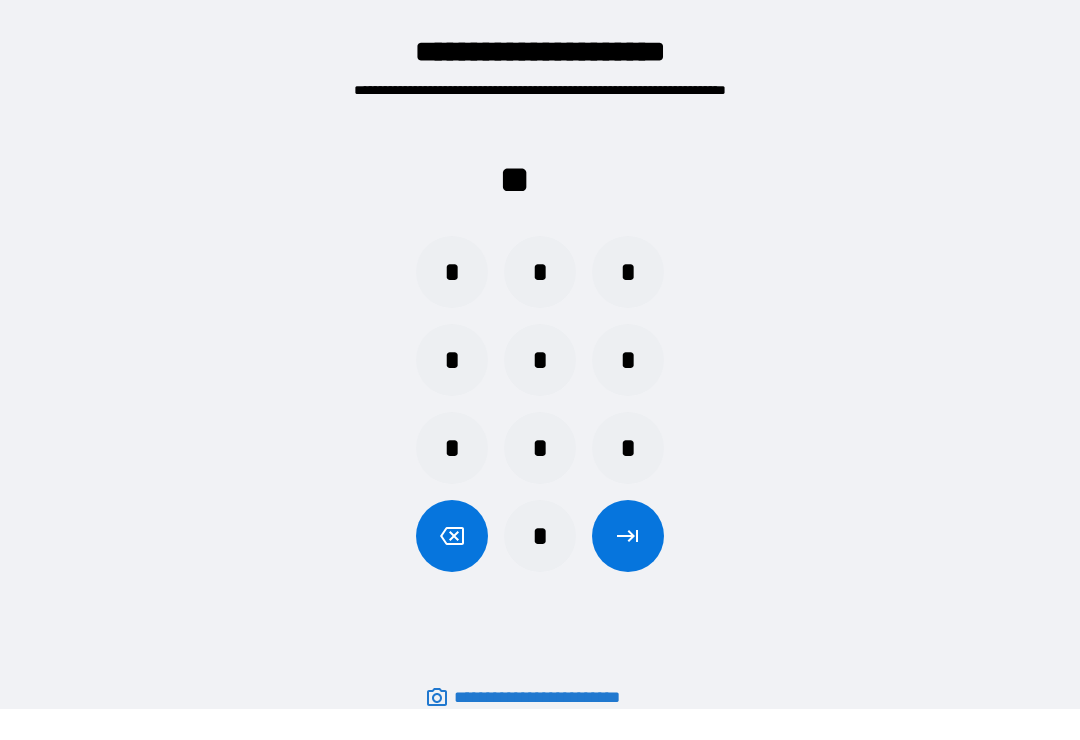 click on "*" at bounding box center (452, 272) 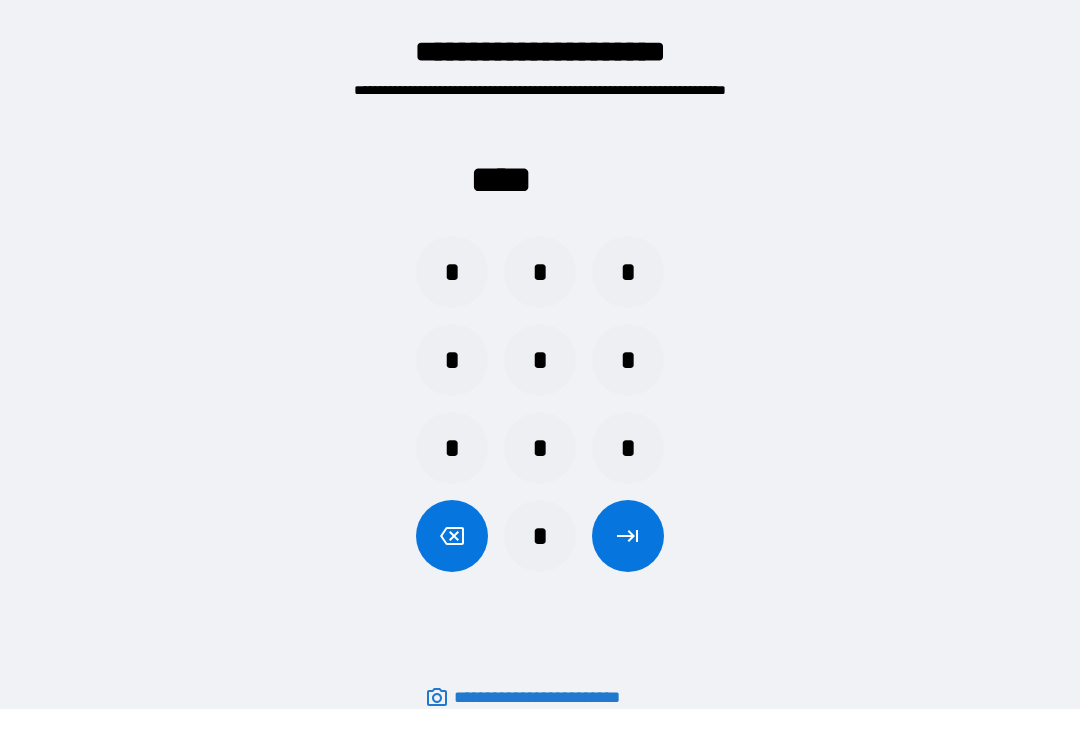 click at bounding box center (628, 536) 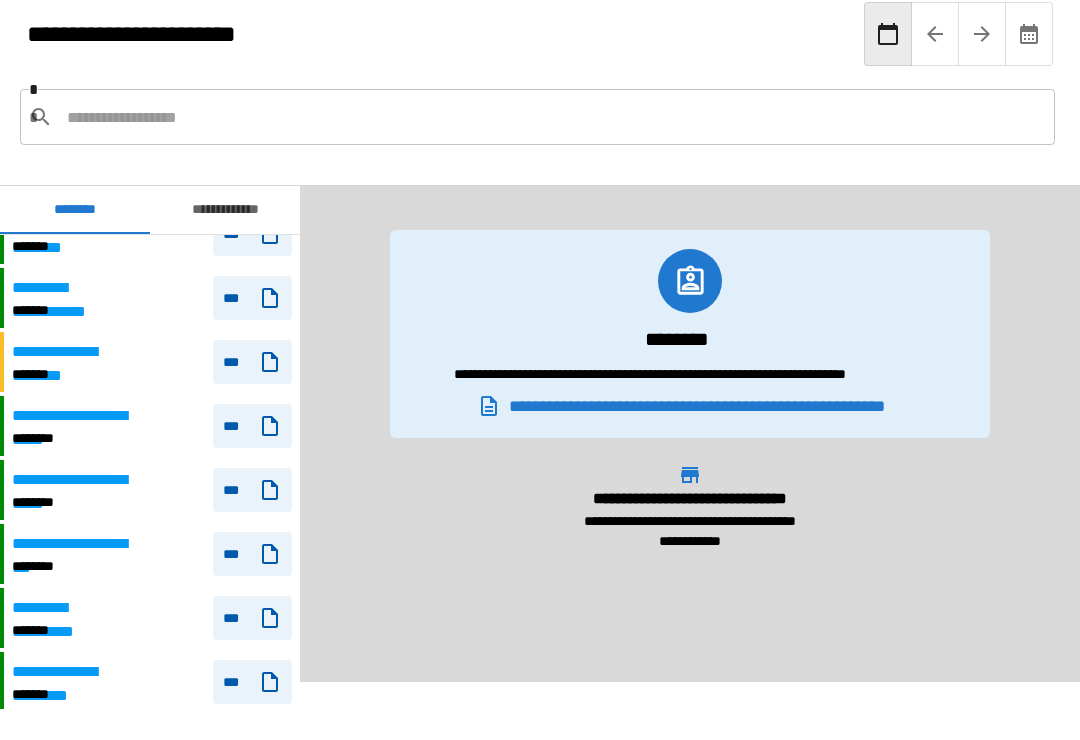 scroll, scrollTop: 210, scrollLeft: 0, axis: vertical 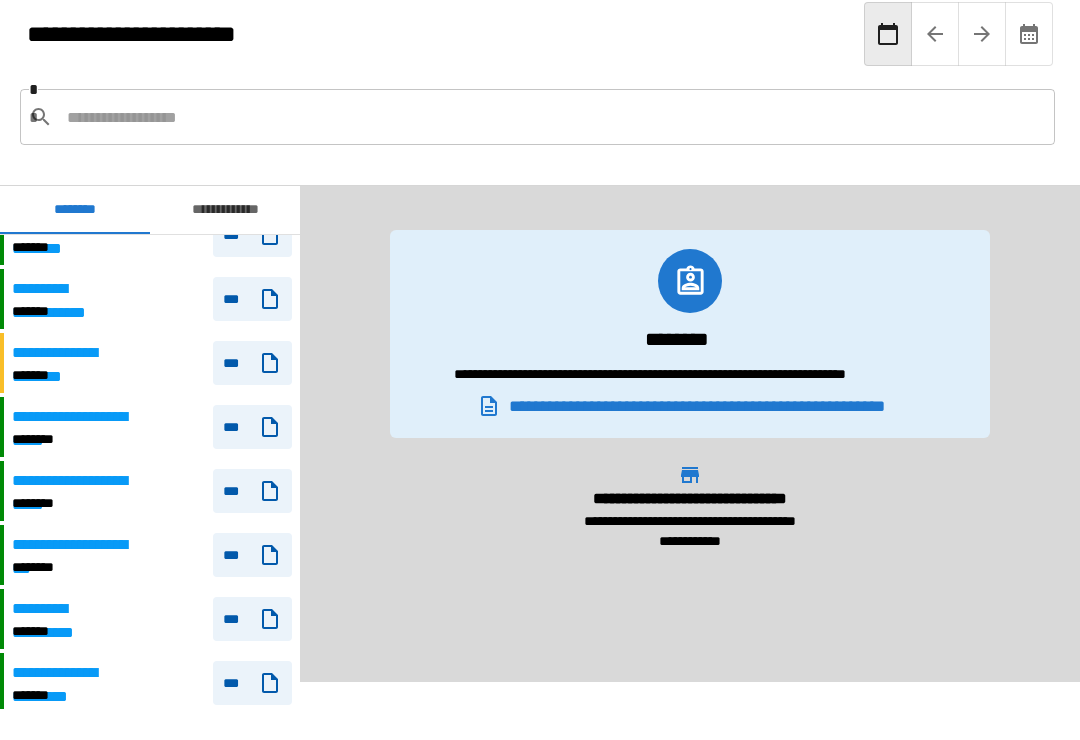 click on "**********" at bounding box center [71, 417] 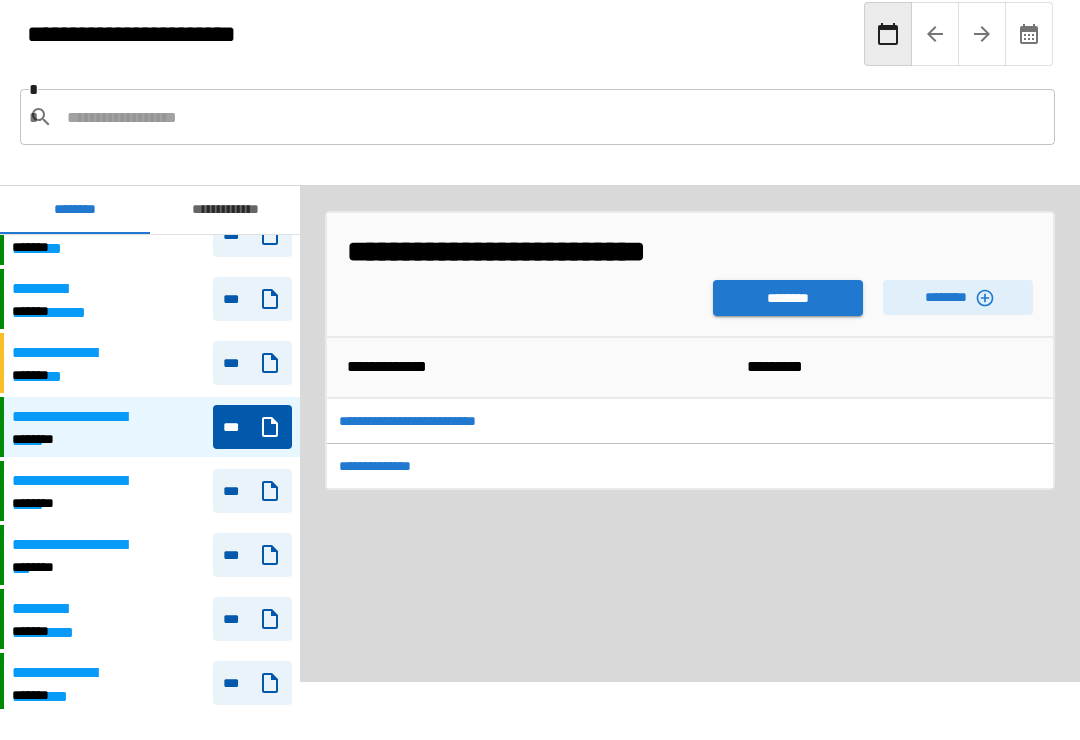click on "********" at bounding box center [788, 298] 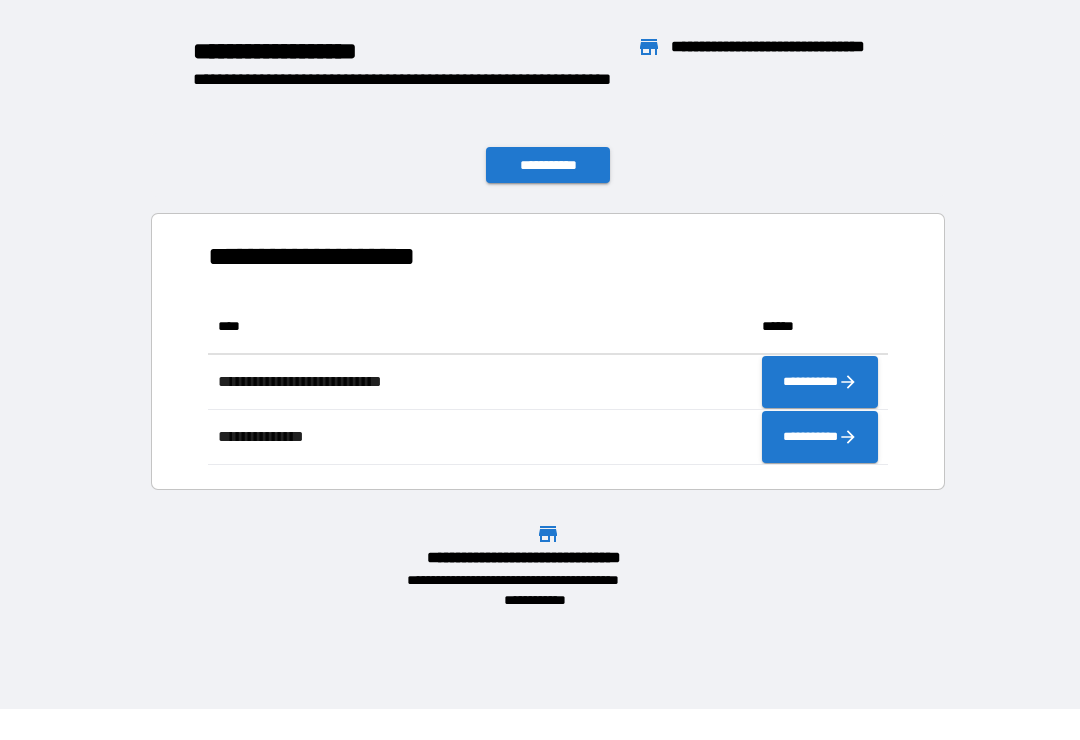 scroll, scrollTop: 1, scrollLeft: 1, axis: both 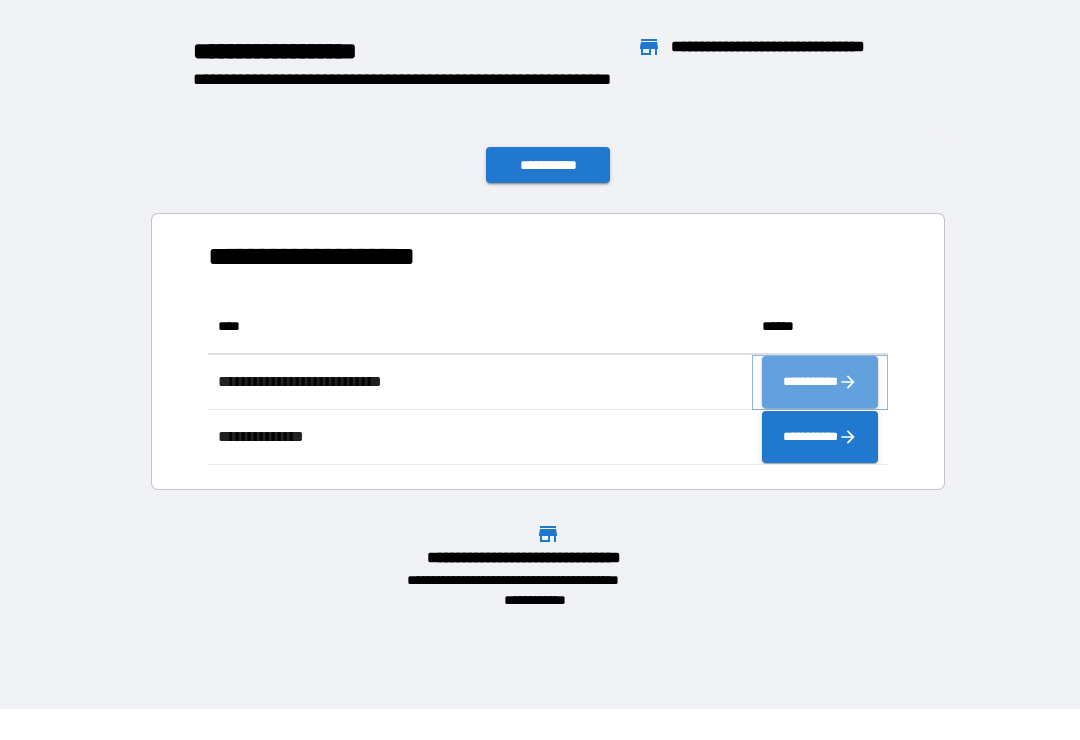 click on "**********" at bounding box center (820, 382) 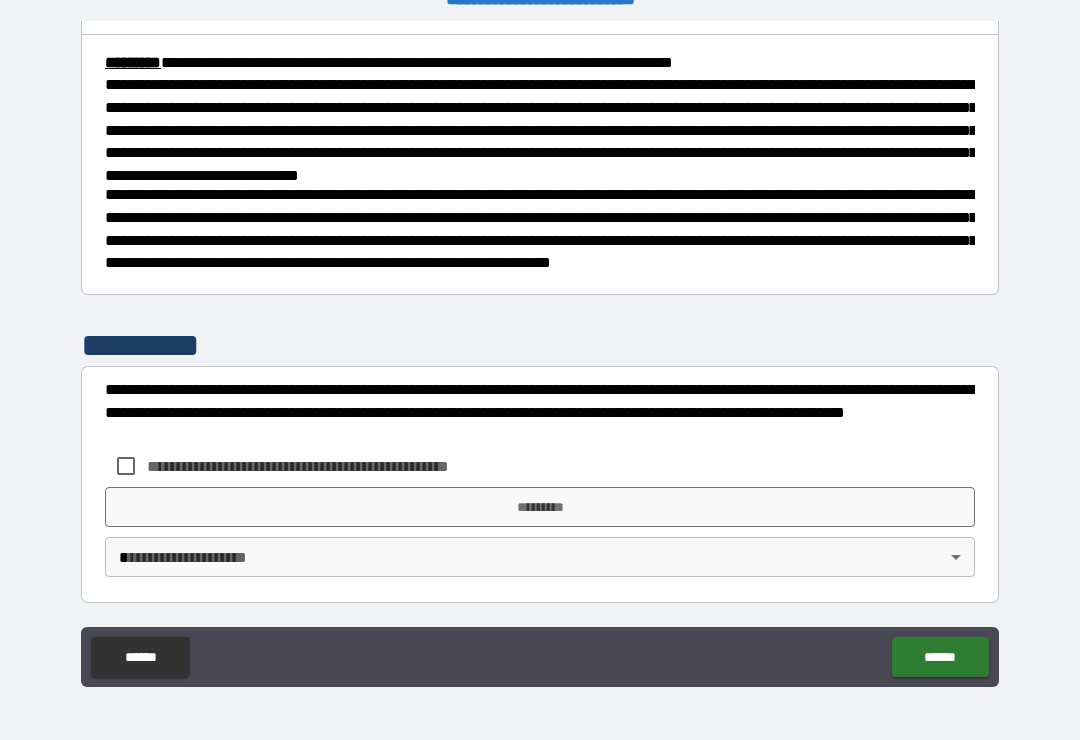 scroll, scrollTop: 730, scrollLeft: 0, axis: vertical 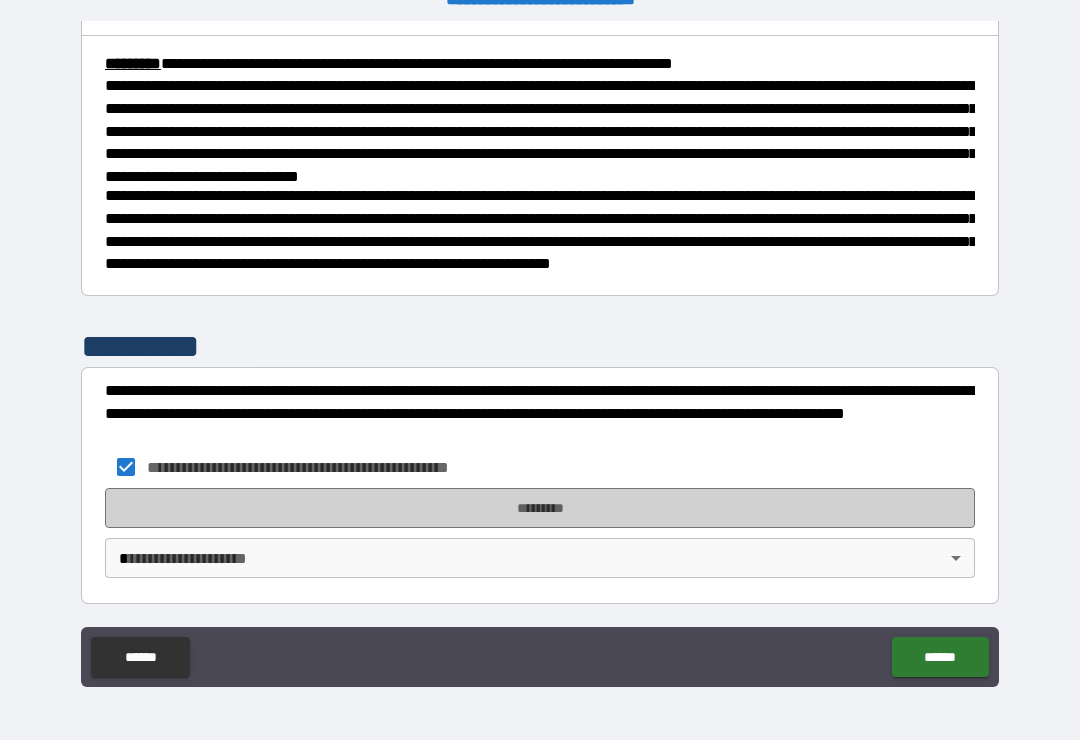 click on "*********" at bounding box center (540, 508) 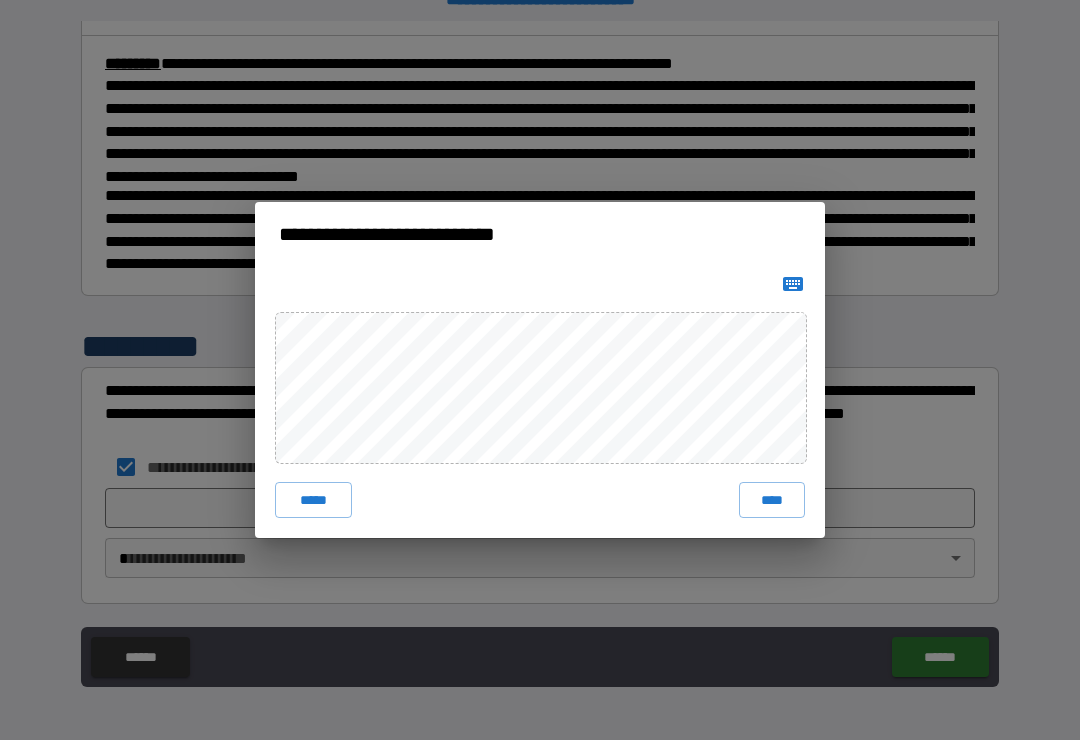 click on "****" at bounding box center [772, 500] 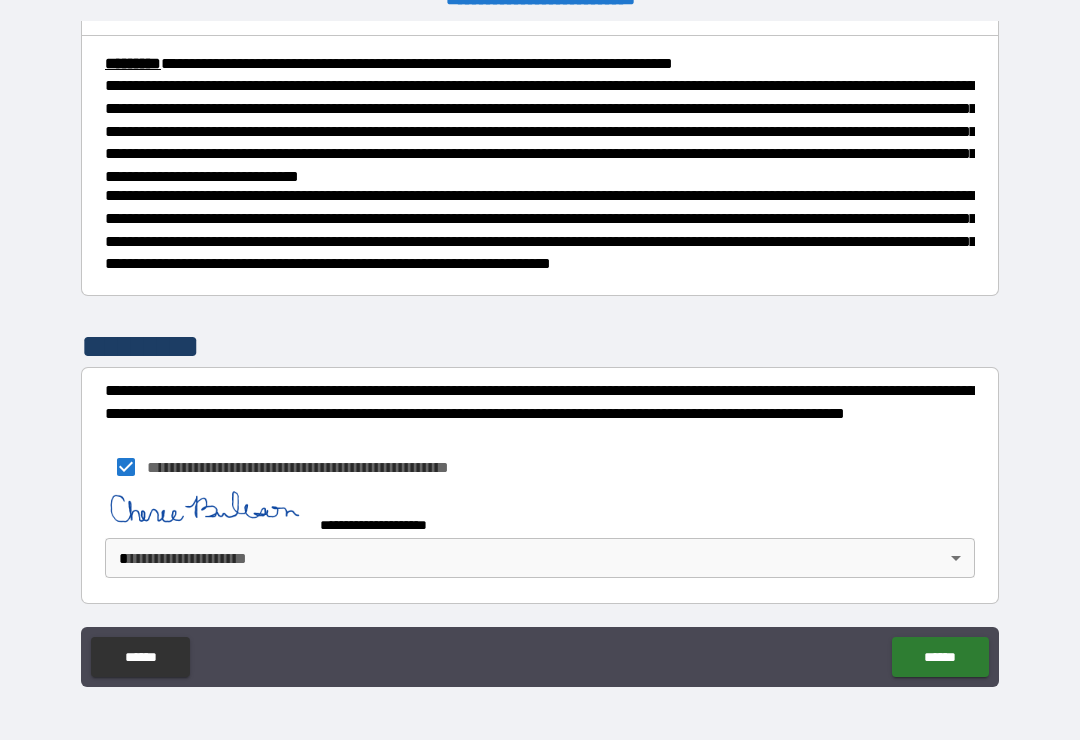 scroll, scrollTop: 720, scrollLeft: 0, axis: vertical 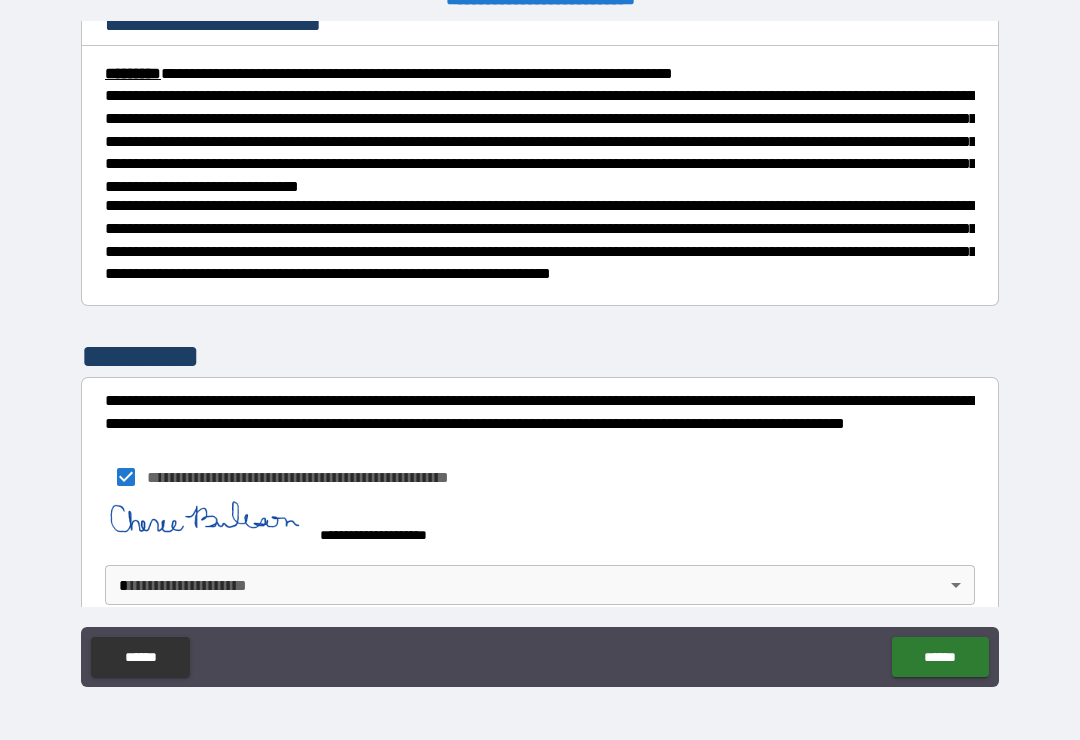 click on "******" at bounding box center (940, 657) 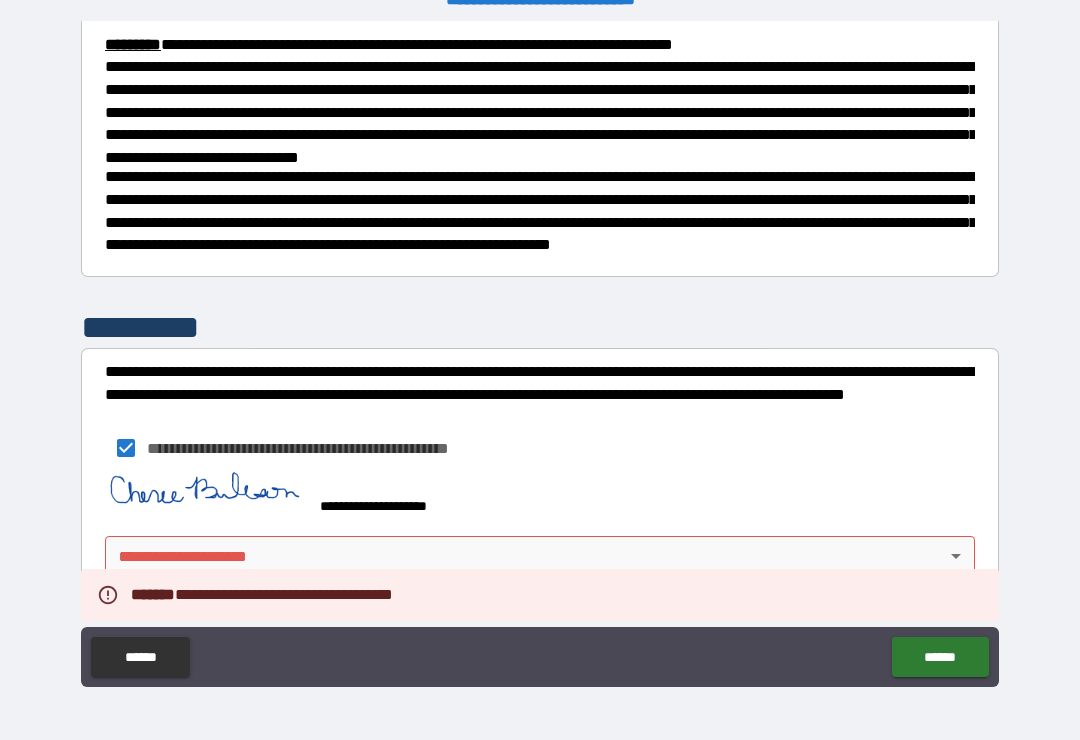 scroll, scrollTop: 747, scrollLeft: 0, axis: vertical 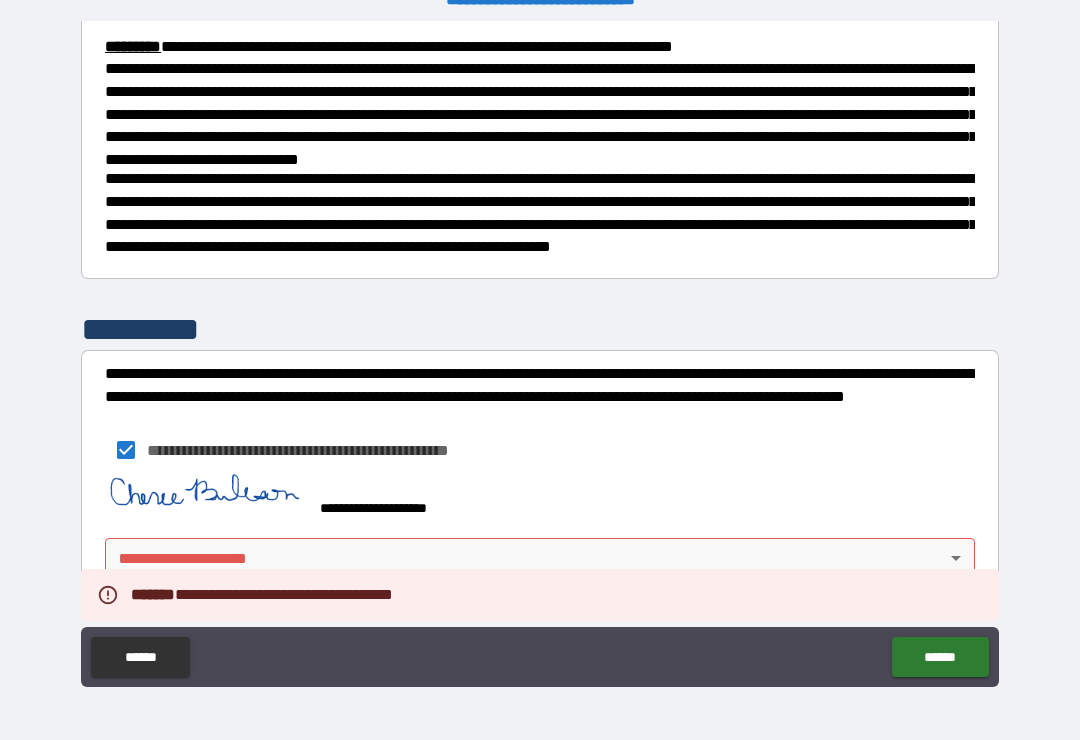 click on "[FIRST] [LAST] [STREET] [CITY] [STATE] [ZIP] [COUNTRY] [PHONE] [EMAIL] [SSN] [DLN] [CCNUM] [DOB] [AGE] [TIME]" at bounding box center (540, 354) 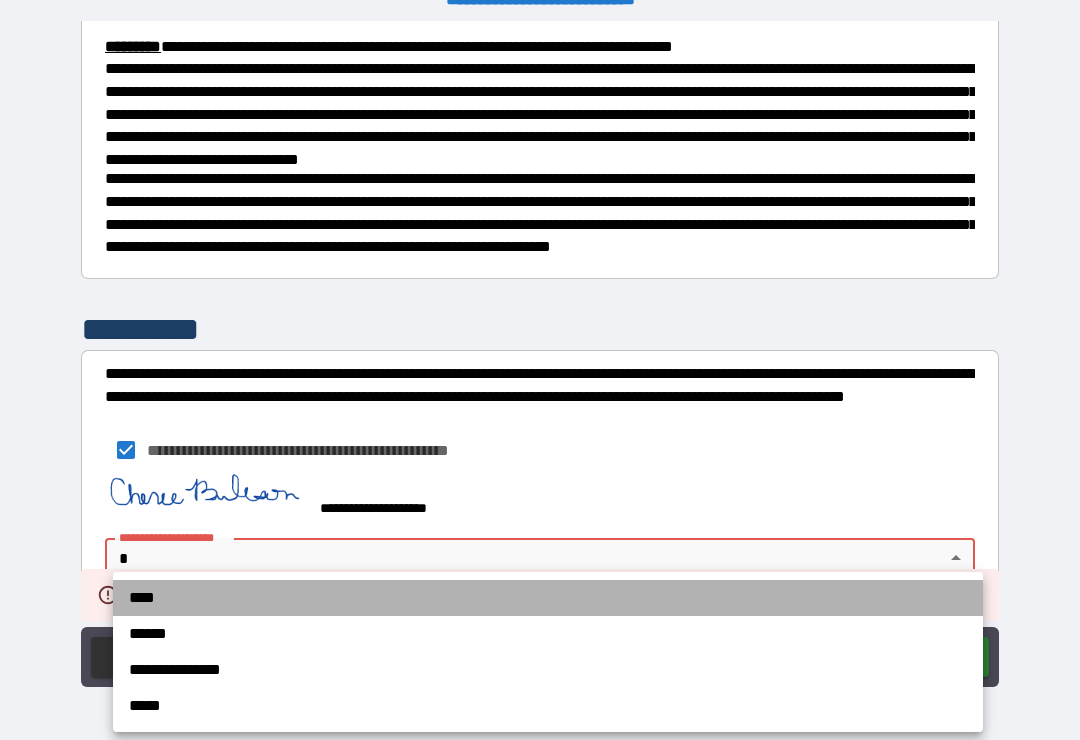 click on "****" at bounding box center (548, 598) 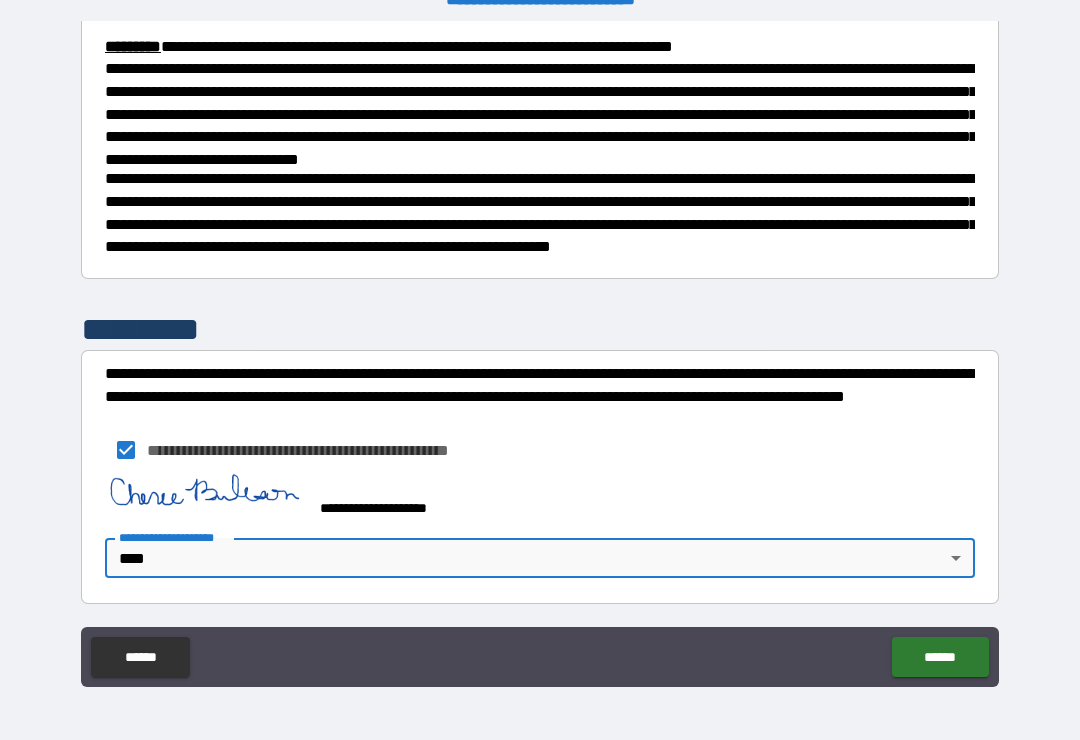 click on "******" at bounding box center (940, 657) 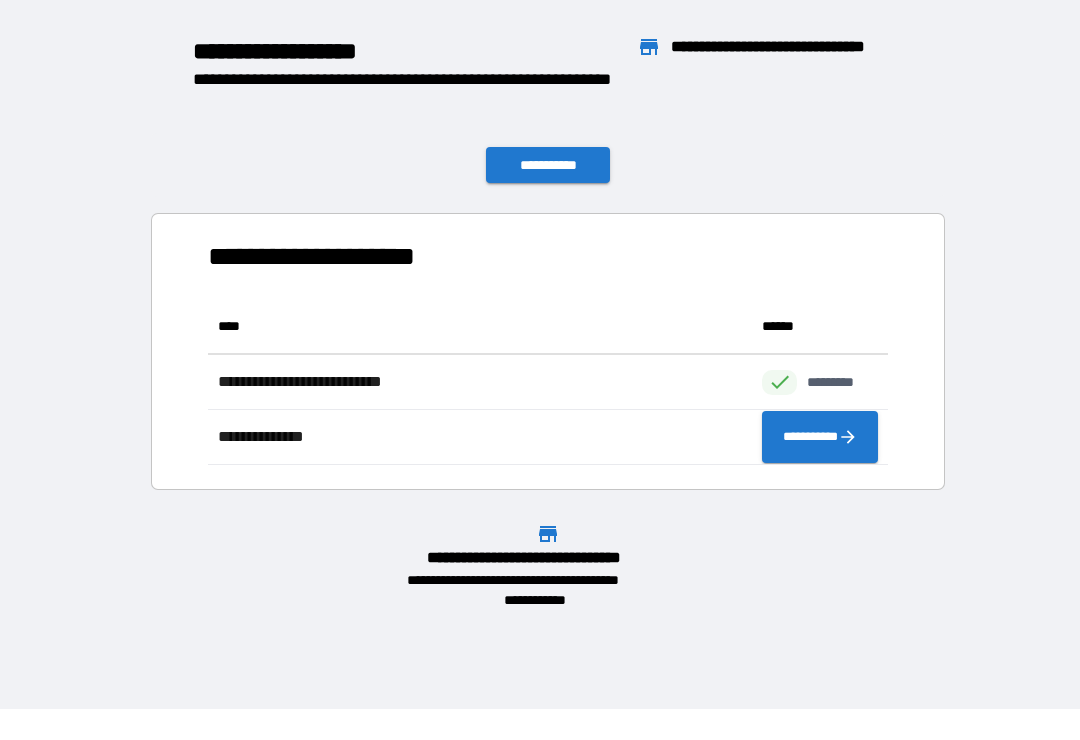 scroll, scrollTop: 1, scrollLeft: 1, axis: both 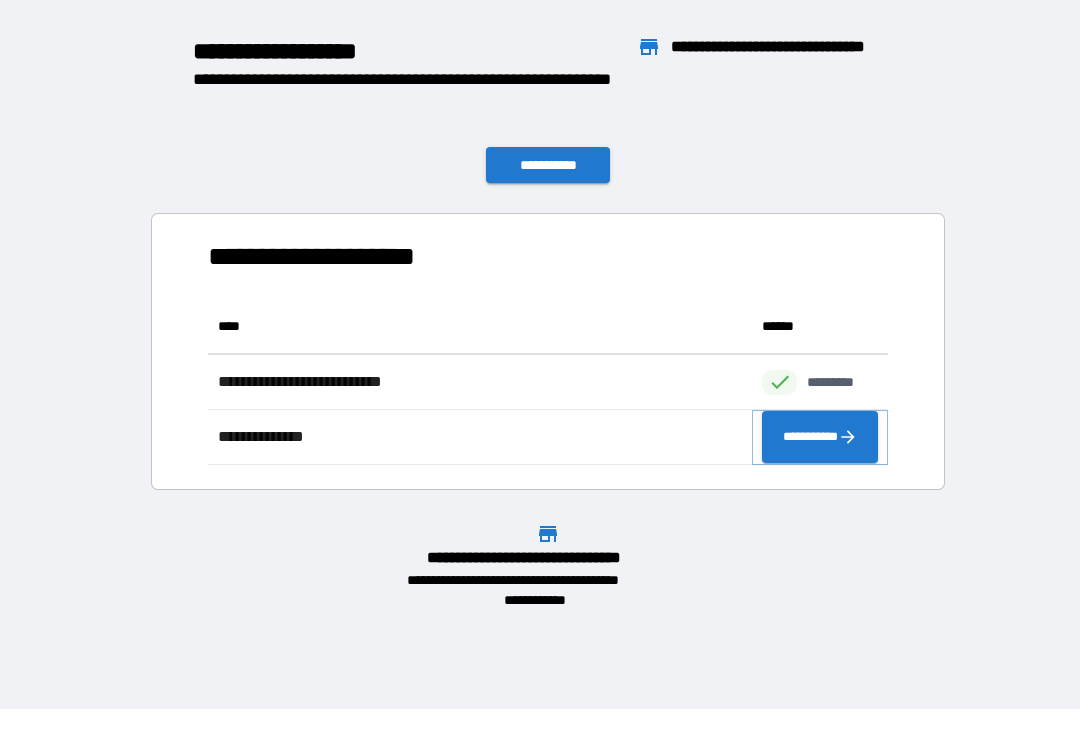 click on "**********" at bounding box center (820, 437) 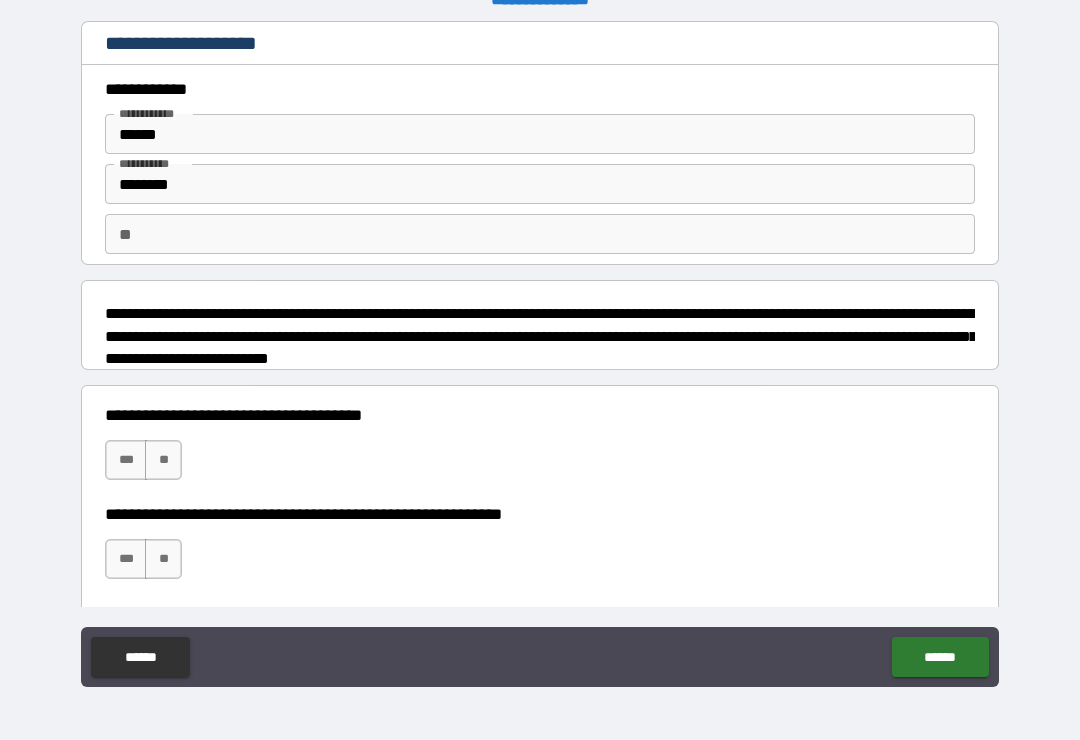 click on "***" at bounding box center (126, 460) 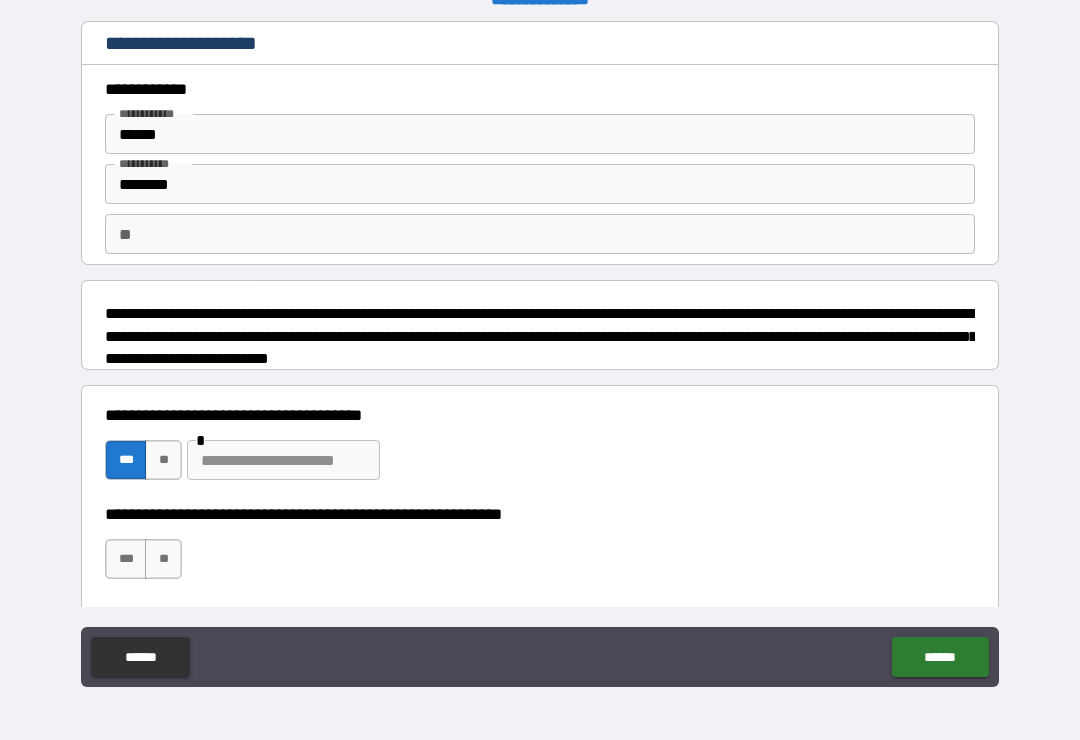 click on "**" at bounding box center [163, 559] 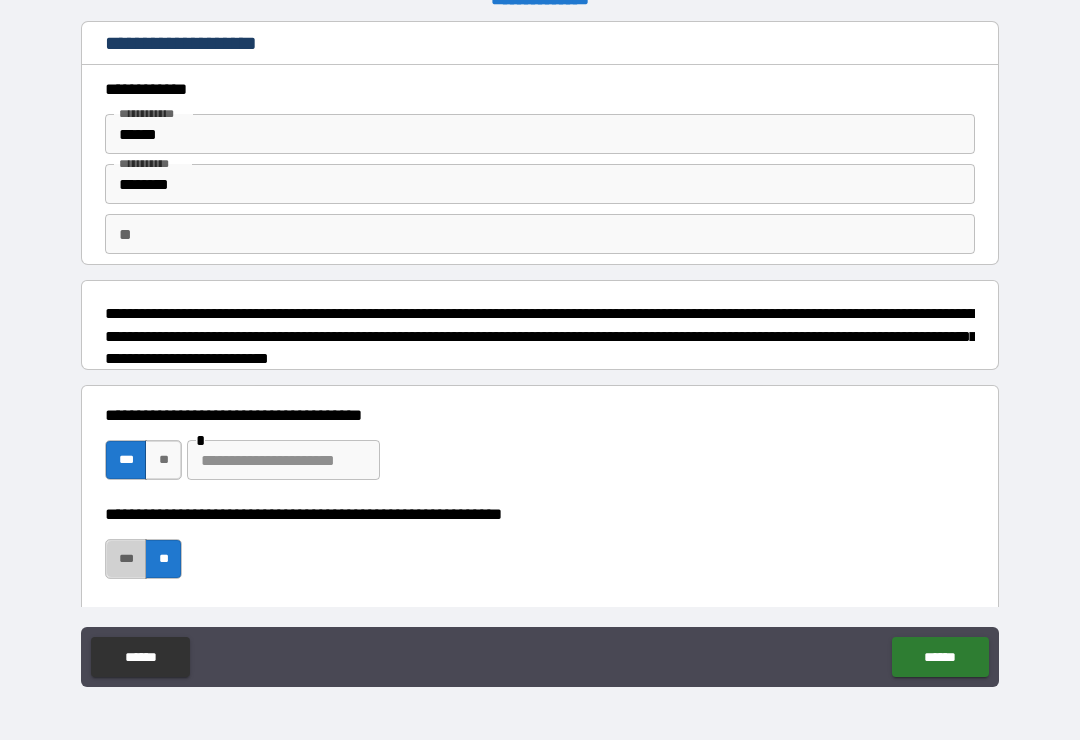 click on "***" at bounding box center (126, 559) 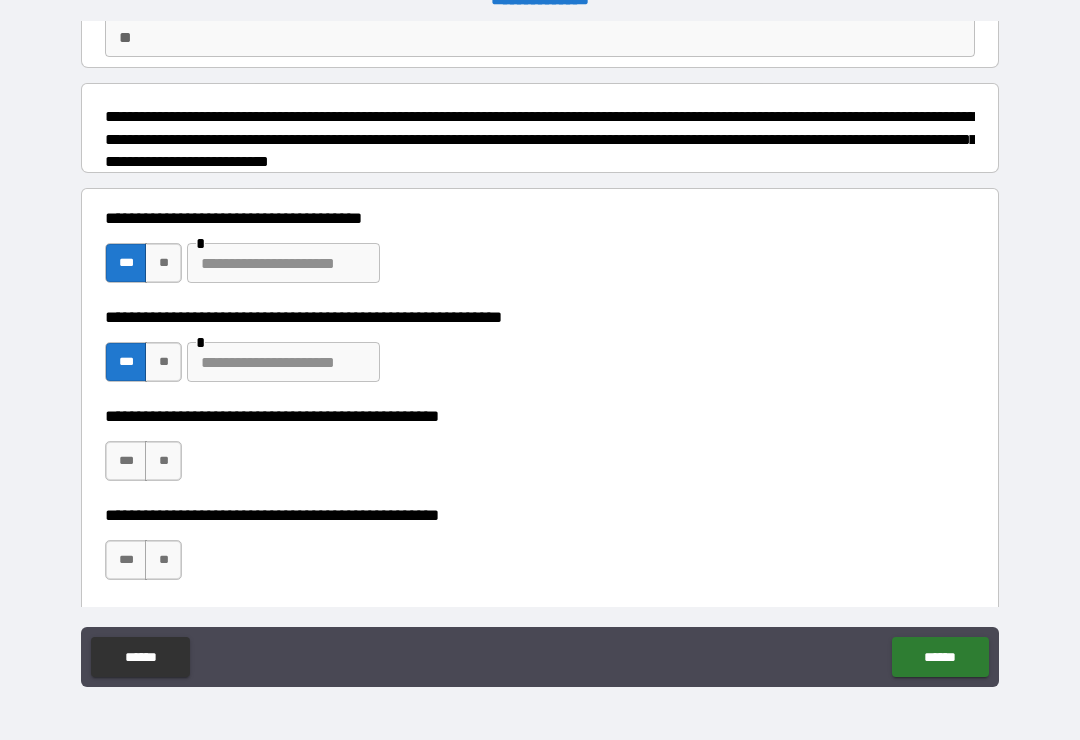 scroll, scrollTop: 229, scrollLeft: 0, axis: vertical 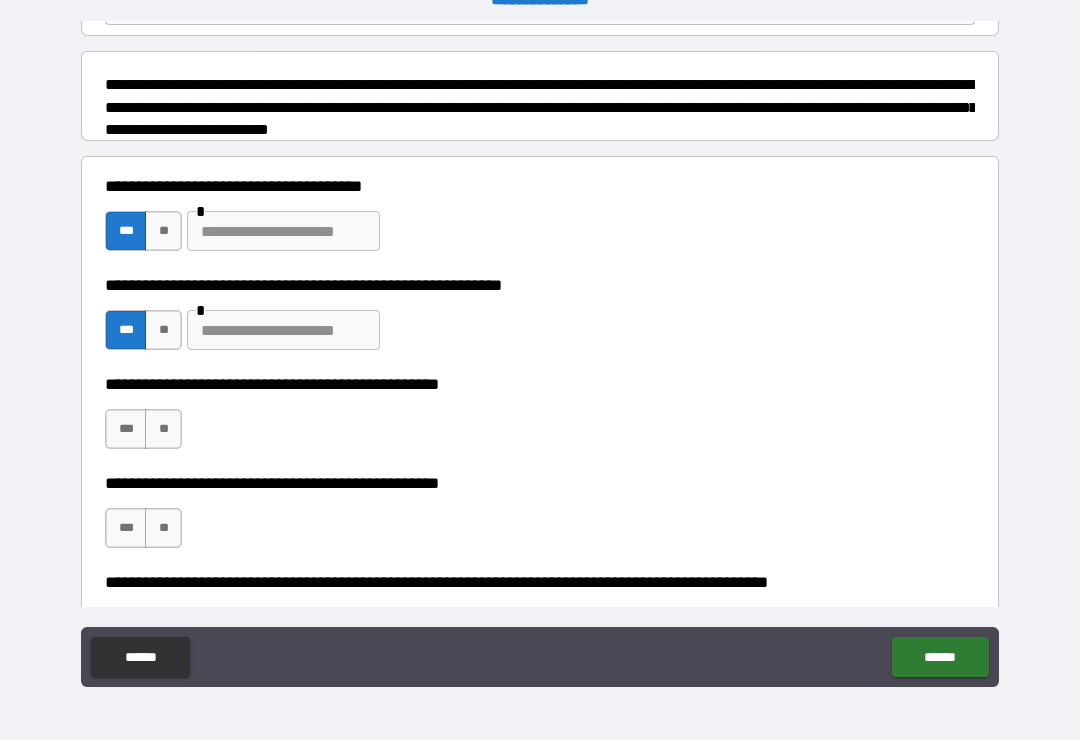 click at bounding box center (283, 330) 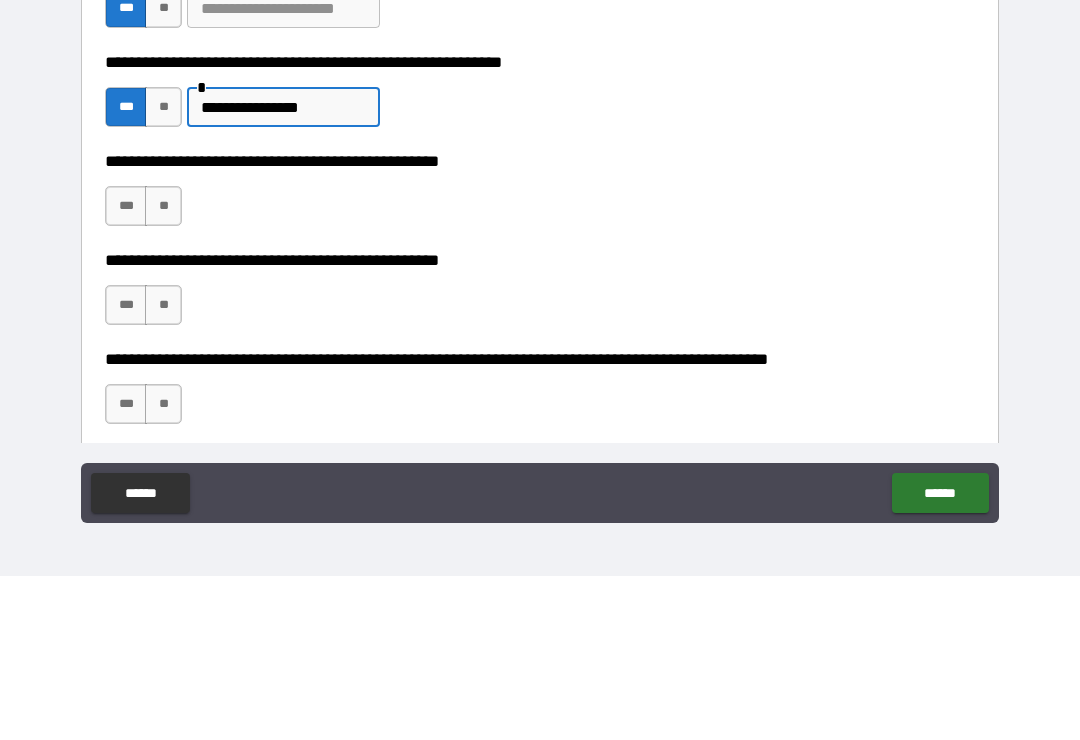 scroll, scrollTop: 291, scrollLeft: 0, axis: vertical 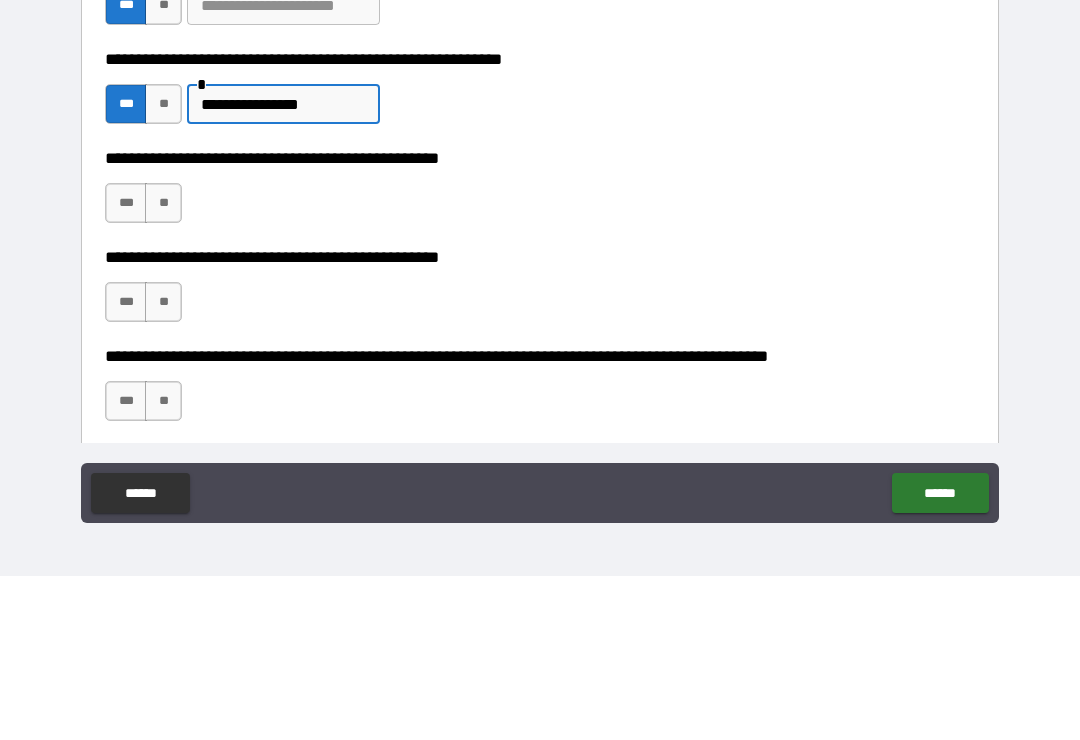 type on "**********" 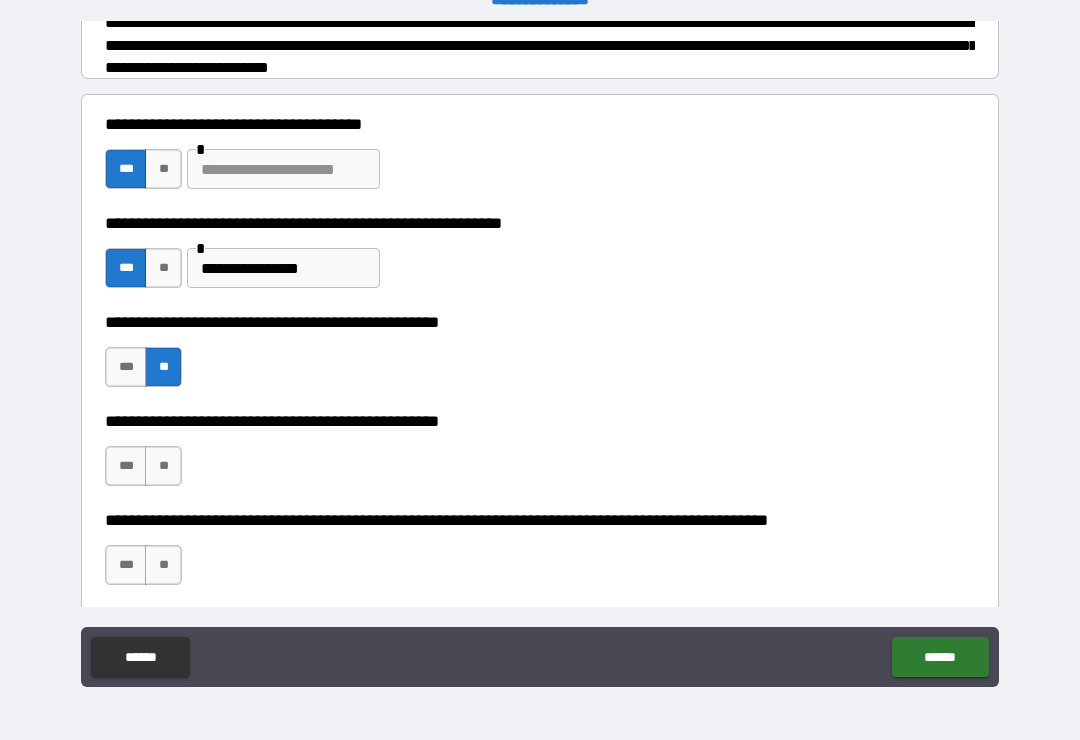 click on "**" at bounding box center (163, 466) 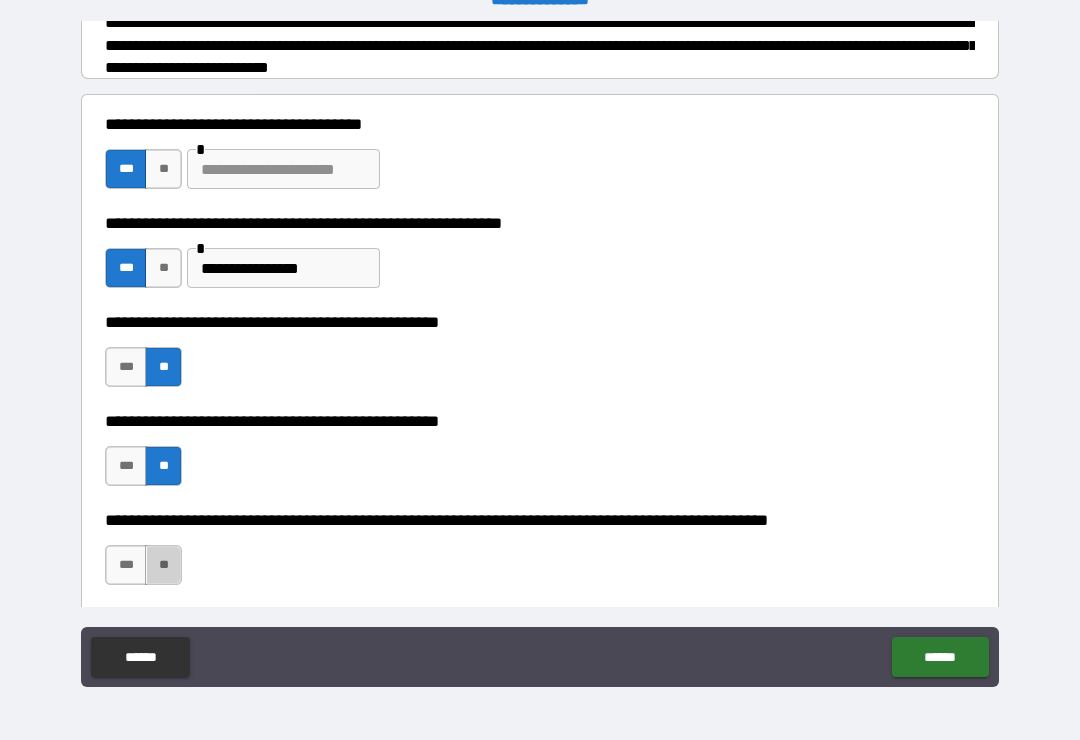 click on "**" at bounding box center (163, 565) 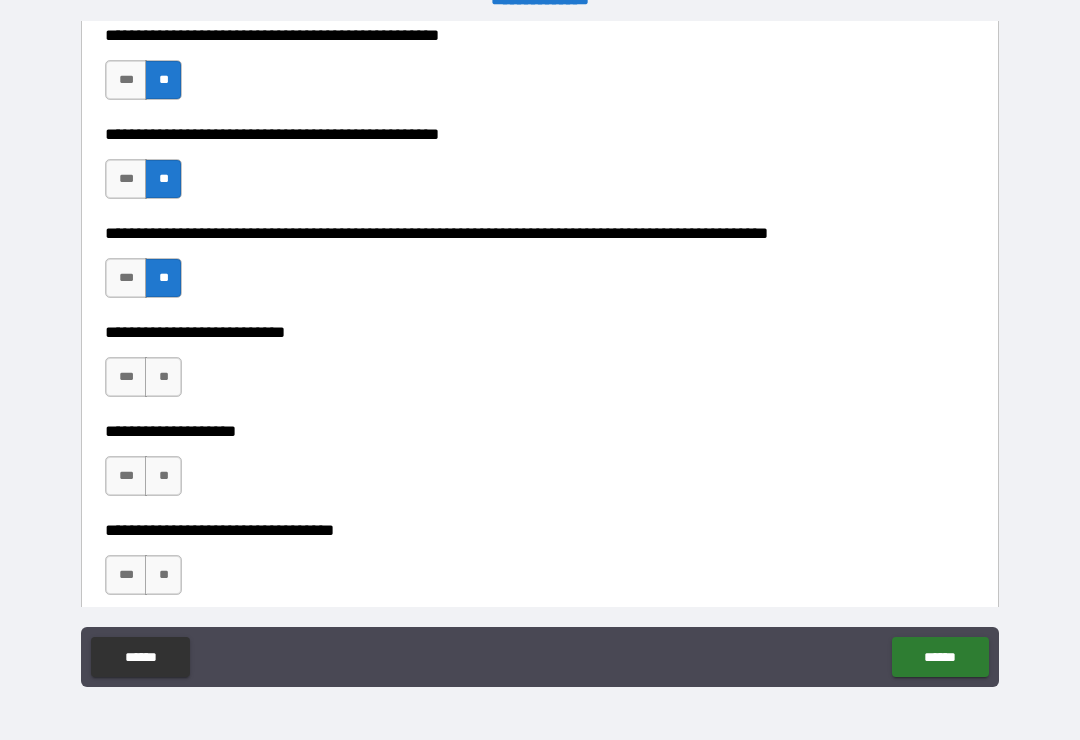 scroll, scrollTop: 579, scrollLeft: 0, axis: vertical 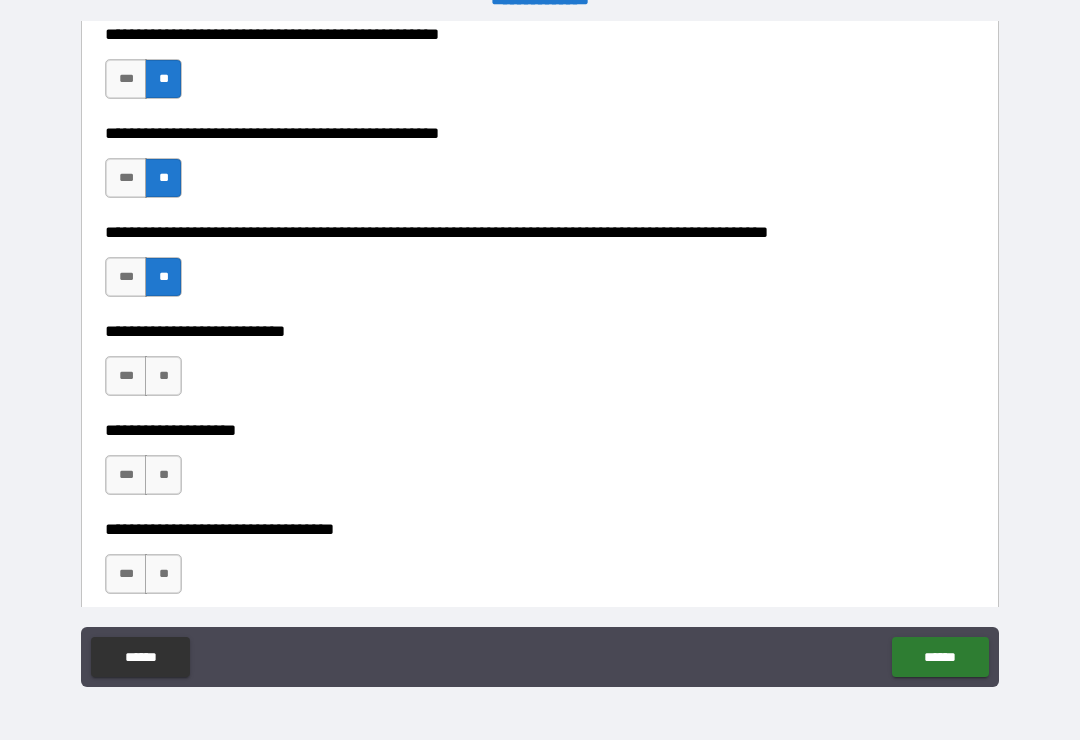 click on "**" at bounding box center (163, 376) 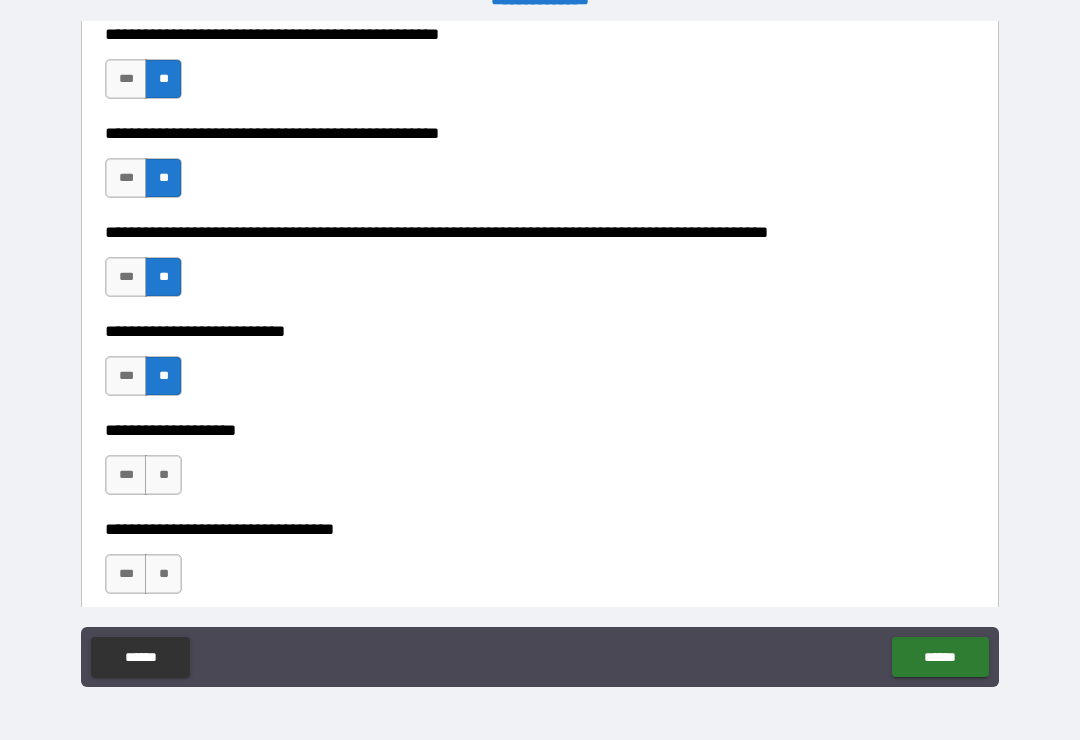 click on "**" at bounding box center [163, 475] 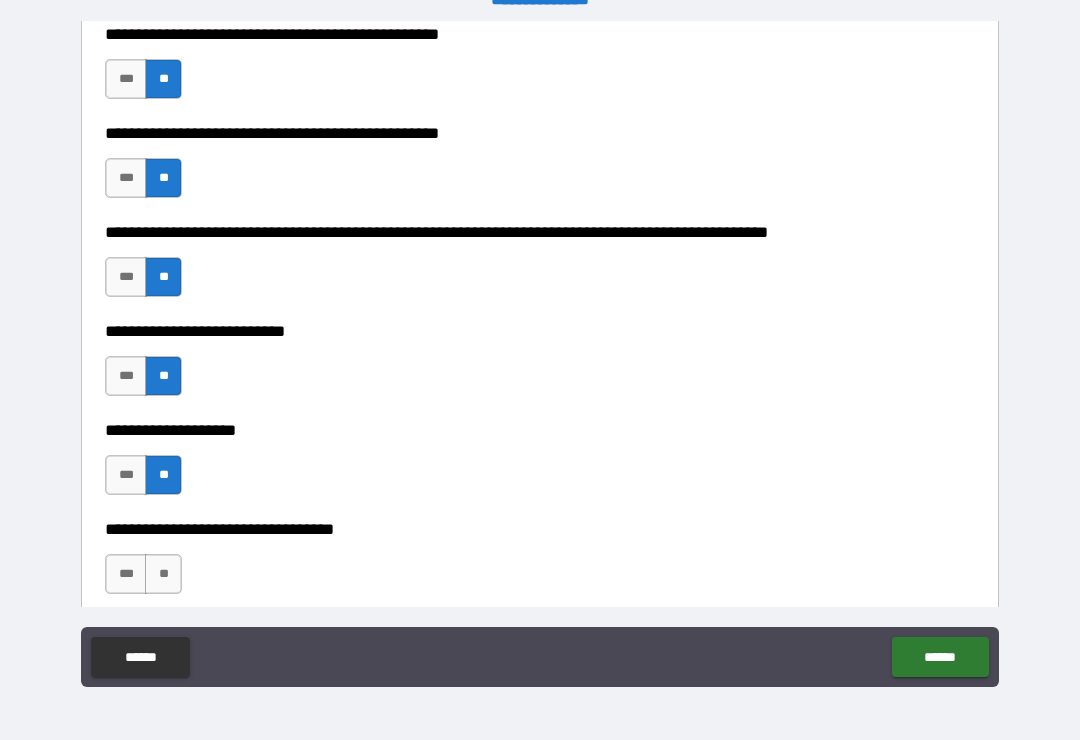 click on "**" at bounding box center [163, 574] 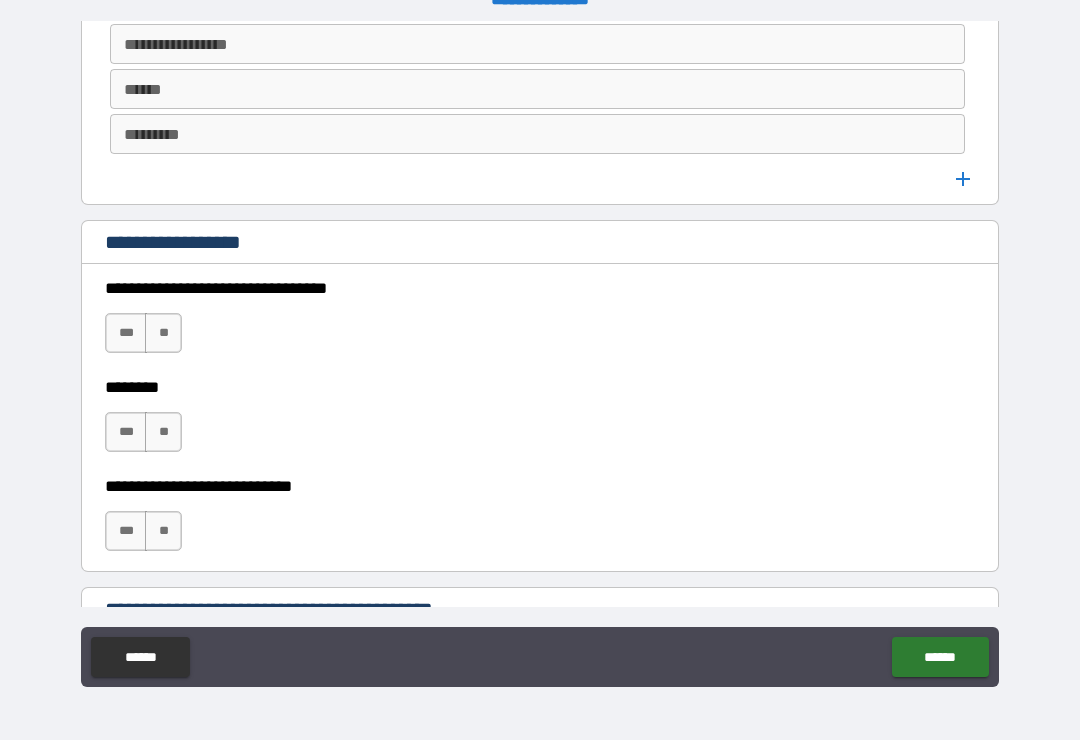 scroll, scrollTop: 1284, scrollLeft: 0, axis: vertical 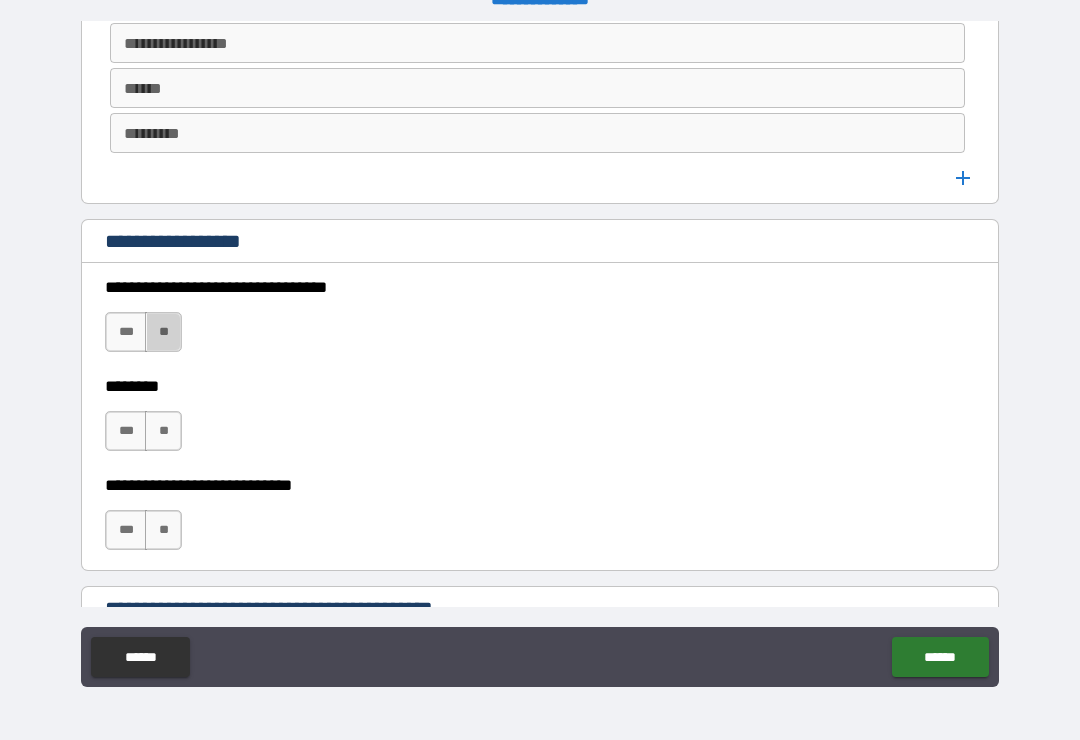 click on "**" at bounding box center (163, 332) 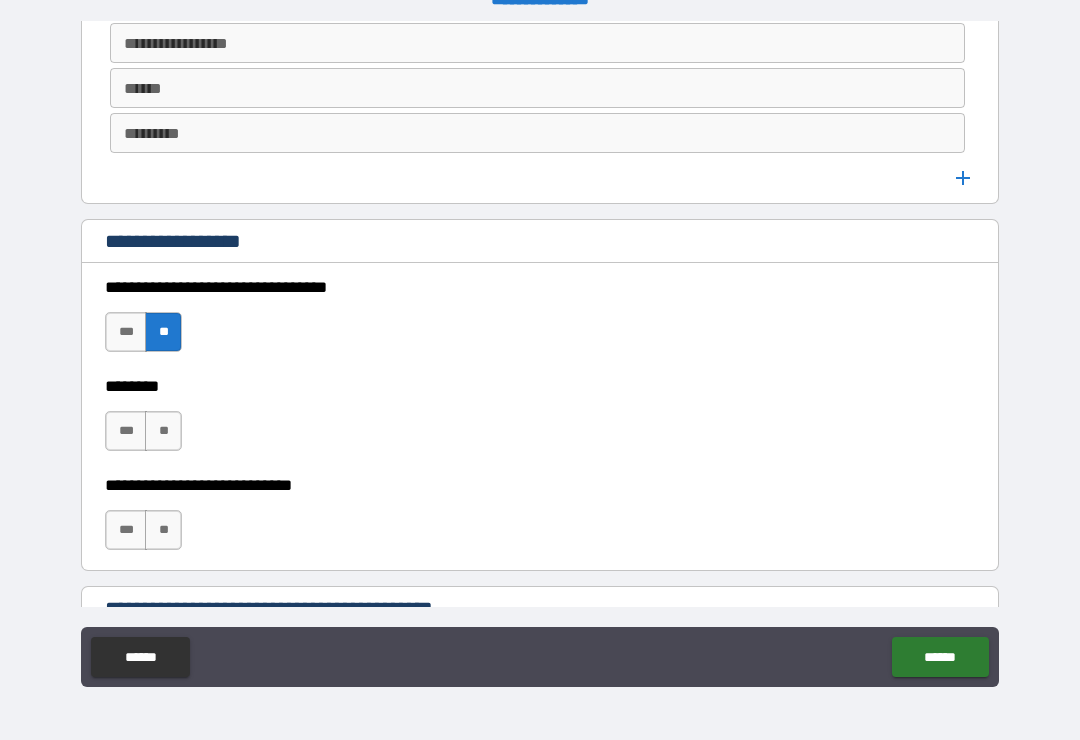 click on "**" at bounding box center (163, 431) 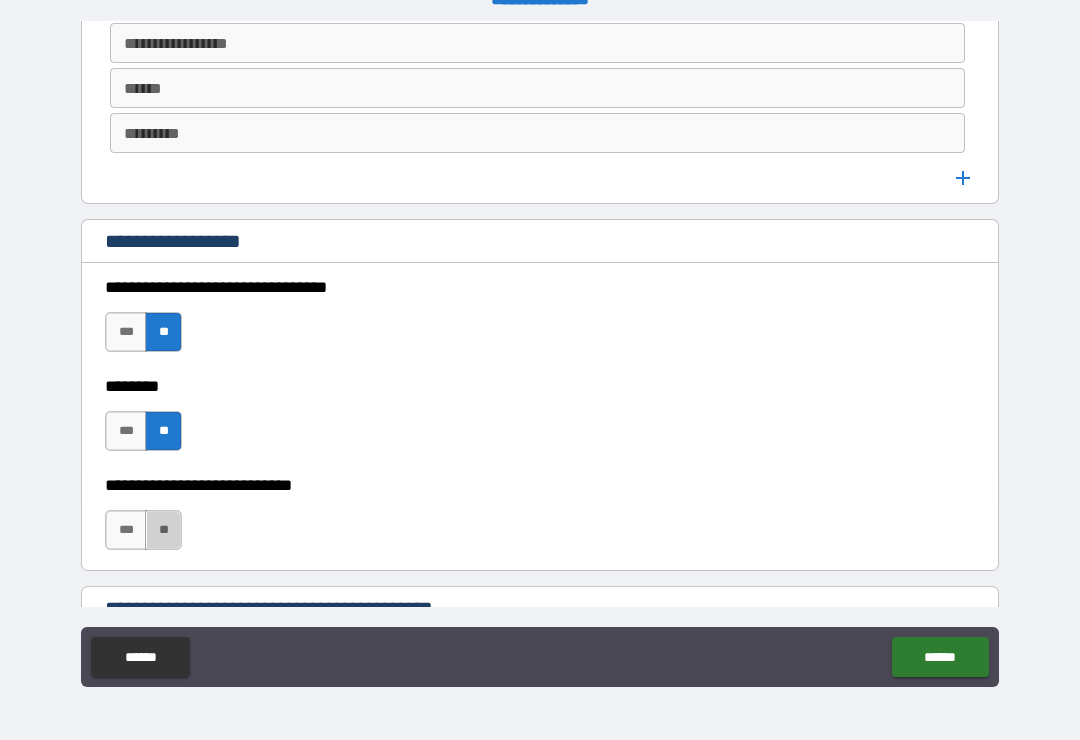 click on "**" at bounding box center (163, 530) 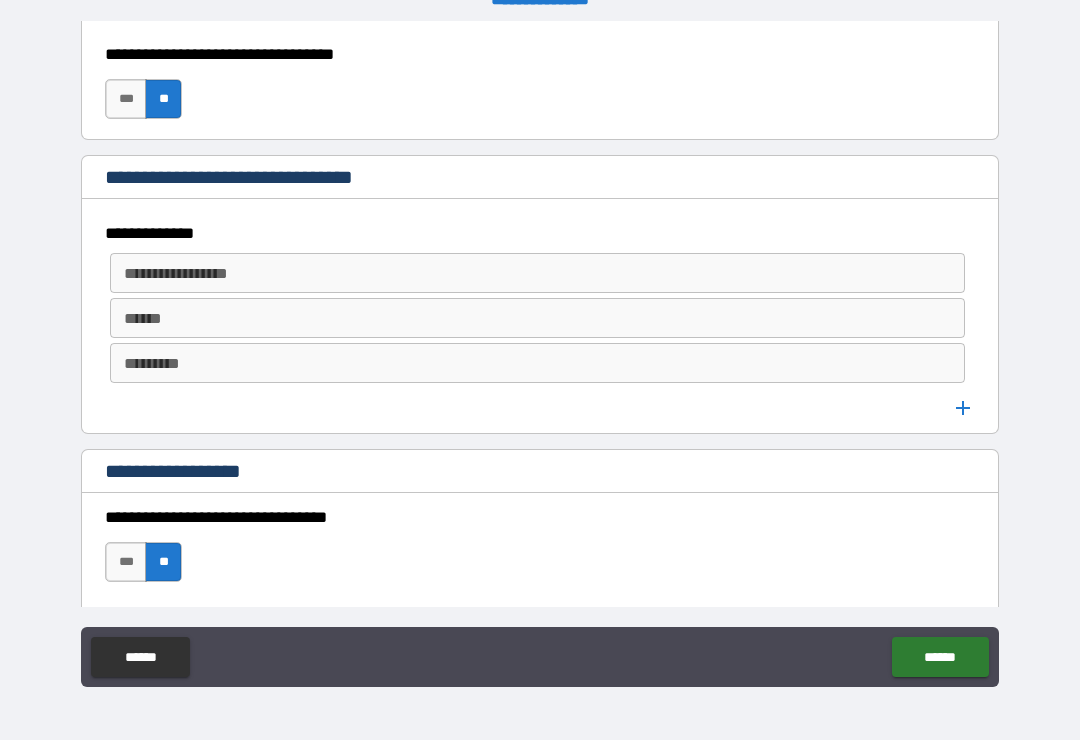 scroll, scrollTop: 1053, scrollLeft: 0, axis: vertical 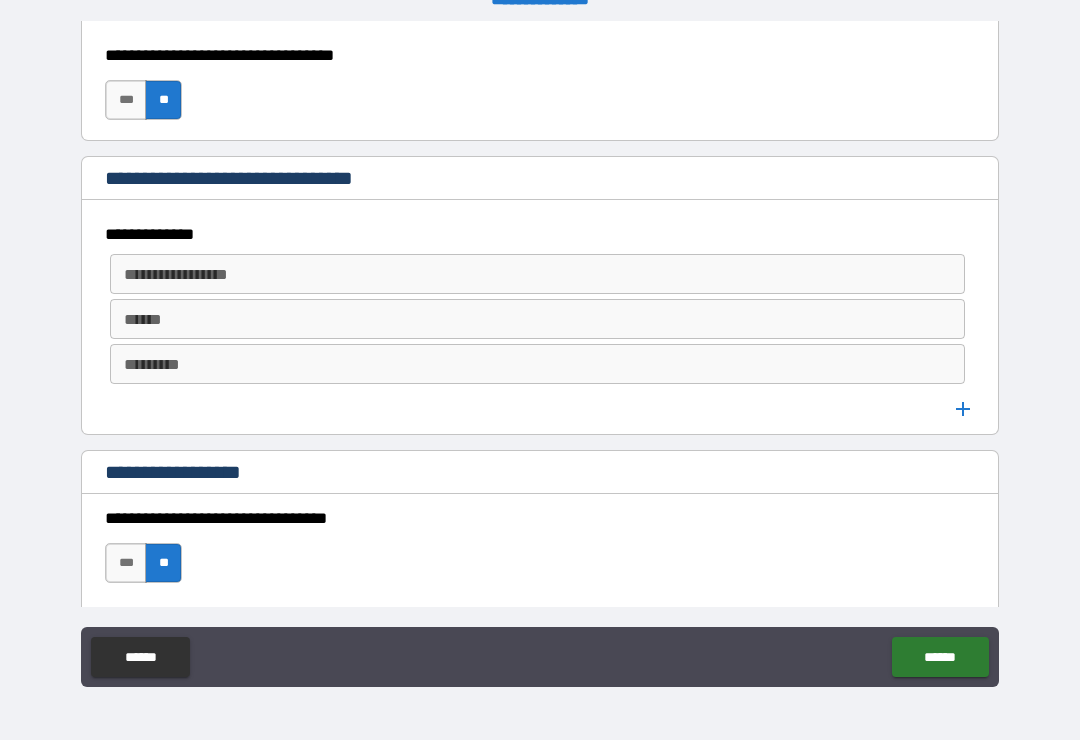 click on "**********" at bounding box center (536, 274) 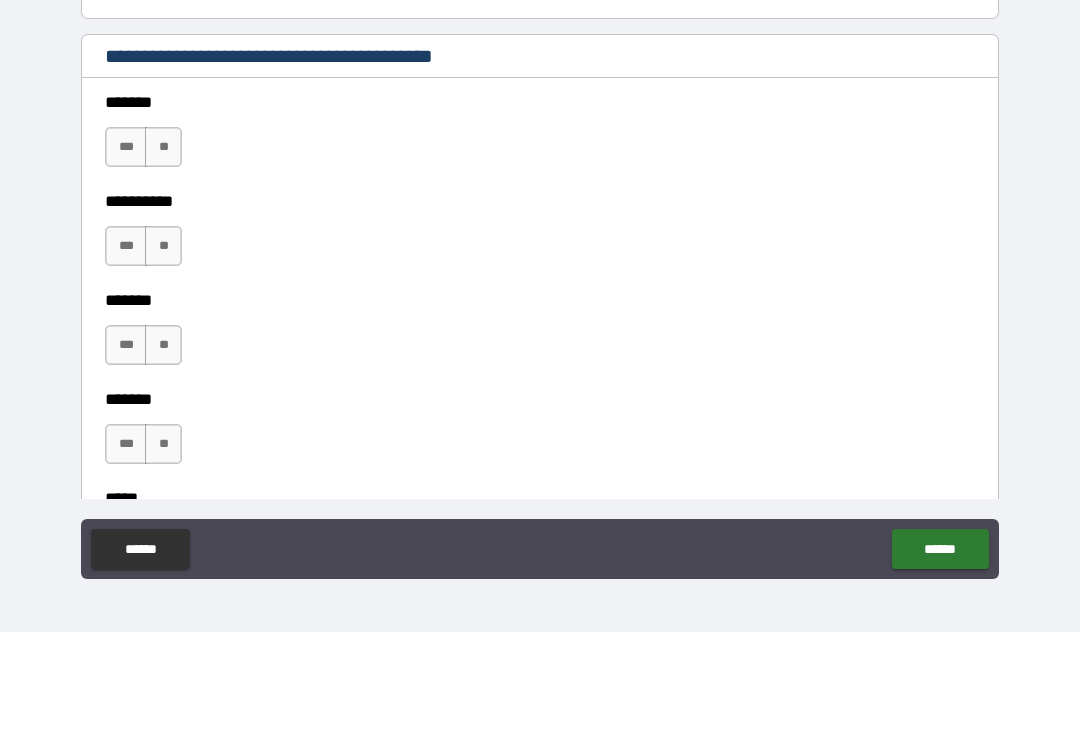 scroll, scrollTop: 1746, scrollLeft: 0, axis: vertical 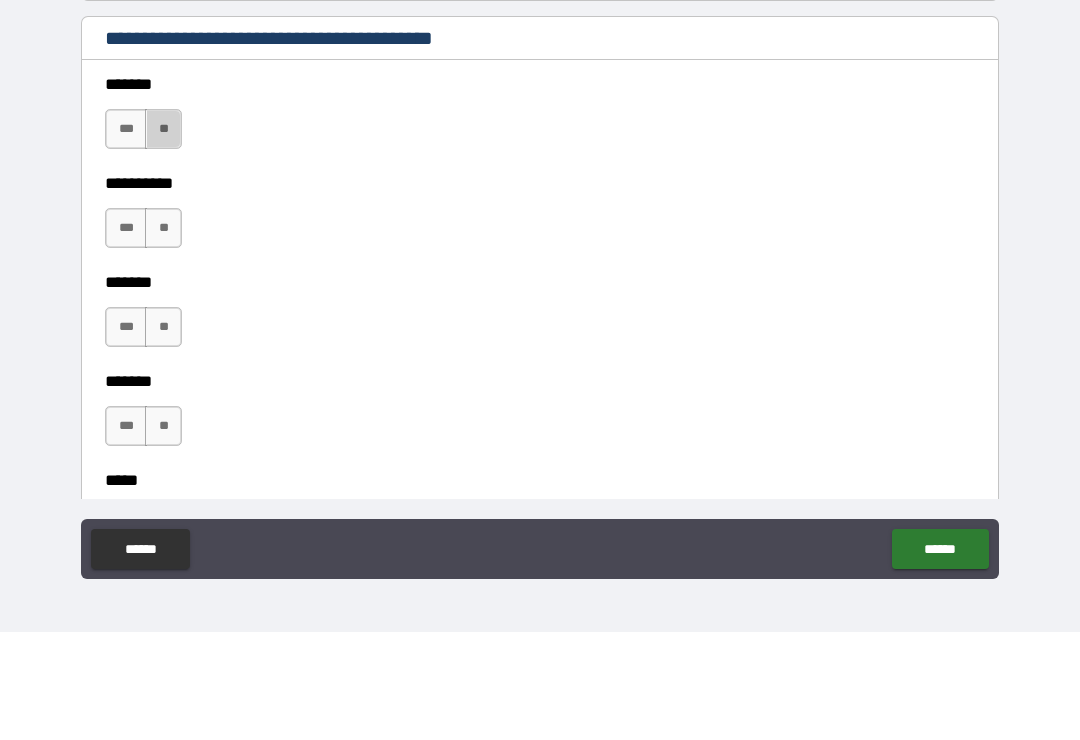 click on "**" at bounding box center [163, 237] 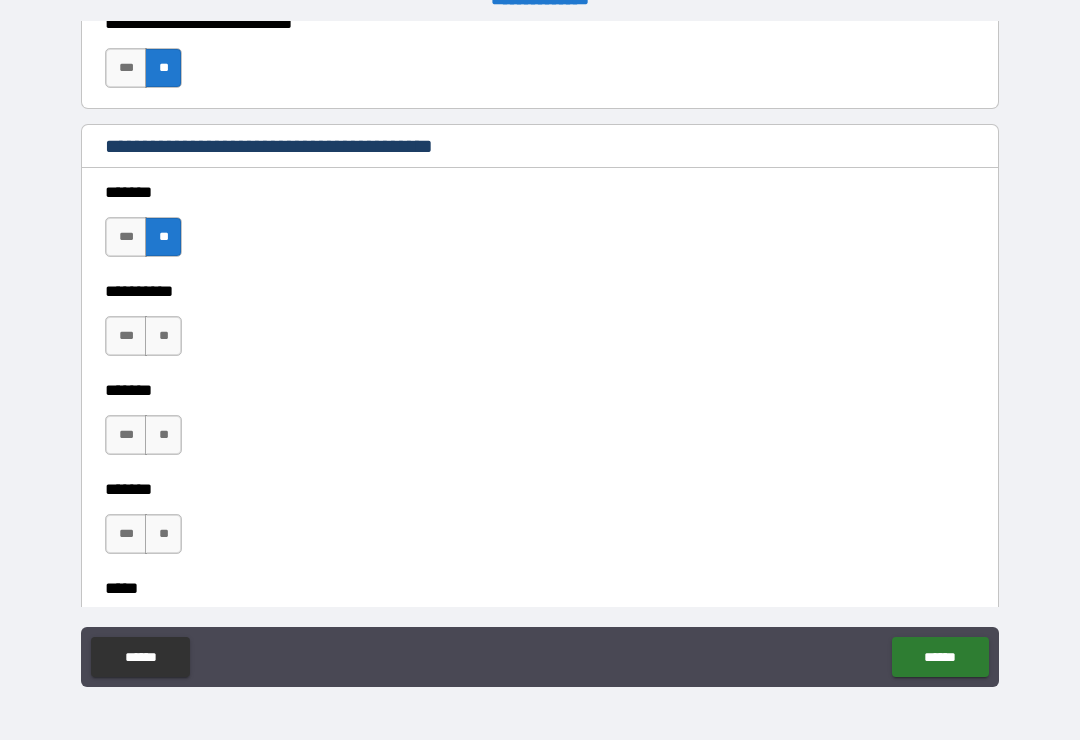 click on "**" at bounding box center (163, 336) 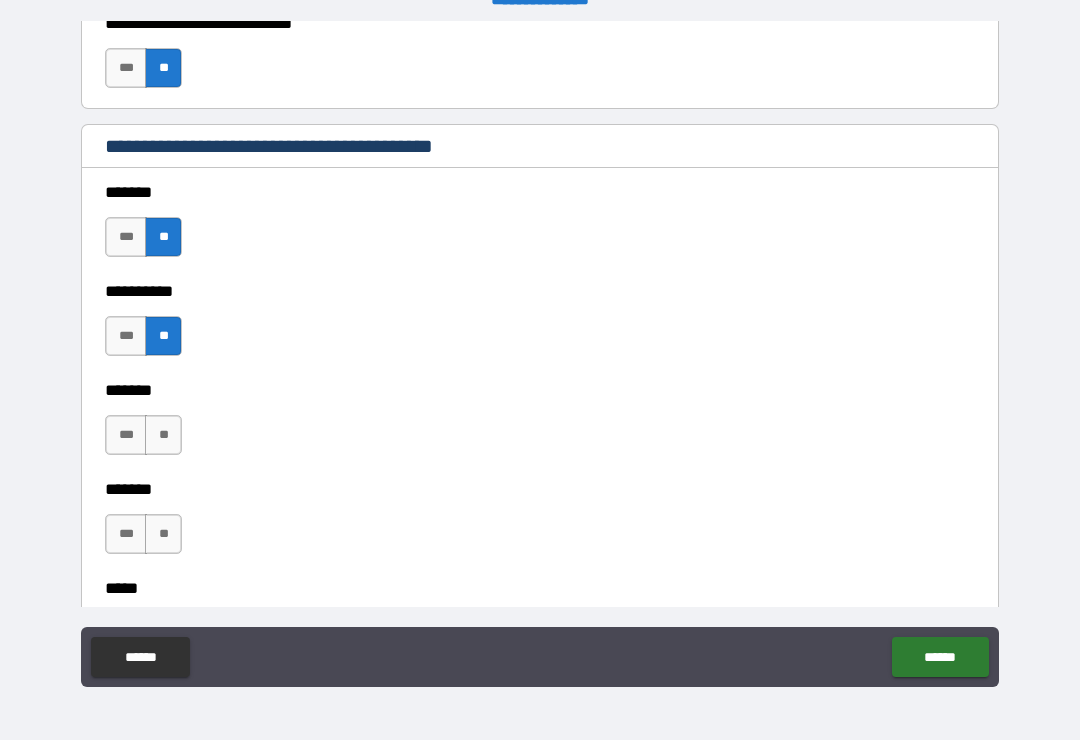 click on "**" at bounding box center [163, 435] 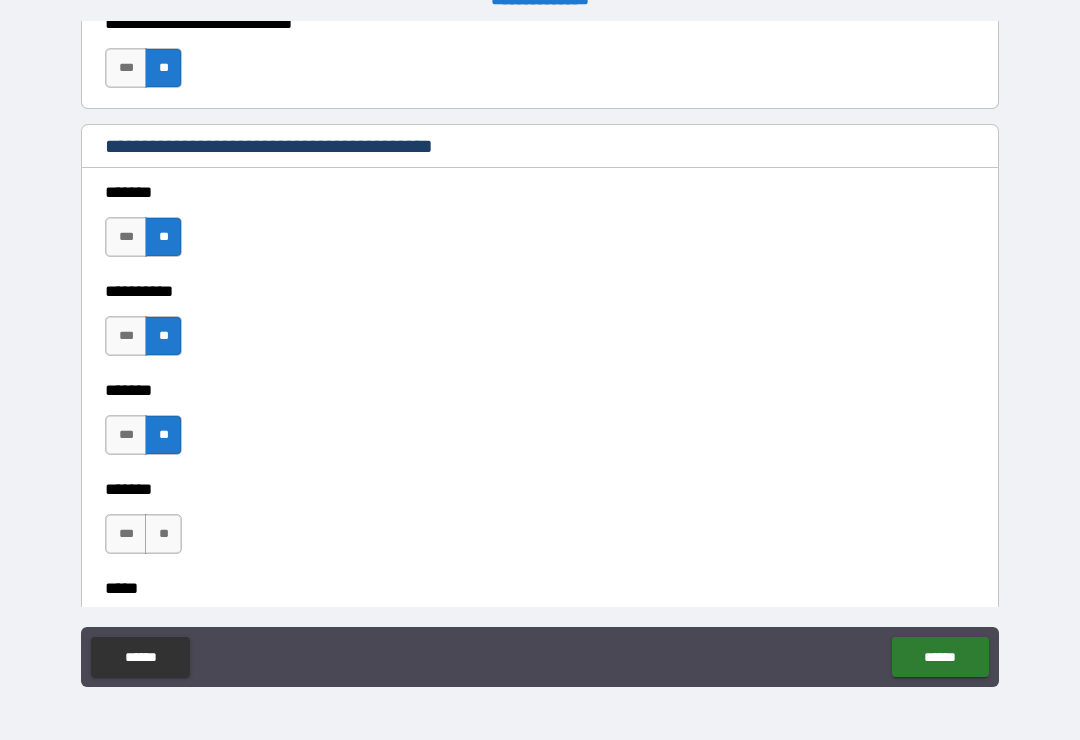click on "**" at bounding box center (163, 534) 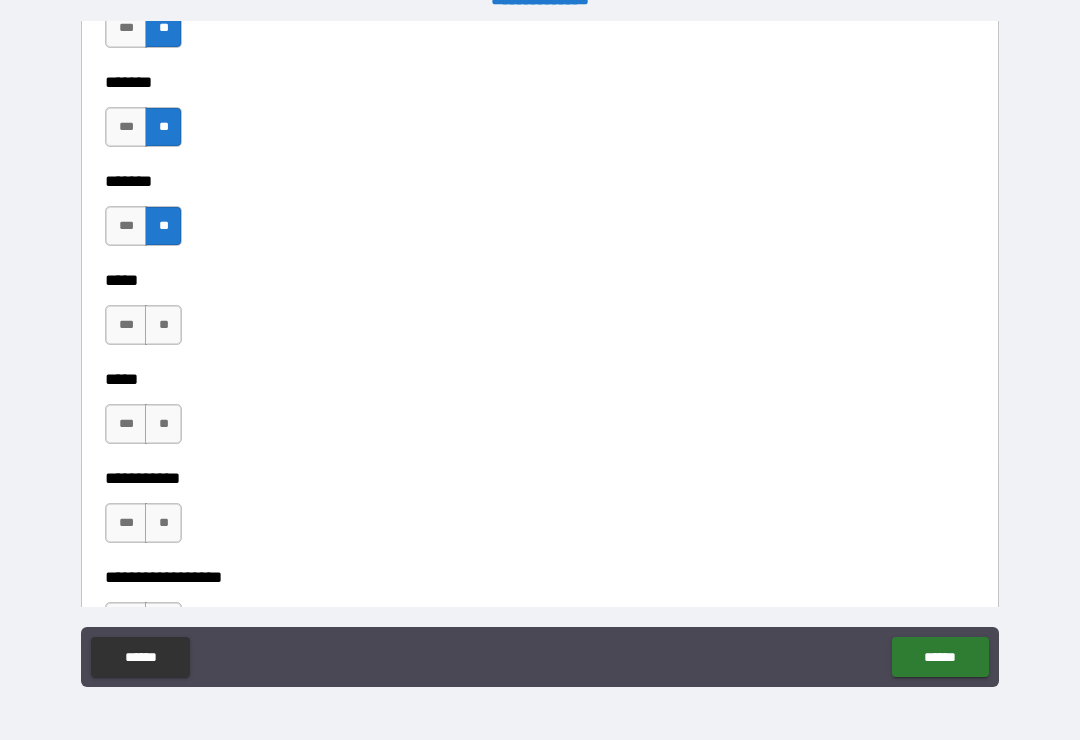 scroll, scrollTop: 2055, scrollLeft: 0, axis: vertical 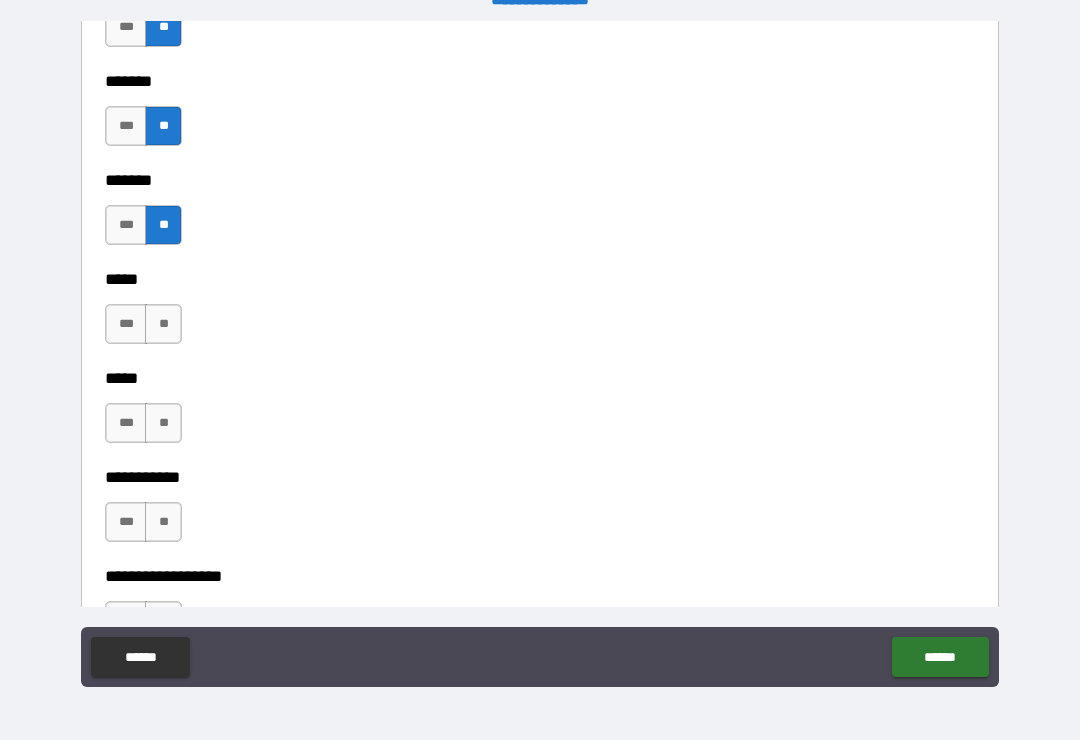 click on "**" at bounding box center (163, 324) 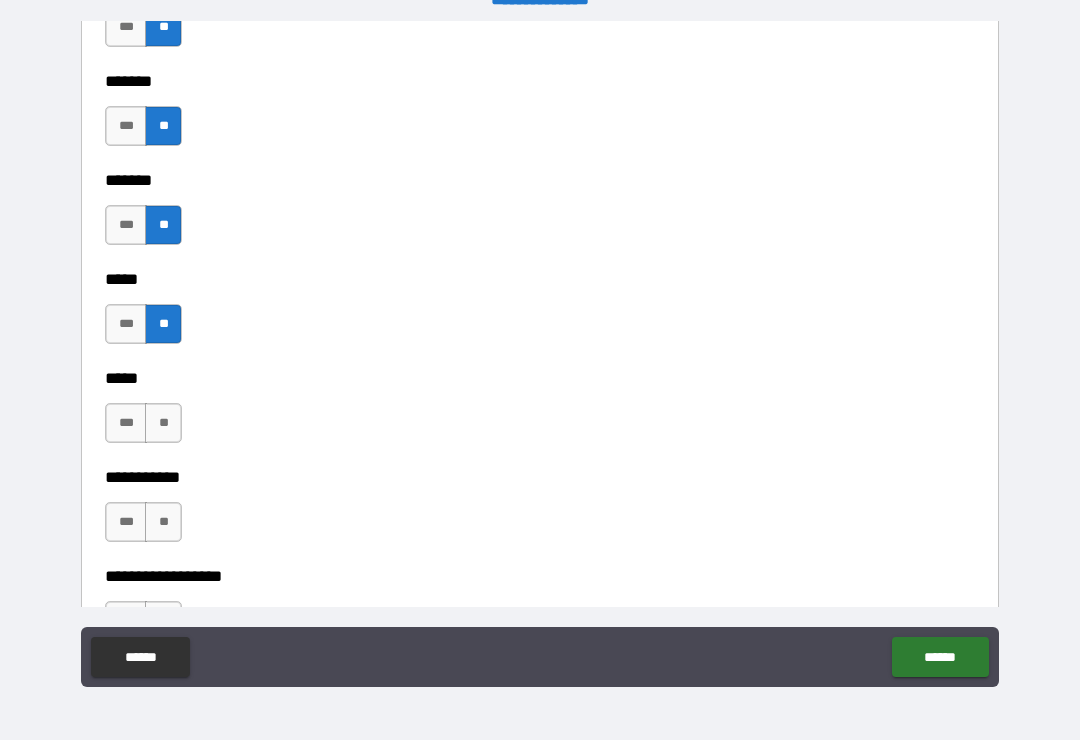 click on "**" at bounding box center [163, 423] 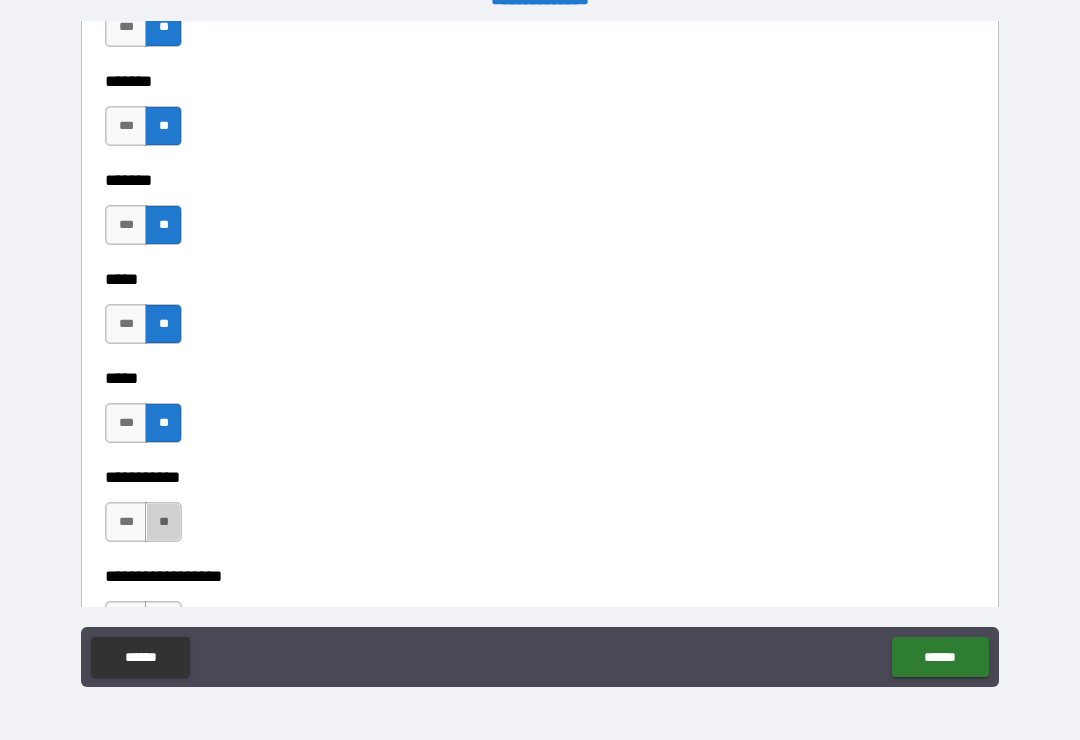 click on "**" at bounding box center (163, 522) 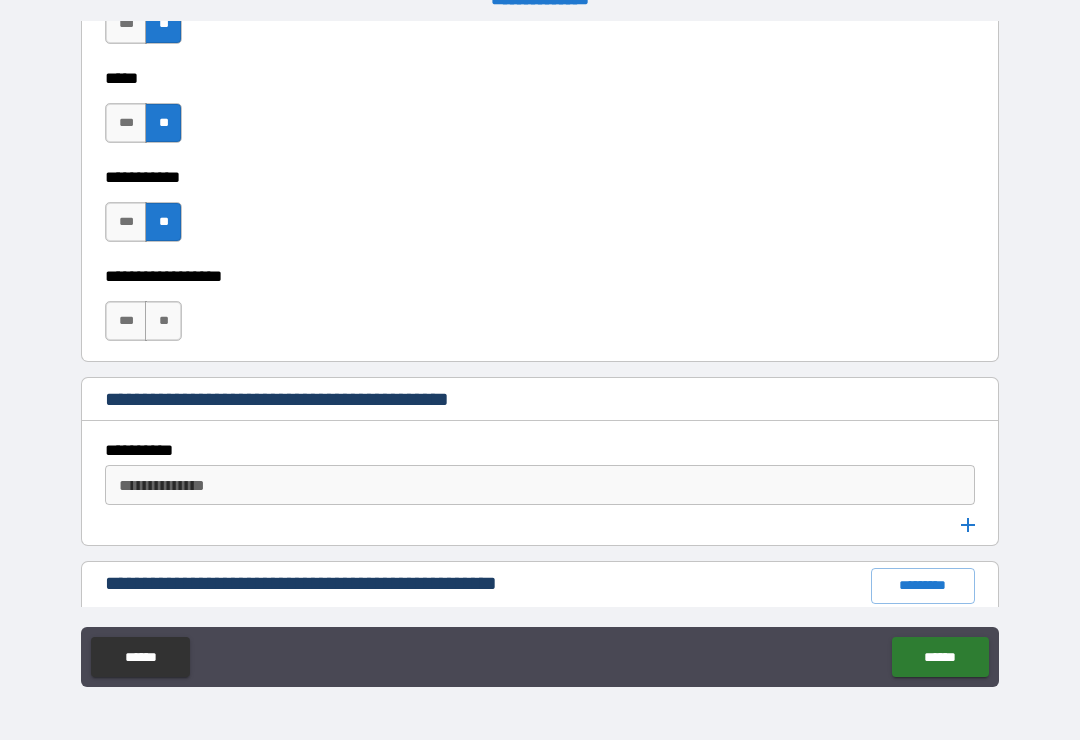 scroll, scrollTop: 2357, scrollLeft: 0, axis: vertical 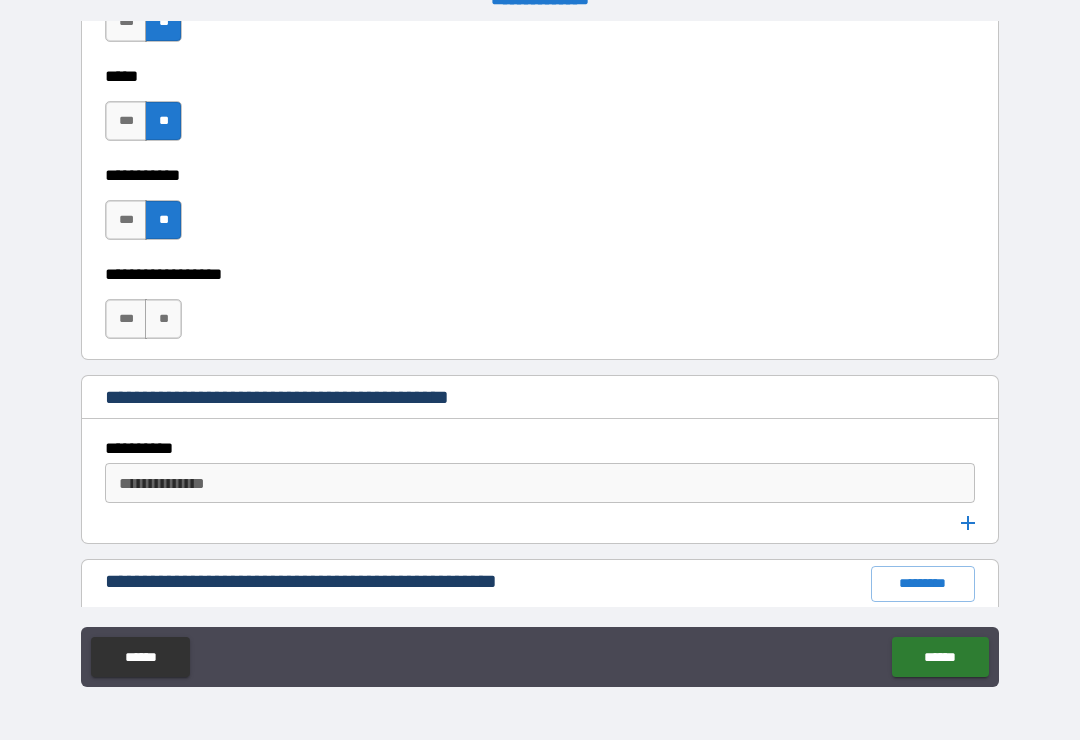 click on "**" at bounding box center [163, 319] 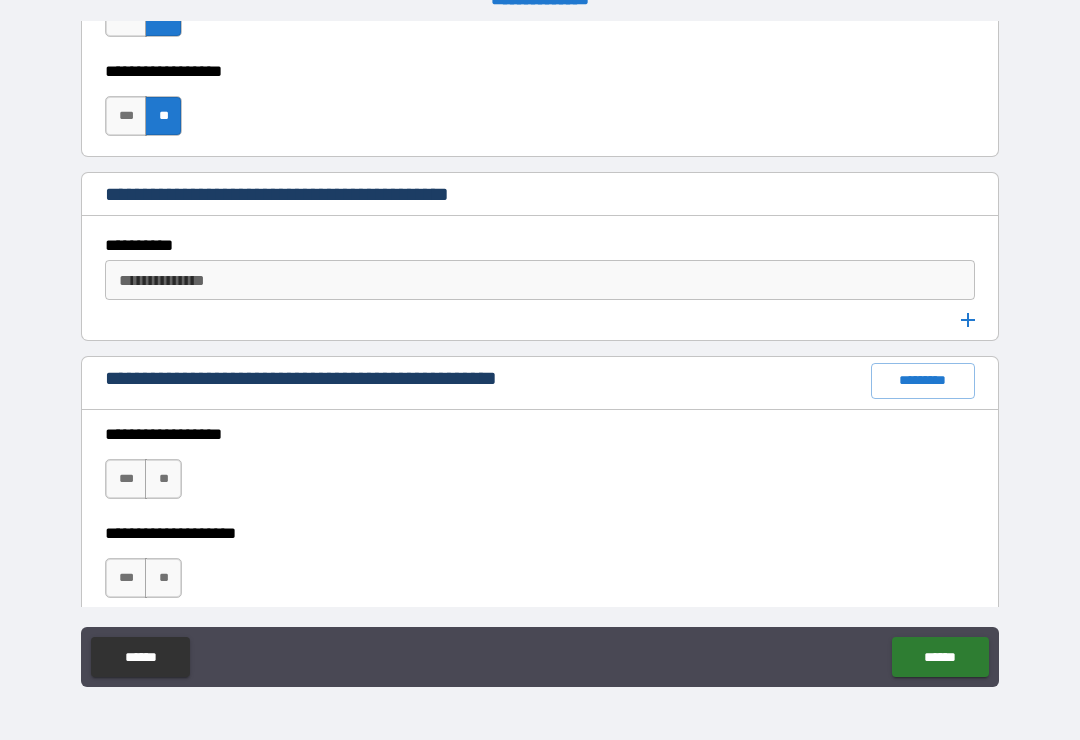 scroll, scrollTop: 2570, scrollLeft: 0, axis: vertical 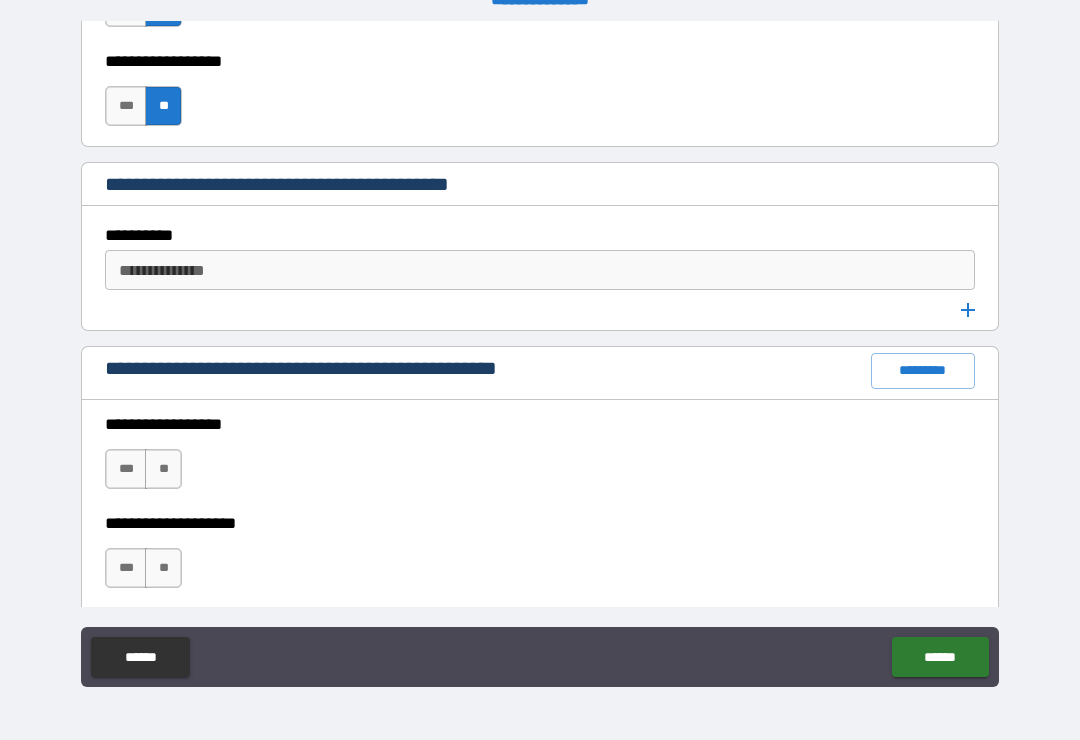 click on "**********" at bounding box center (538, 270) 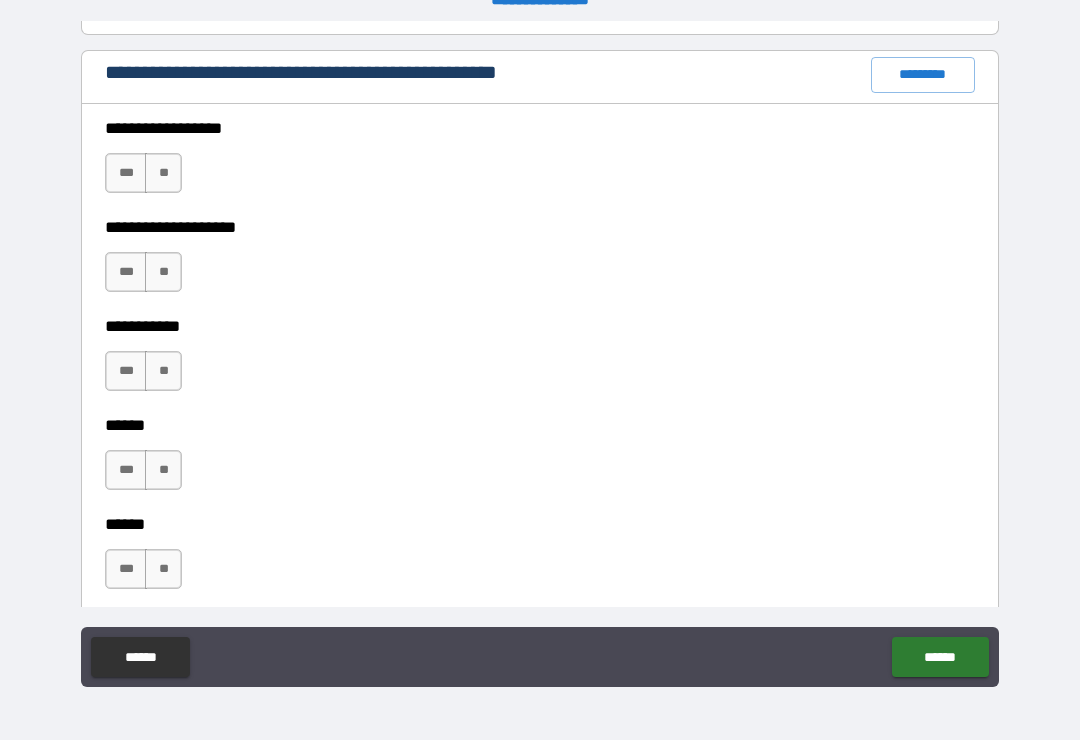 scroll, scrollTop: 2879, scrollLeft: 0, axis: vertical 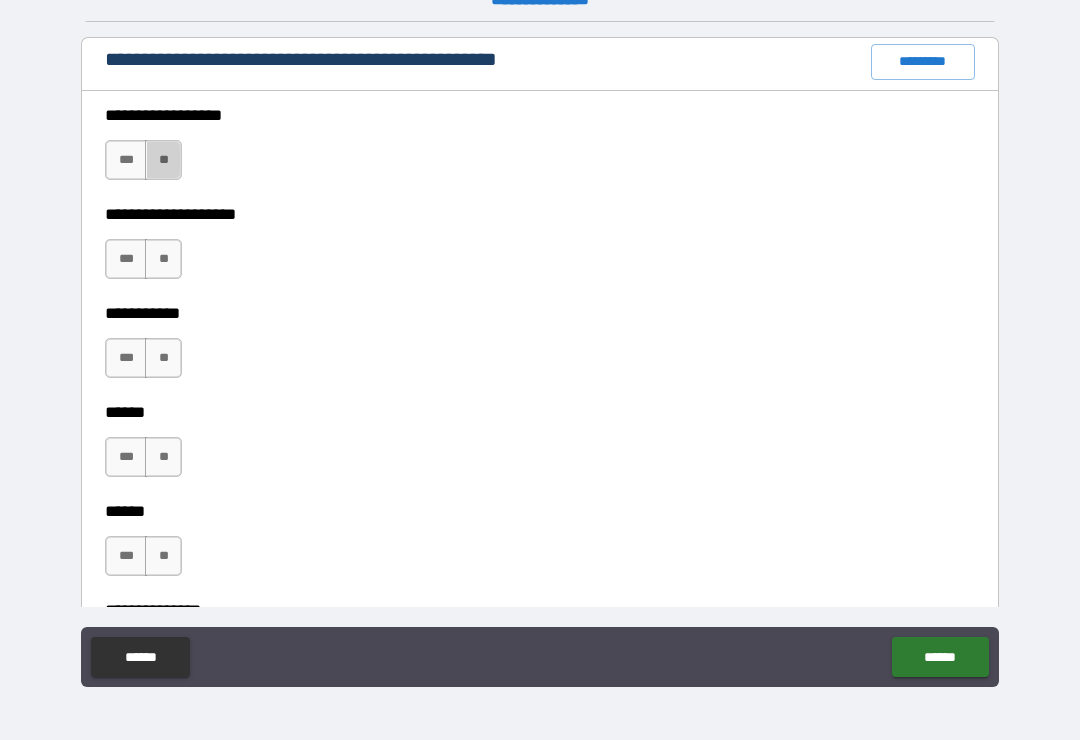 type on "********" 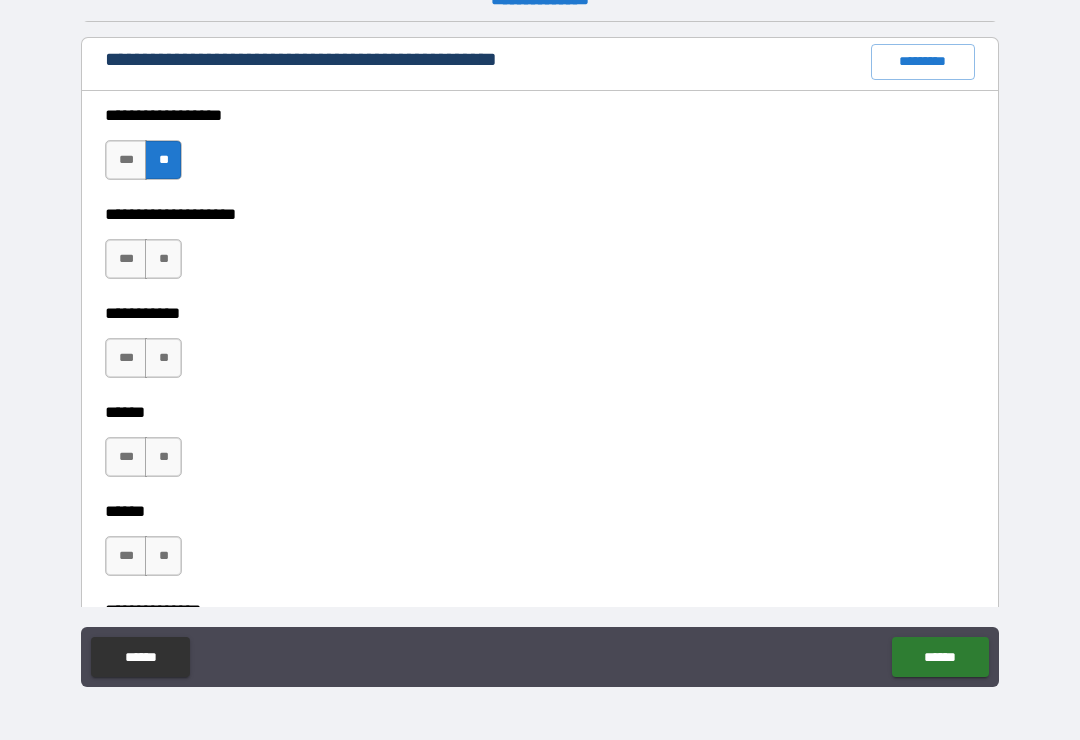 click on "**" at bounding box center [163, 259] 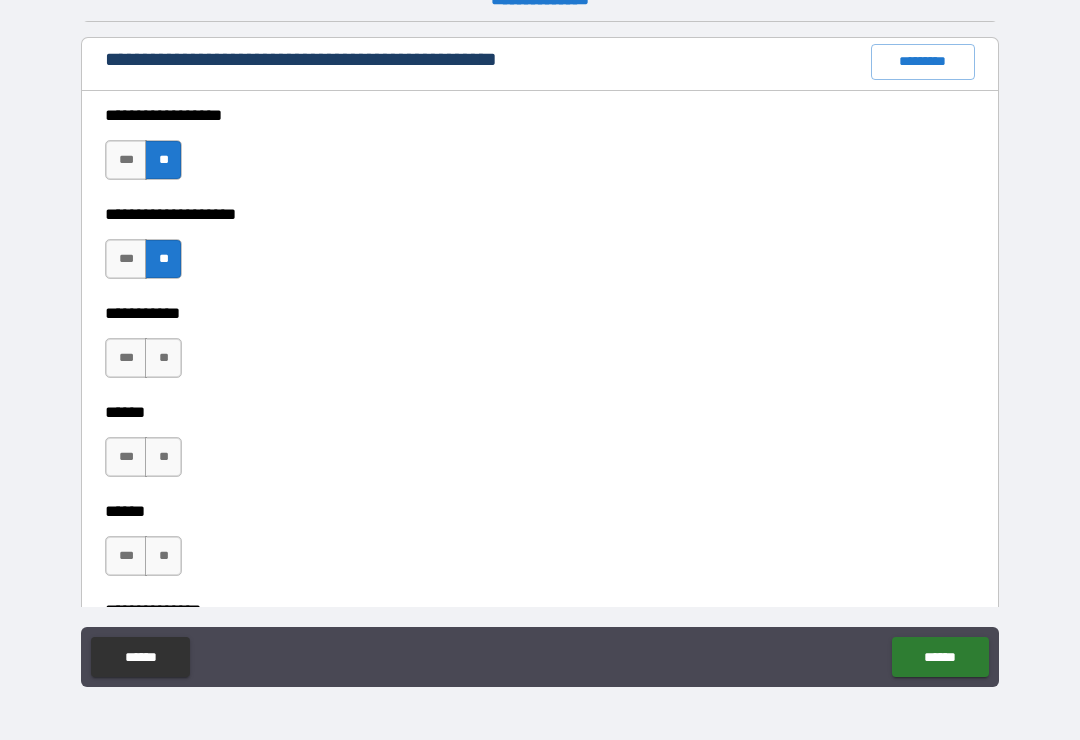 click on "**" at bounding box center (163, 358) 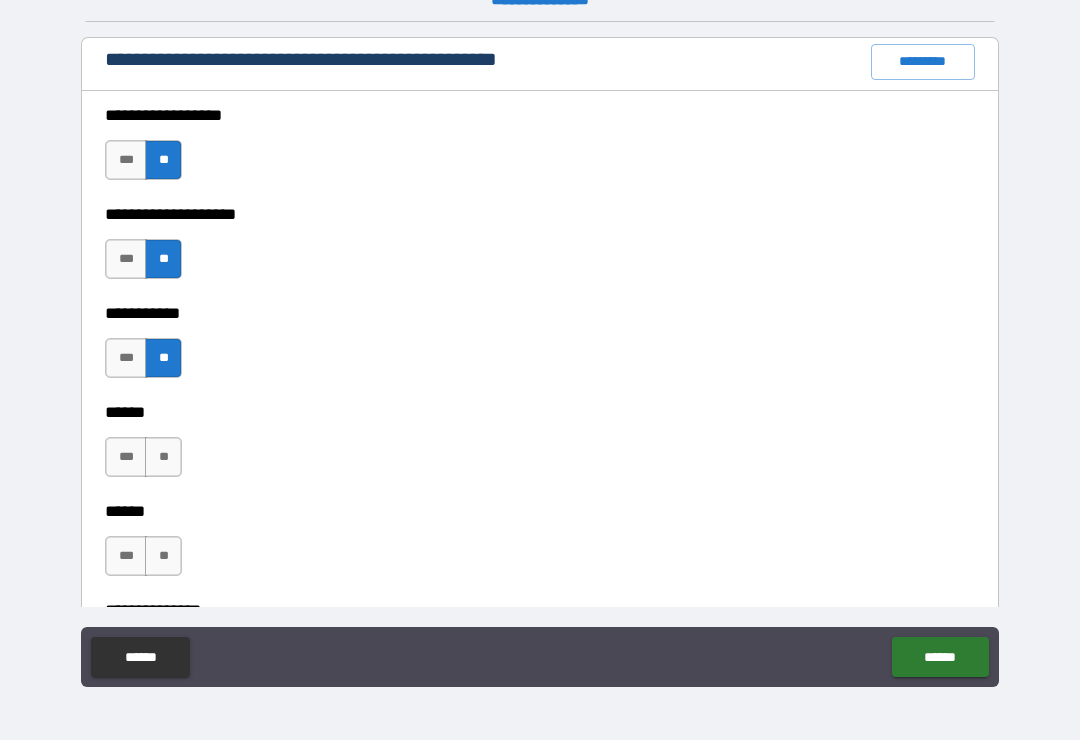 click on "***" at bounding box center [126, 457] 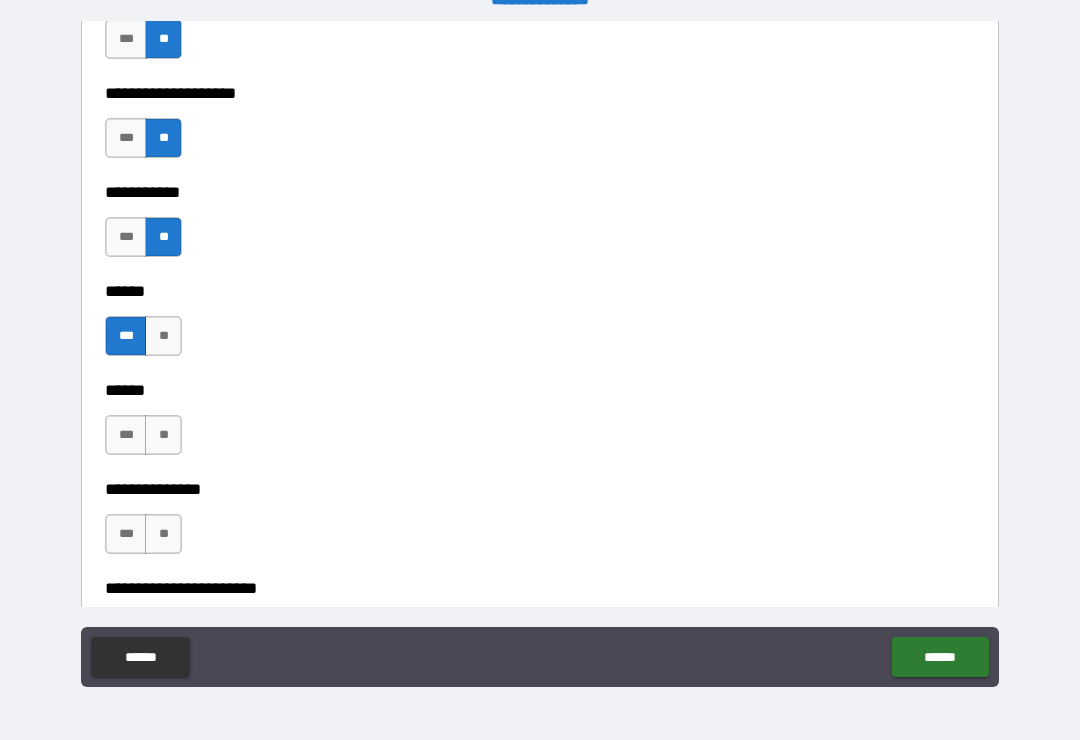 scroll, scrollTop: 3105, scrollLeft: 0, axis: vertical 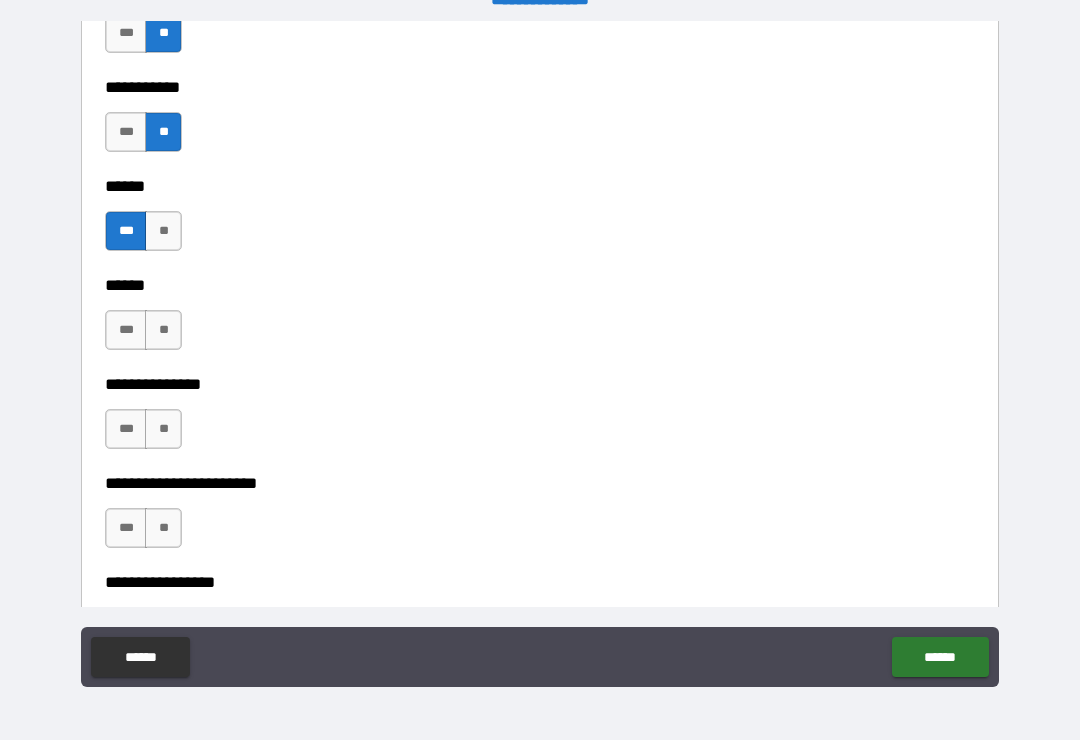 click on "**" at bounding box center (163, 330) 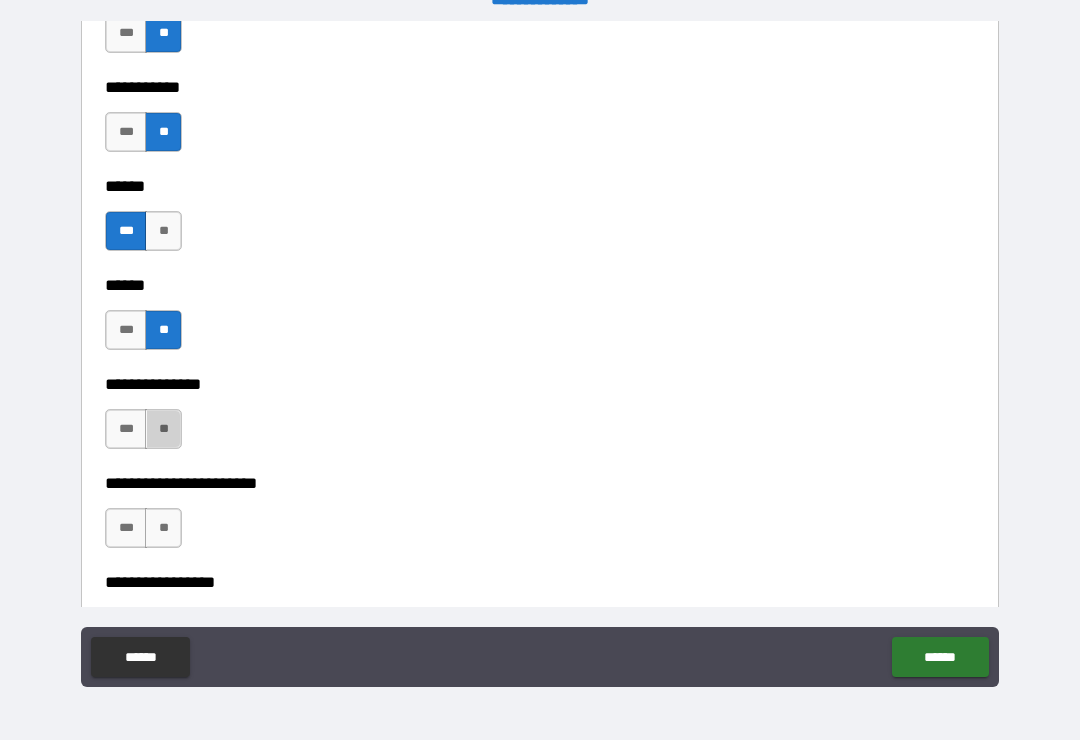 click on "**" at bounding box center [163, 429] 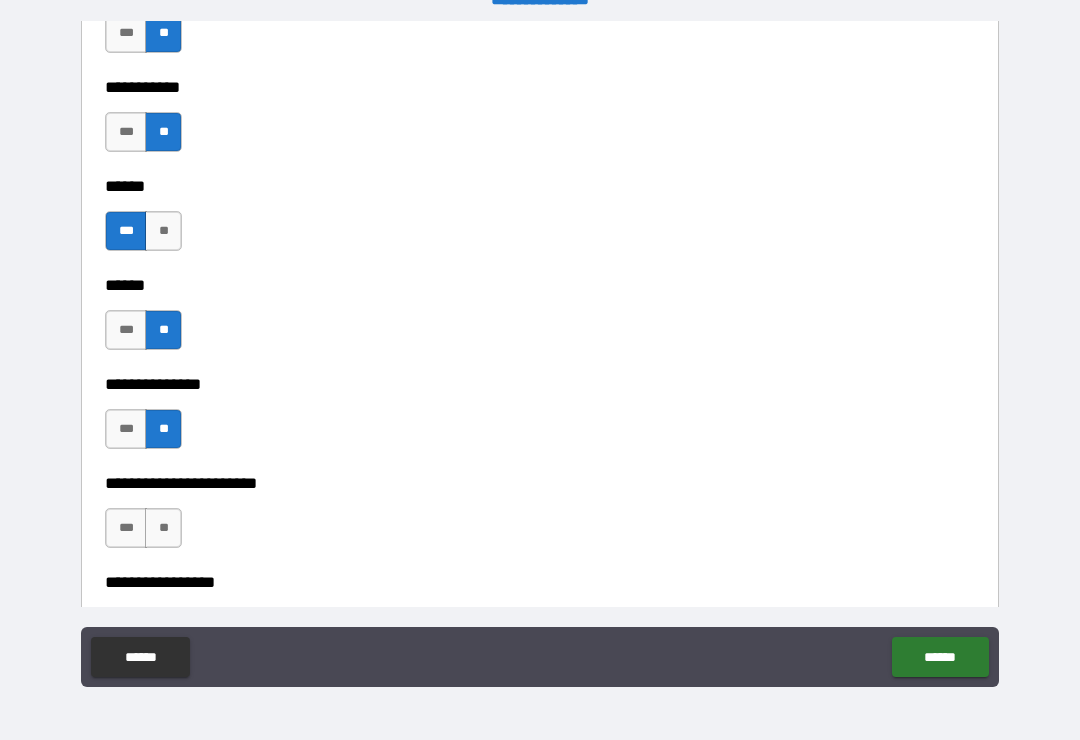 click on "**" at bounding box center (163, 528) 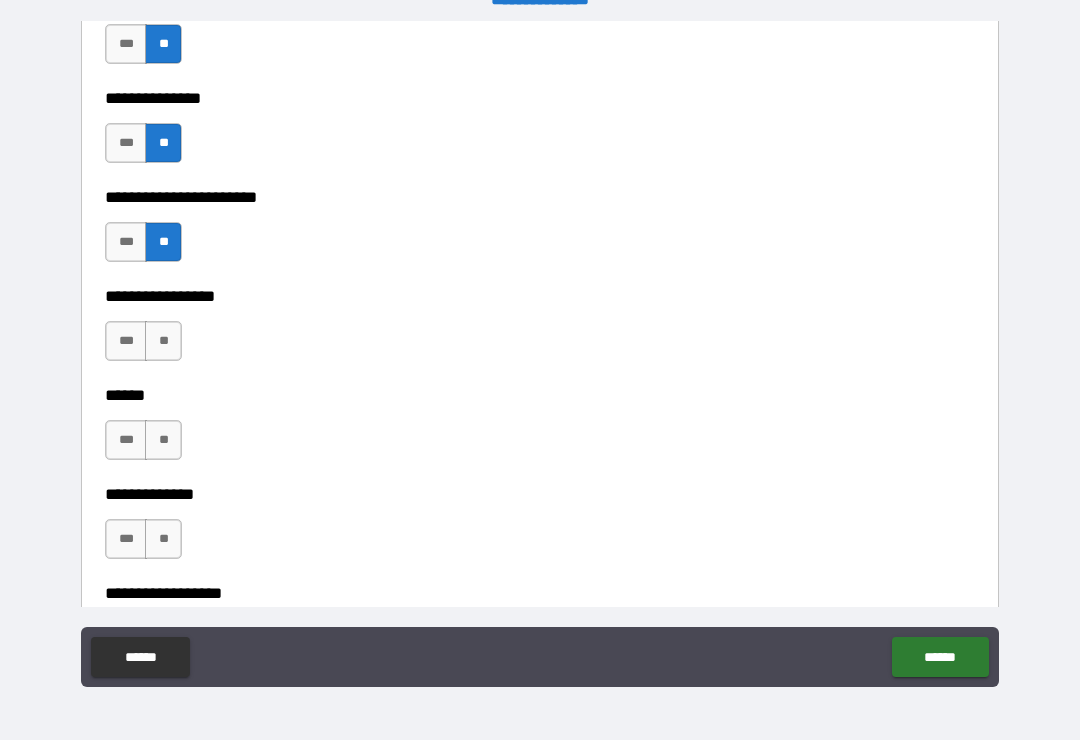 scroll, scrollTop: 3401, scrollLeft: 0, axis: vertical 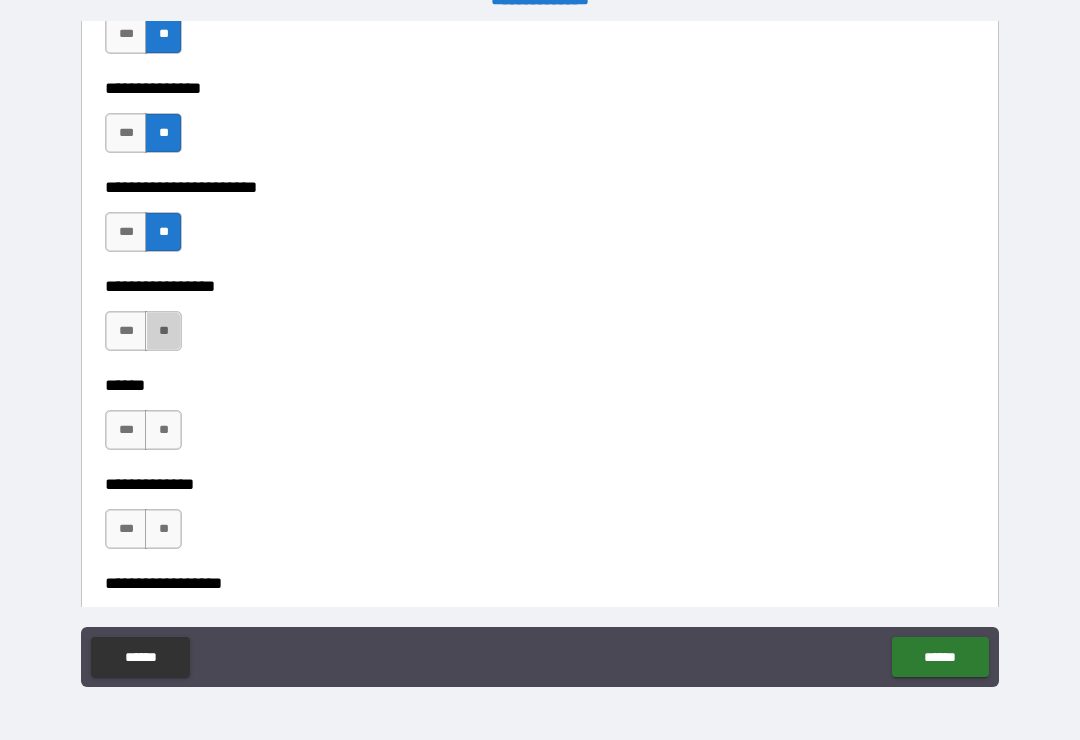click on "**" at bounding box center [163, 331] 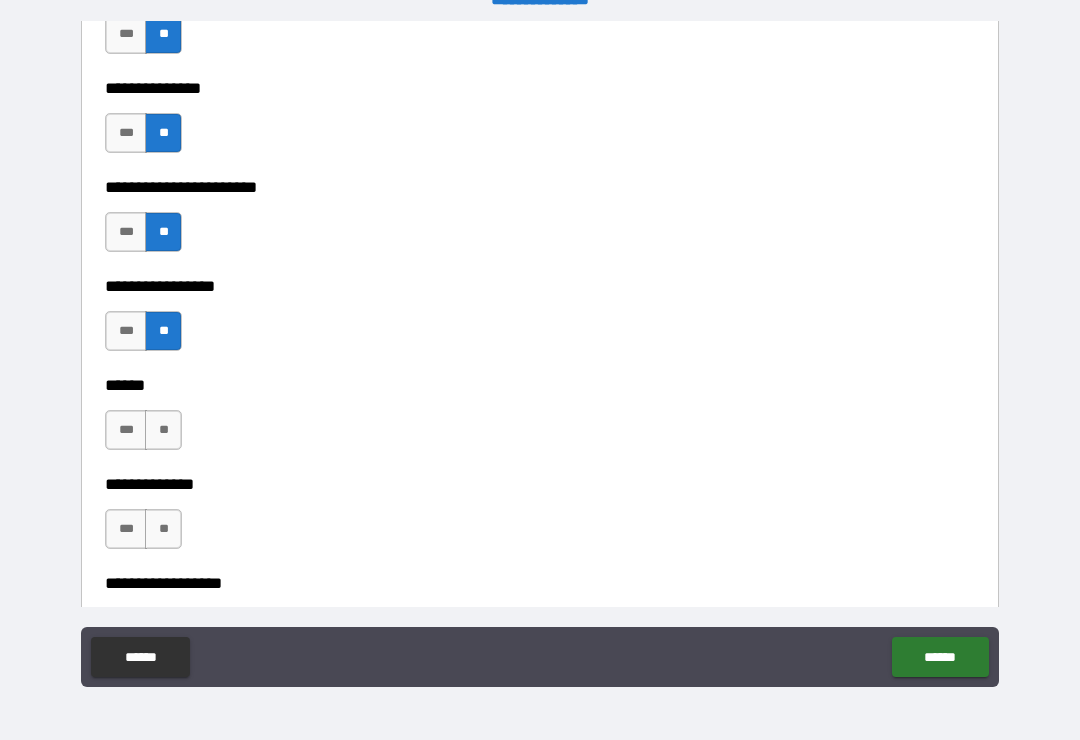 click on "**" at bounding box center (163, 430) 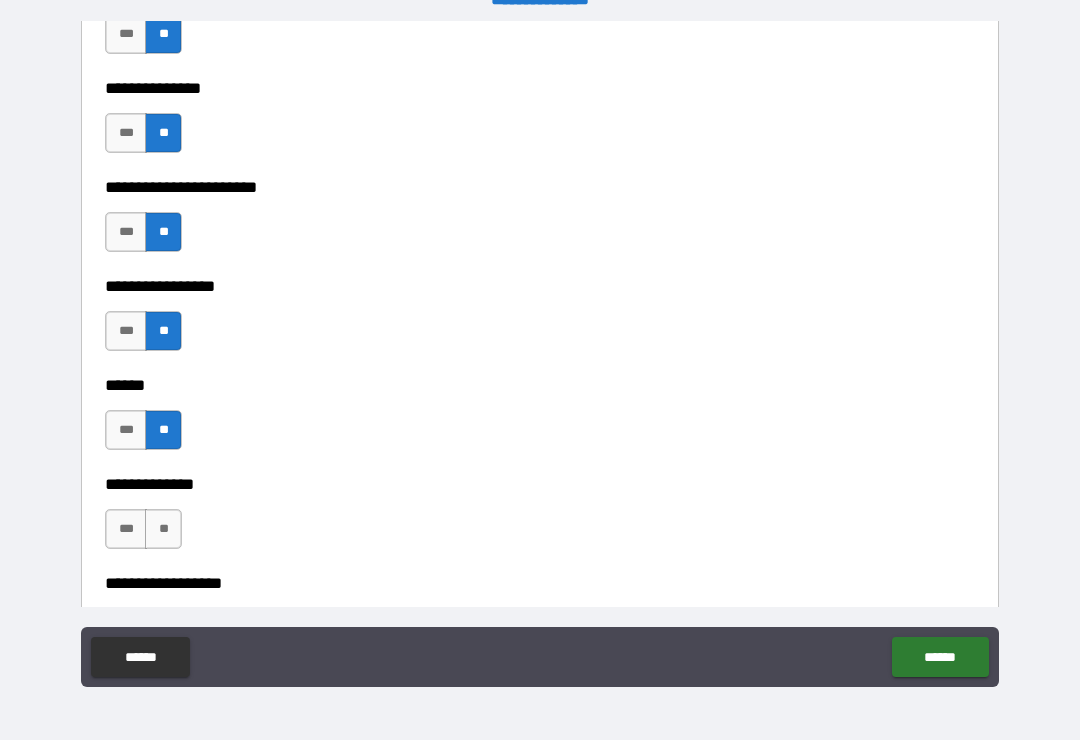 click on "**" at bounding box center [163, 529] 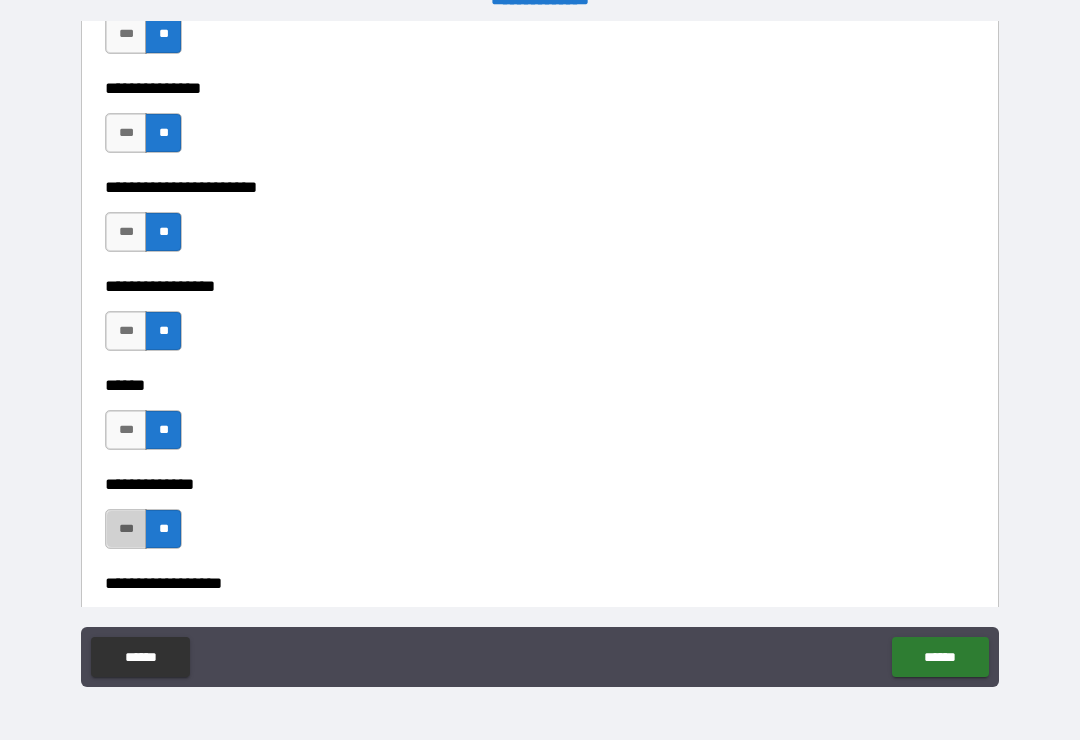 click on "***" at bounding box center (126, 529) 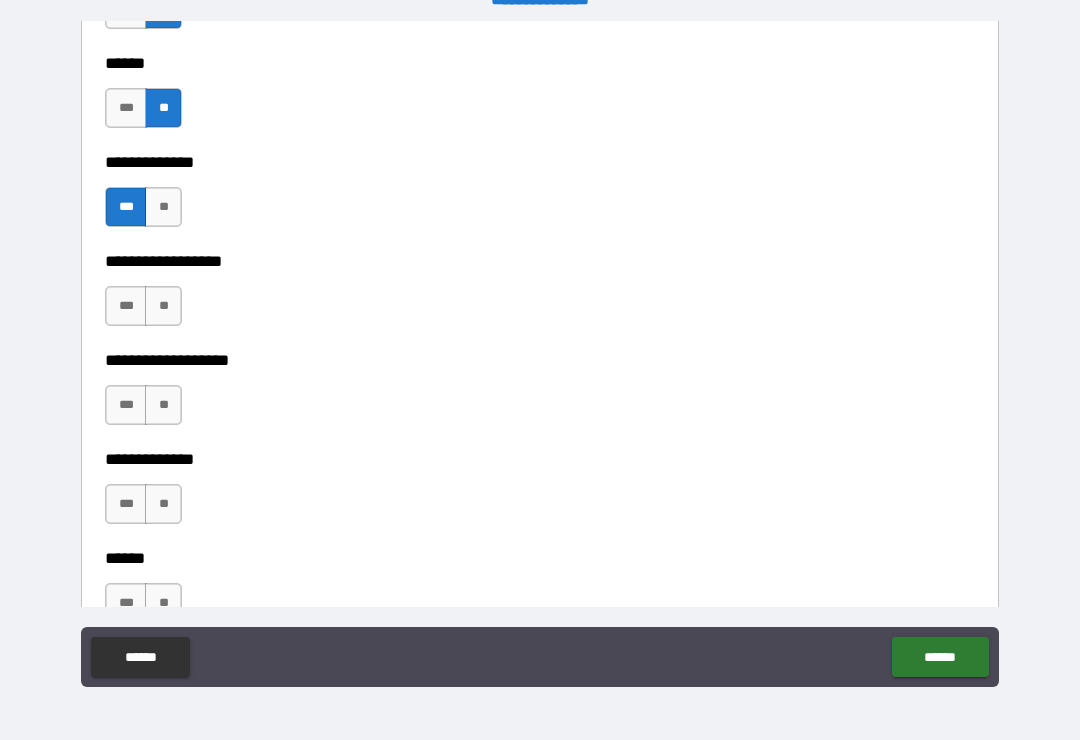 scroll, scrollTop: 3734, scrollLeft: 0, axis: vertical 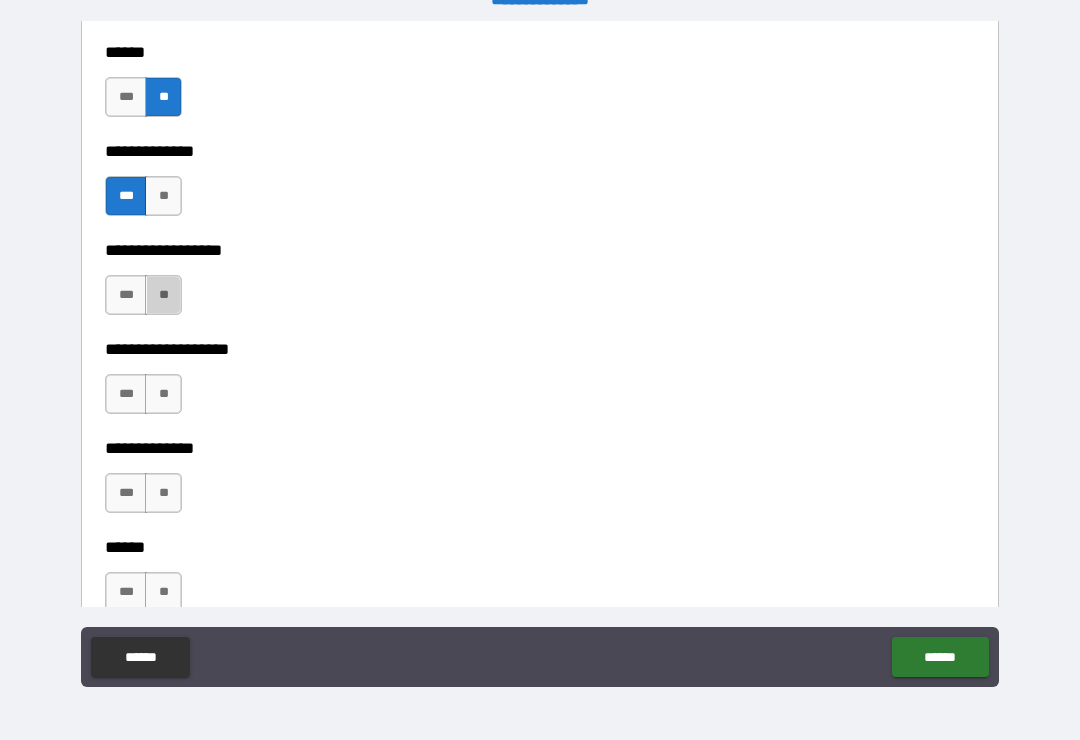 click on "**" at bounding box center (163, 295) 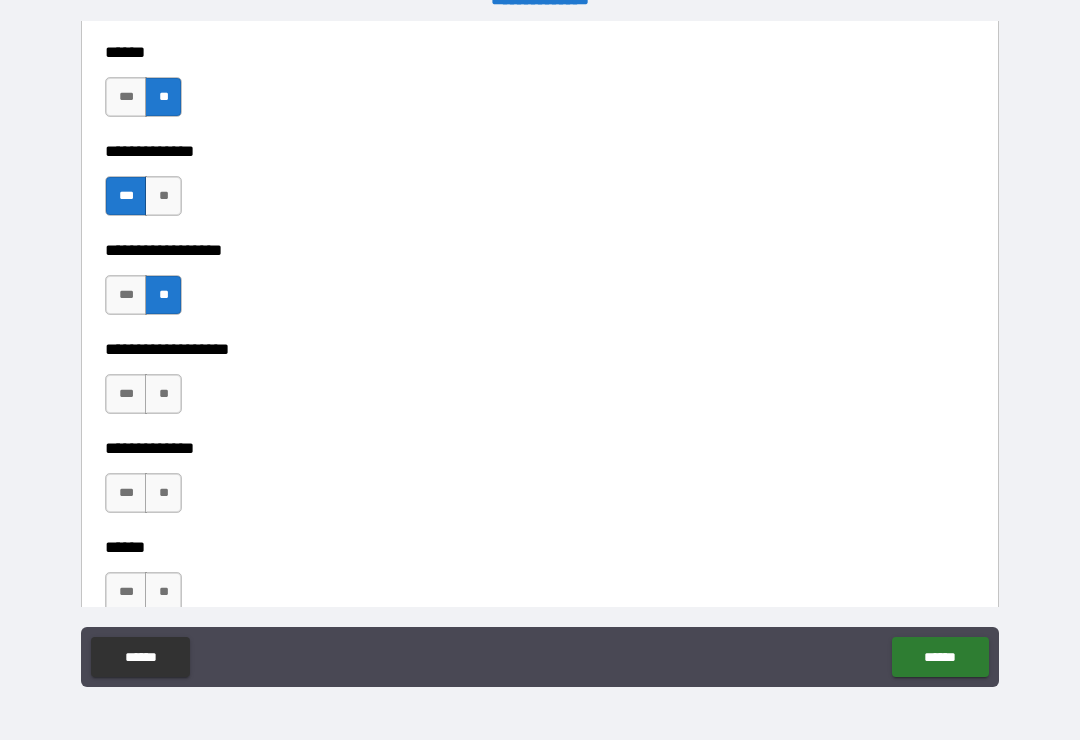 click on "**" at bounding box center [163, 394] 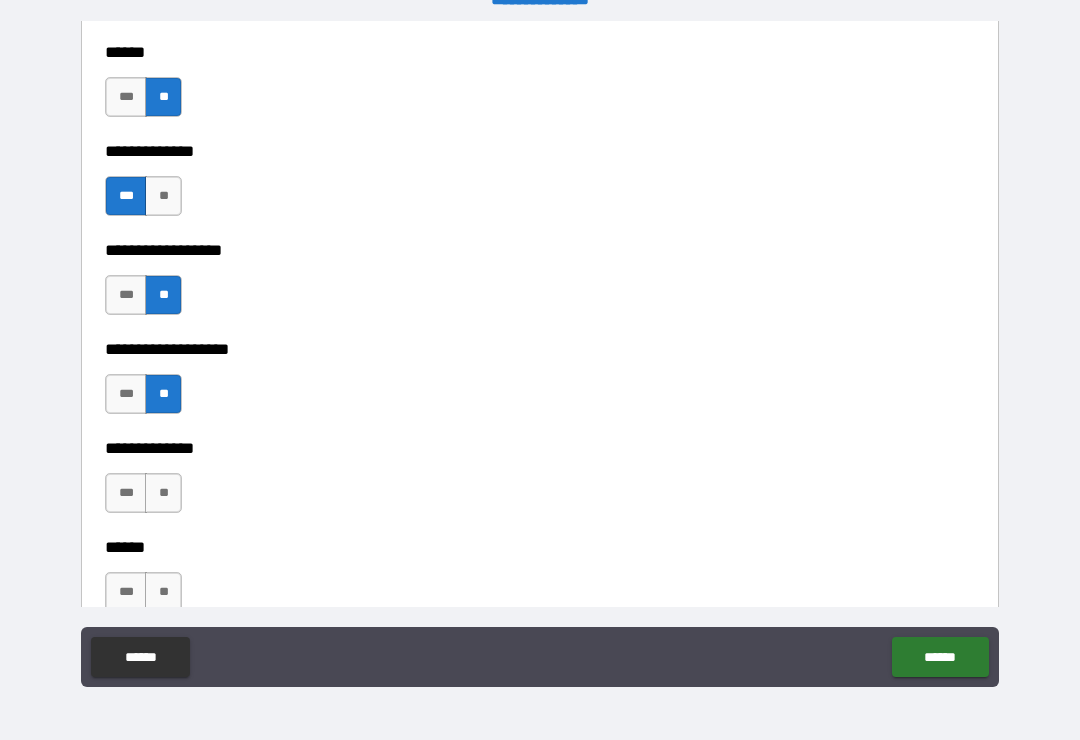 click on "**" at bounding box center [163, 493] 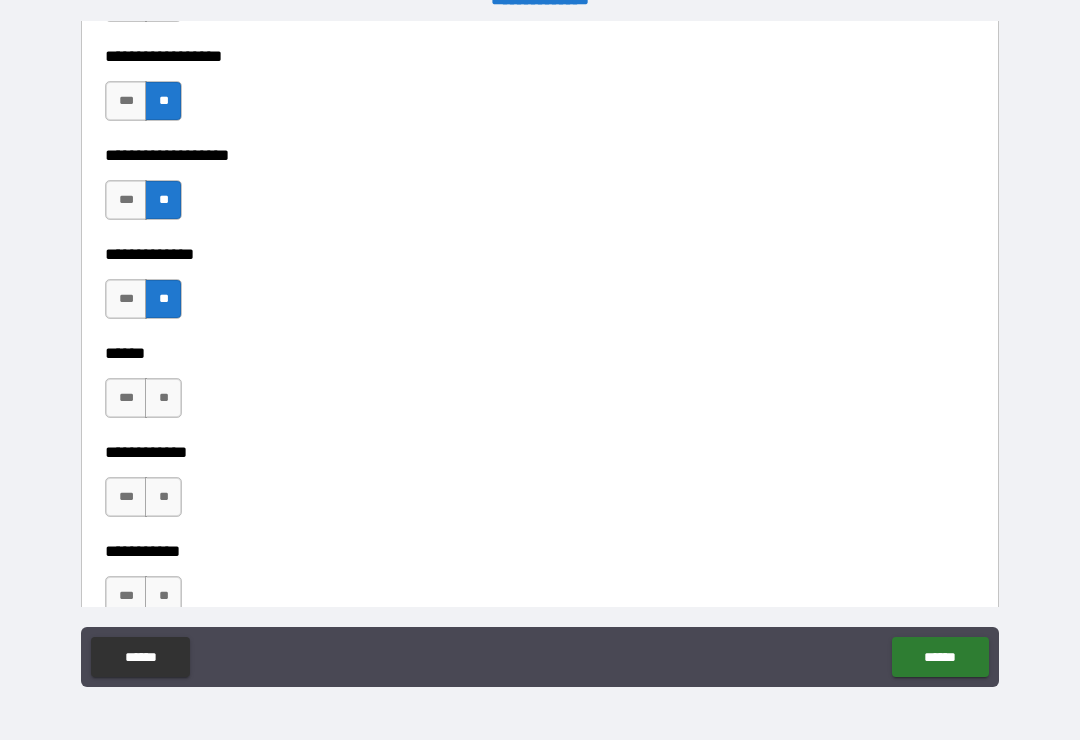 scroll, scrollTop: 3941, scrollLeft: 0, axis: vertical 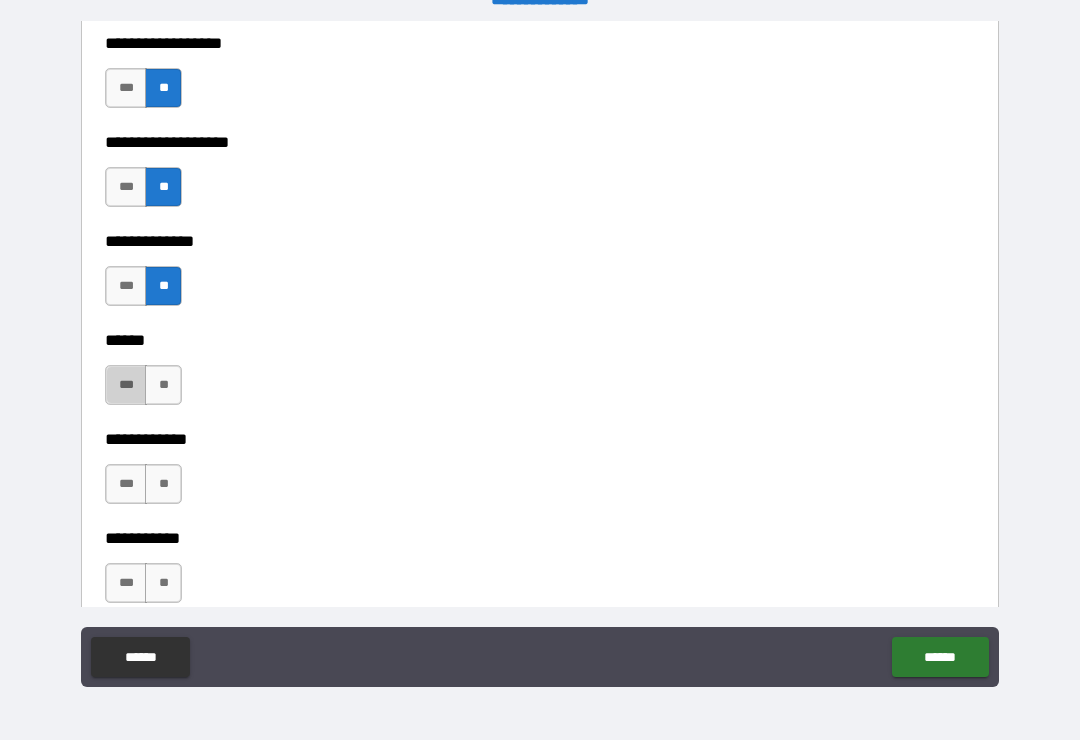 click on "***" at bounding box center (126, 385) 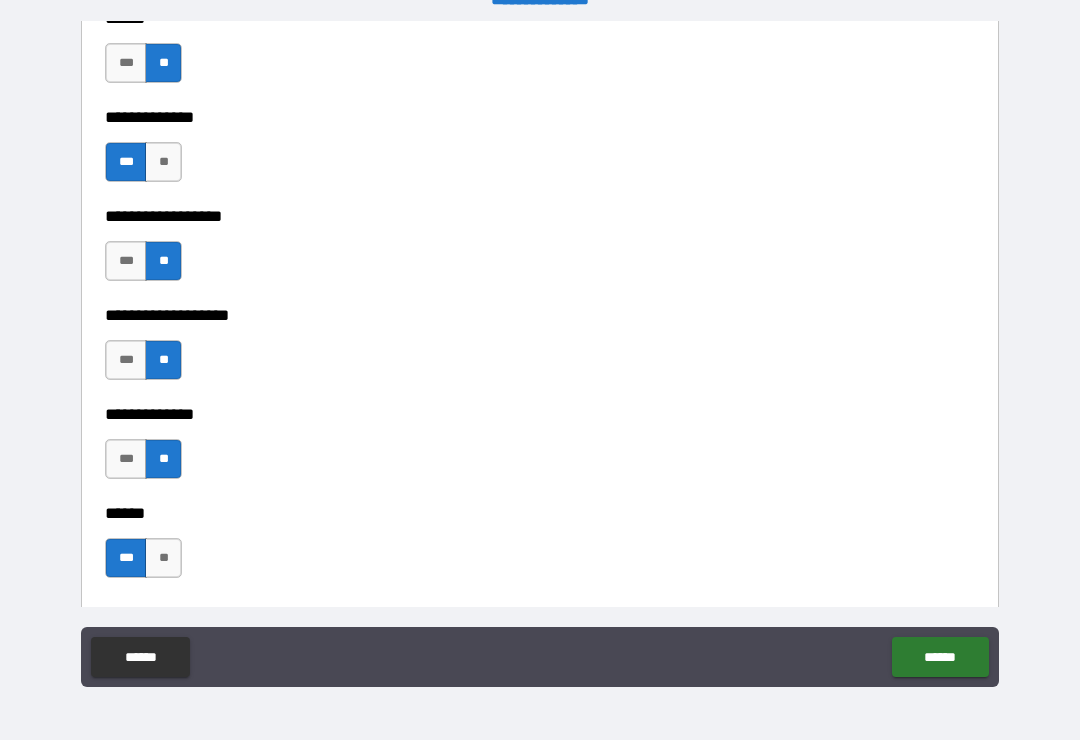 scroll, scrollTop: 3769, scrollLeft: 0, axis: vertical 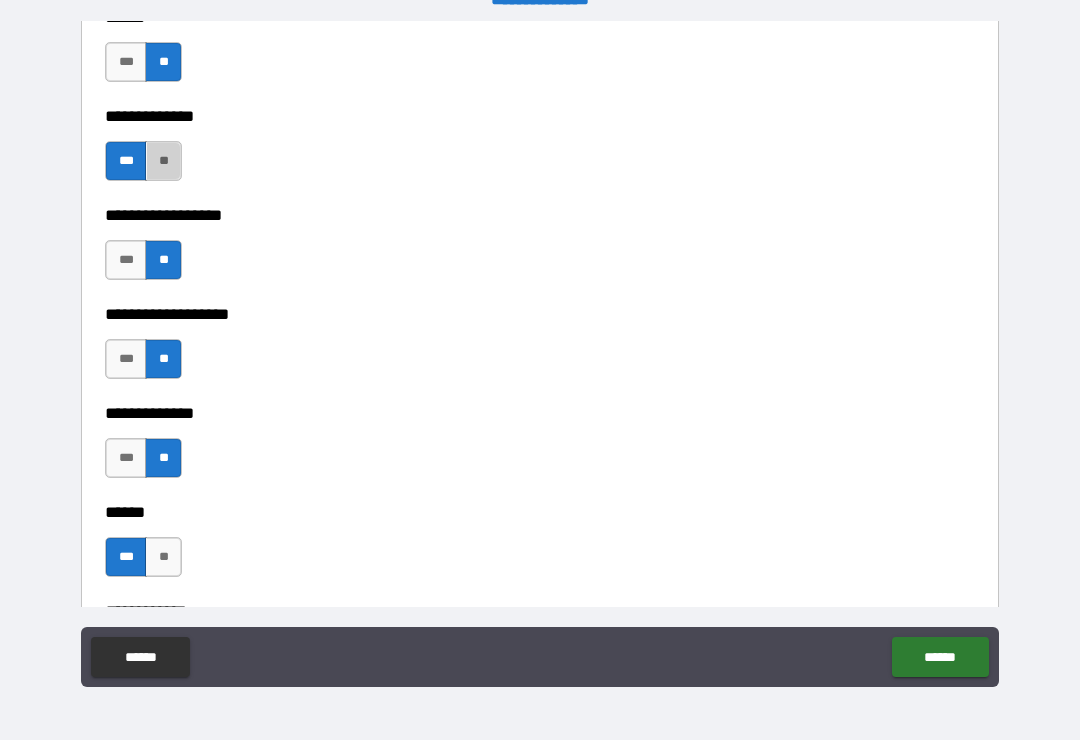click on "**" at bounding box center (163, 161) 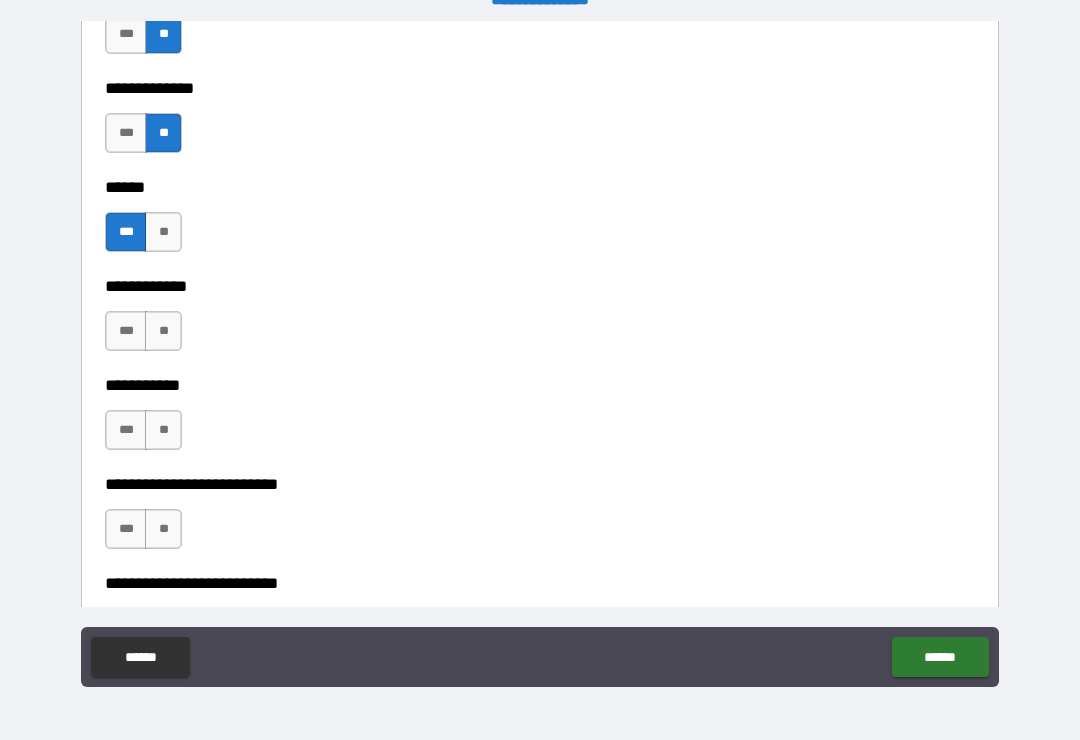 scroll, scrollTop: 4100, scrollLeft: 0, axis: vertical 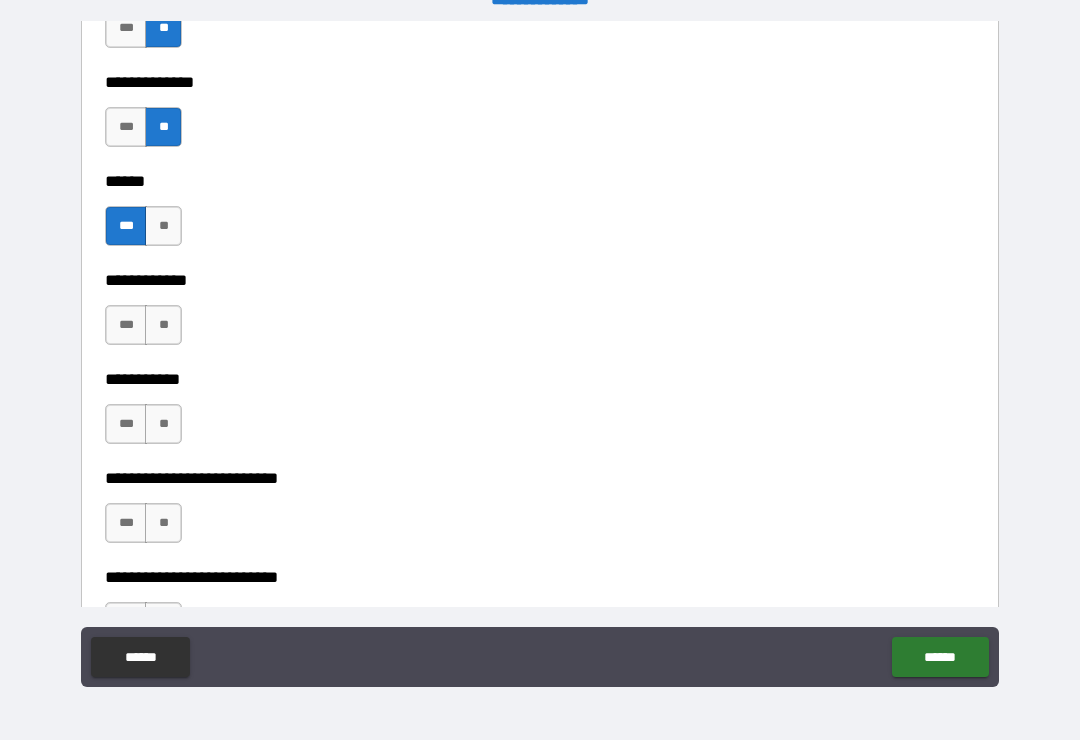 click on "***" at bounding box center [126, 325] 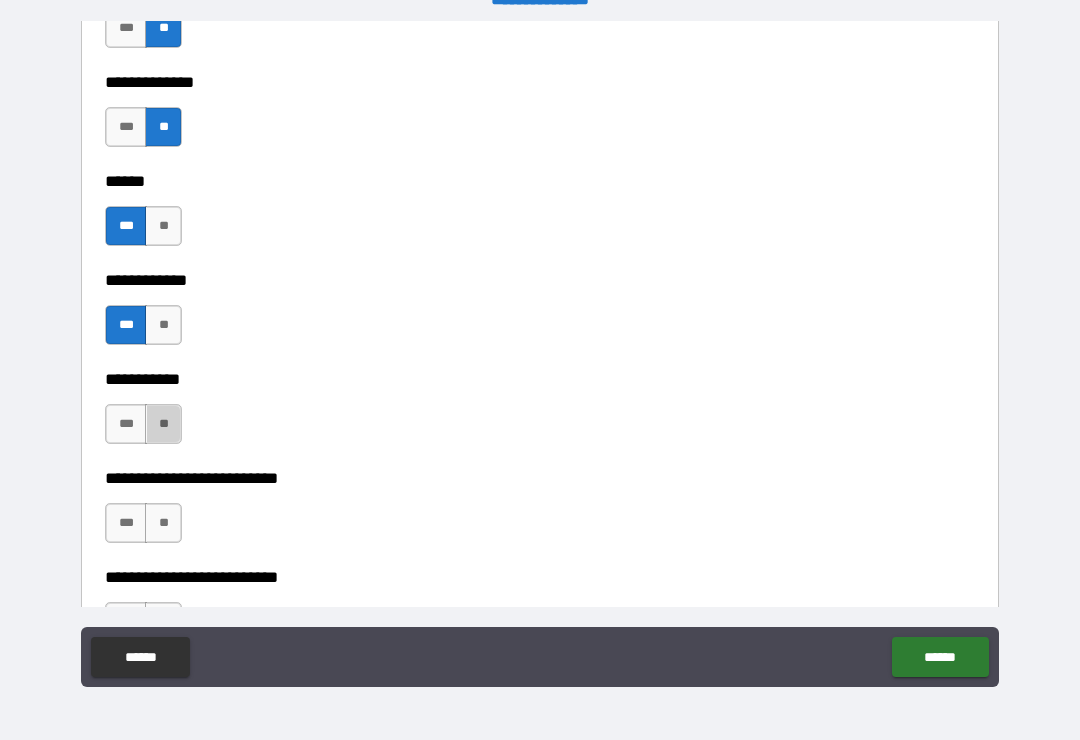 click on "**" at bounding box center (163, 424) 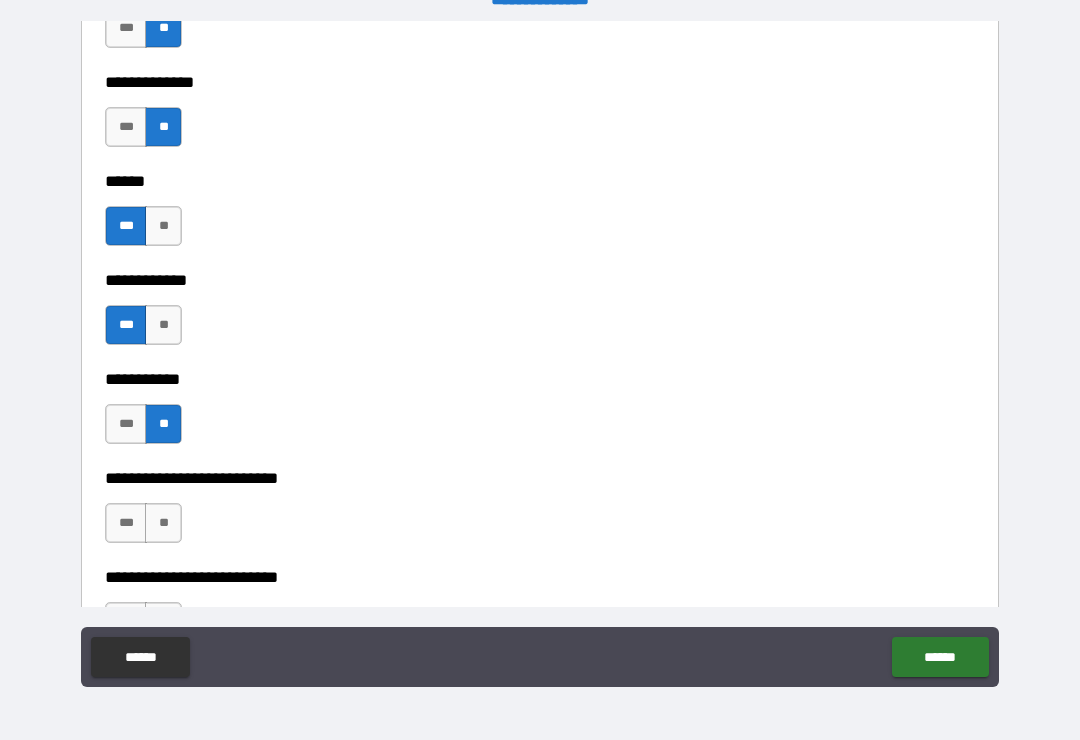 click on "**" at bounding box center (163, 523) 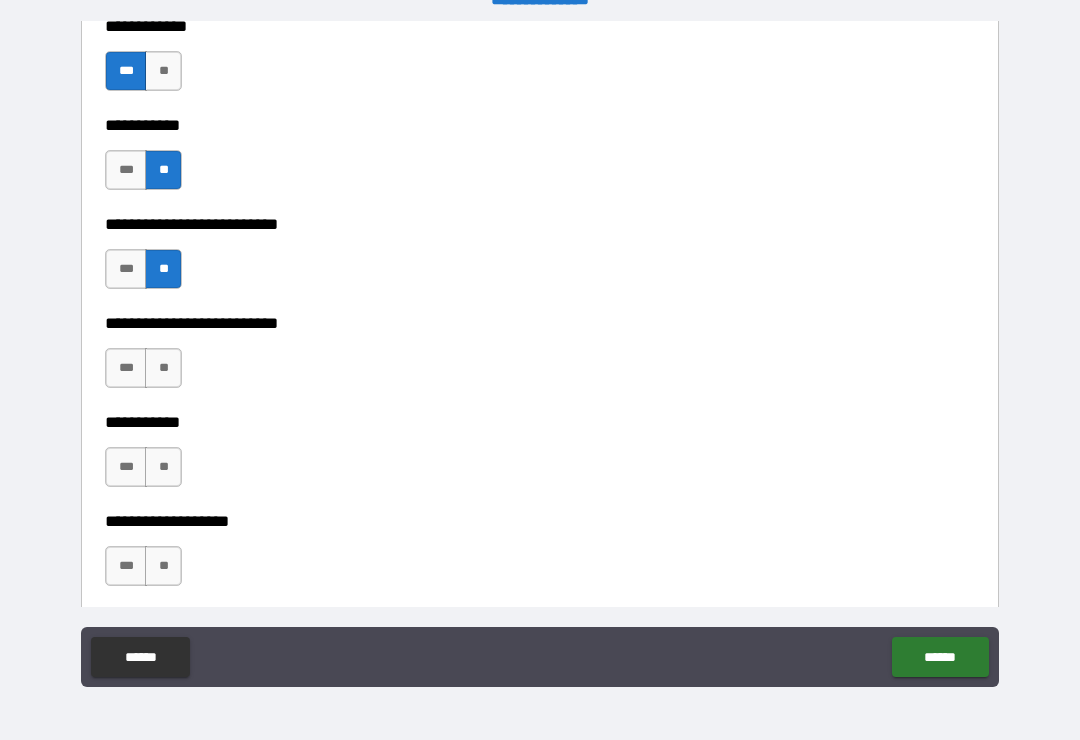 scroll, scrollTop: 4359, scrollLeft: 0, axis: vertical 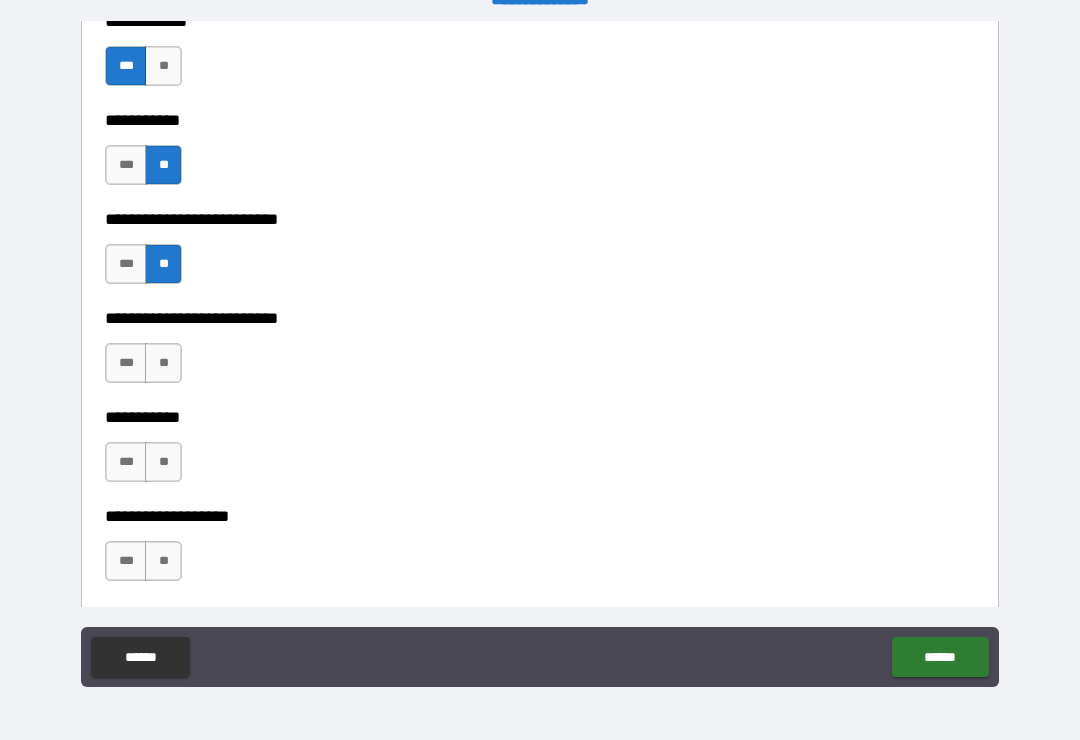 click on "**" at bounding box center (163, 363) 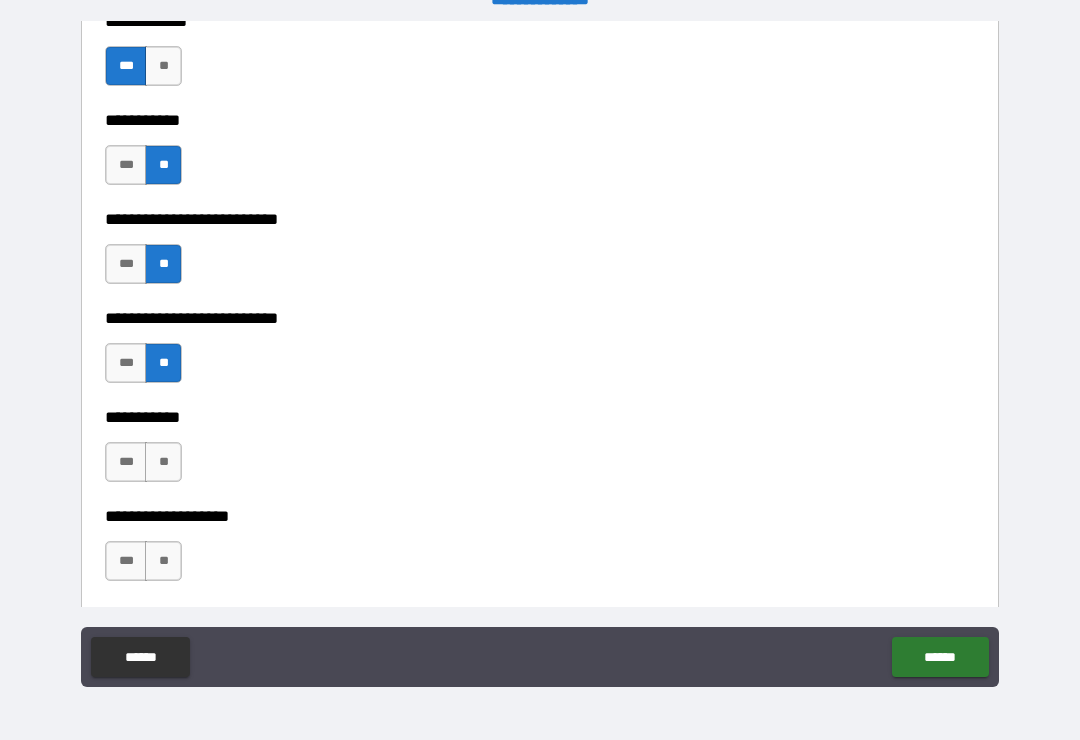 click on "**" at bounding box center (163, 462) 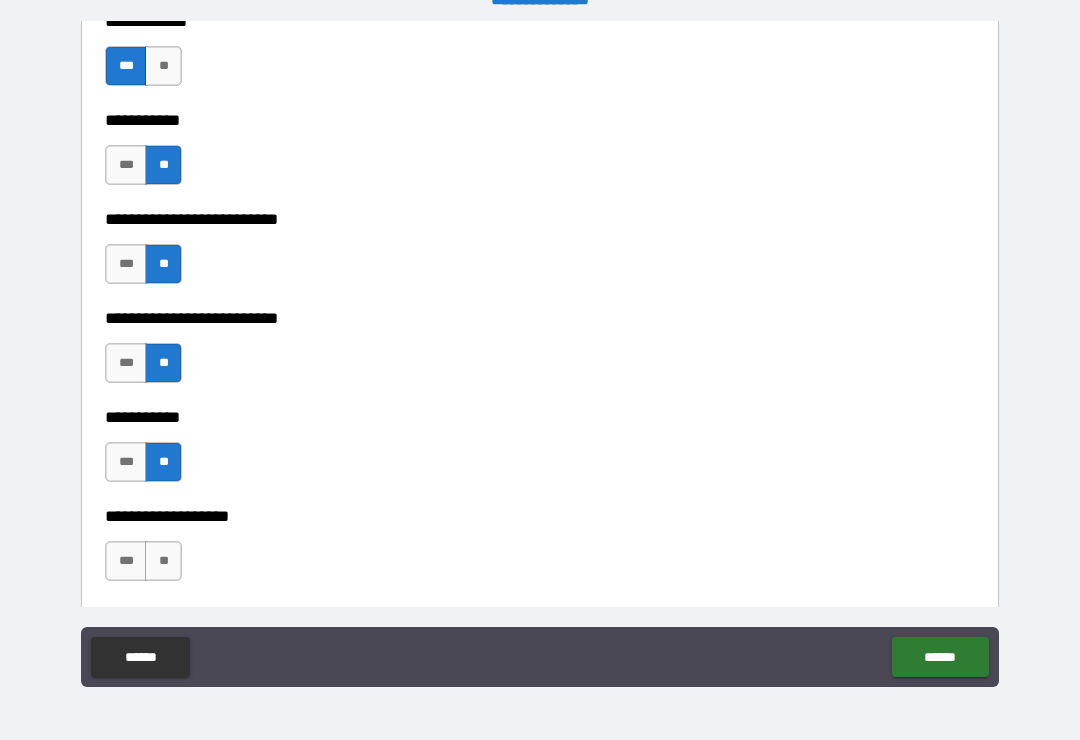click on "**" at bounding box center [163, 561] 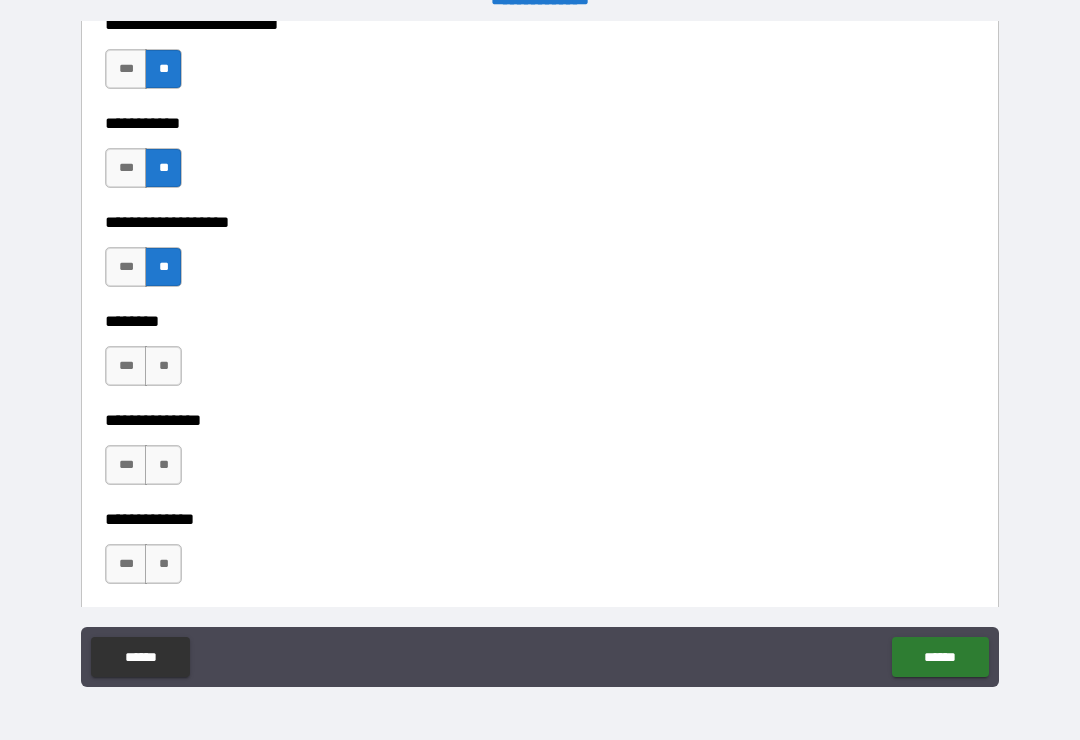 scroll, scrollTop: 4661, scrollLeft: 0, axis: vertical 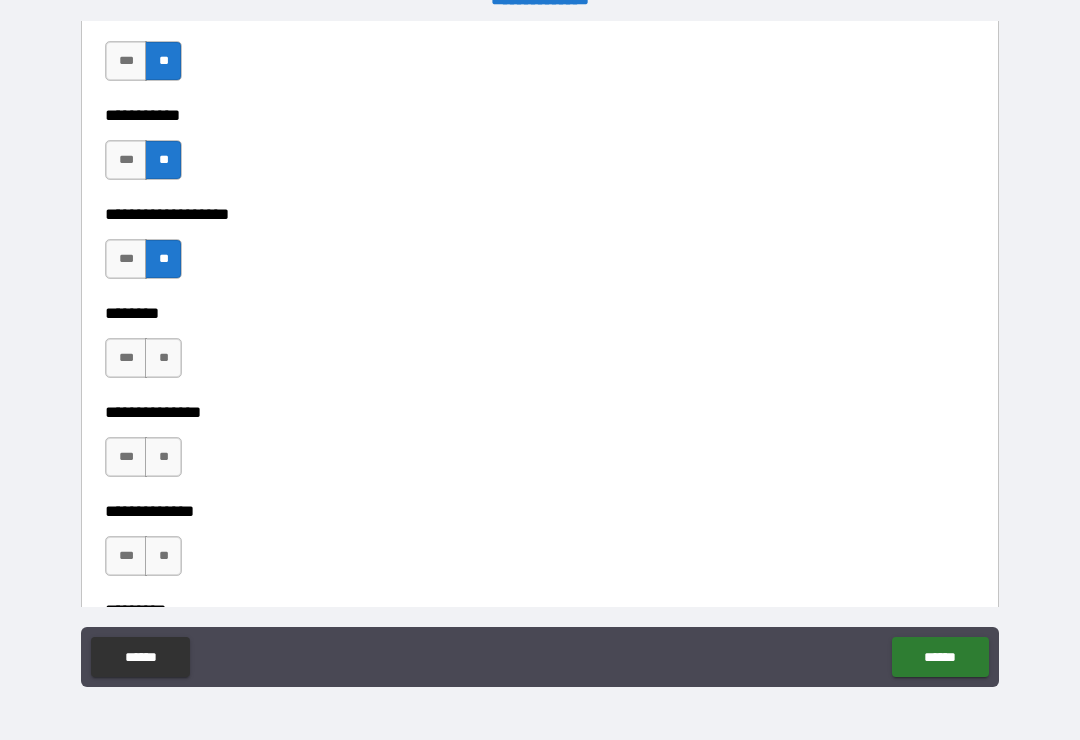 click on "**" at bounding box center (163, 358) 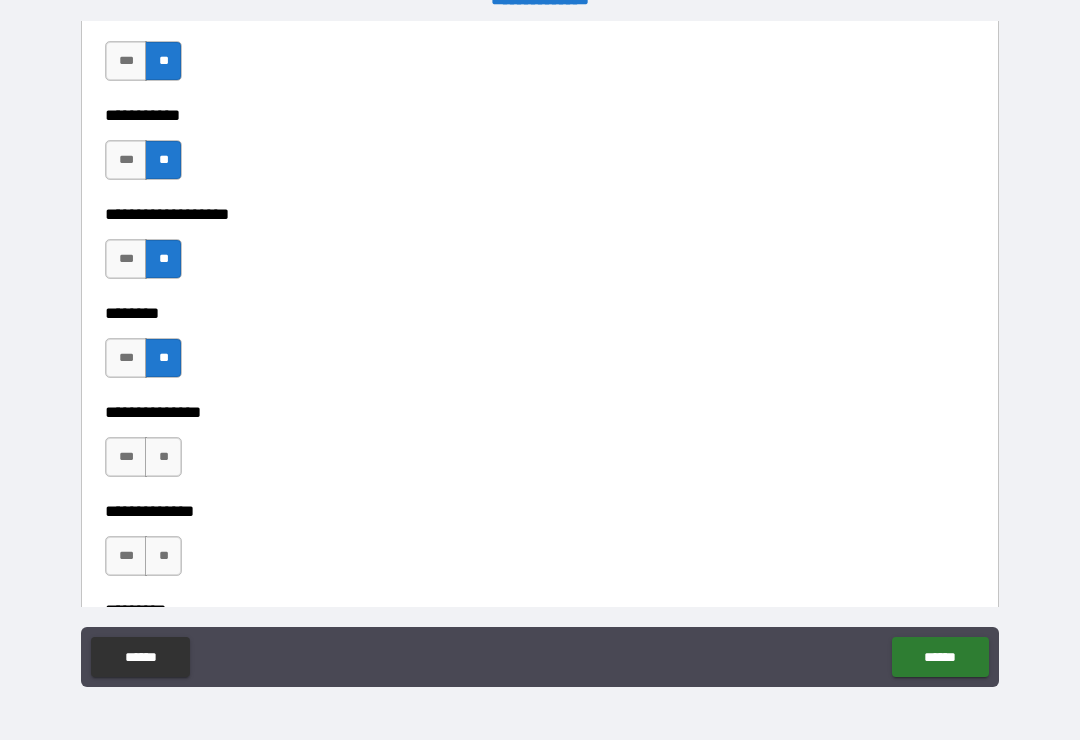 click on "**" at bounding box center (163, 457) 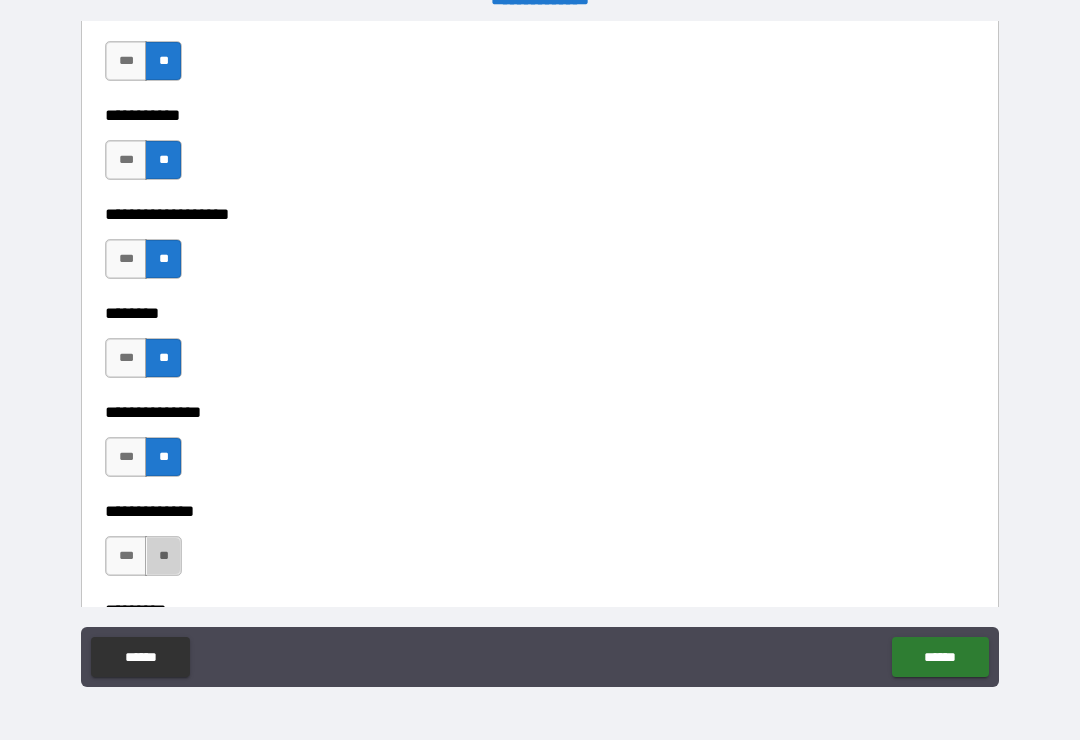 click on "**" at bounding box center (163, 556) 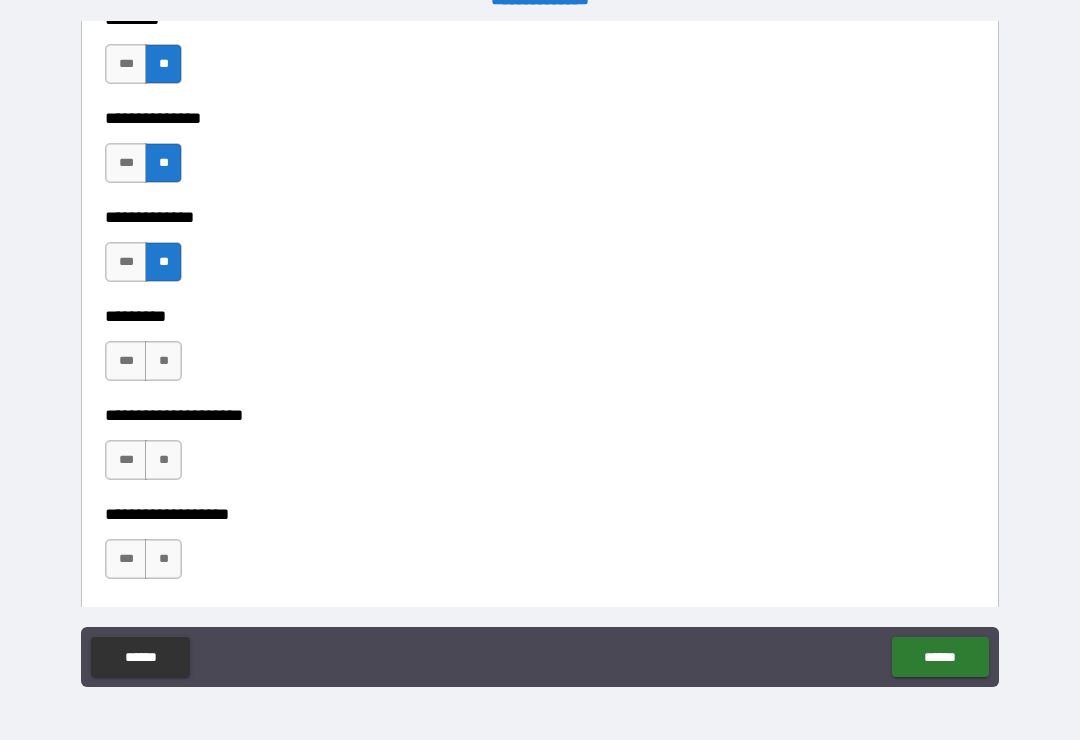 scroll, scrollTop: 4956, scrollLeft: 0, axis: vertical 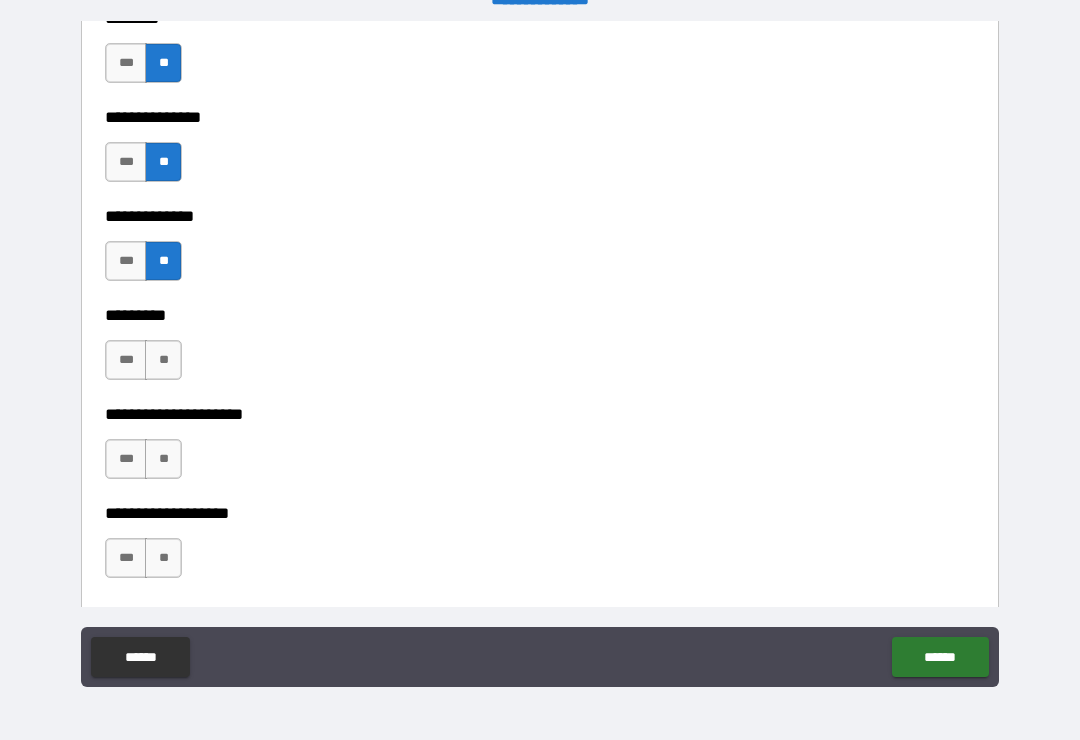 click on "***" at bounding box center [126, 261] 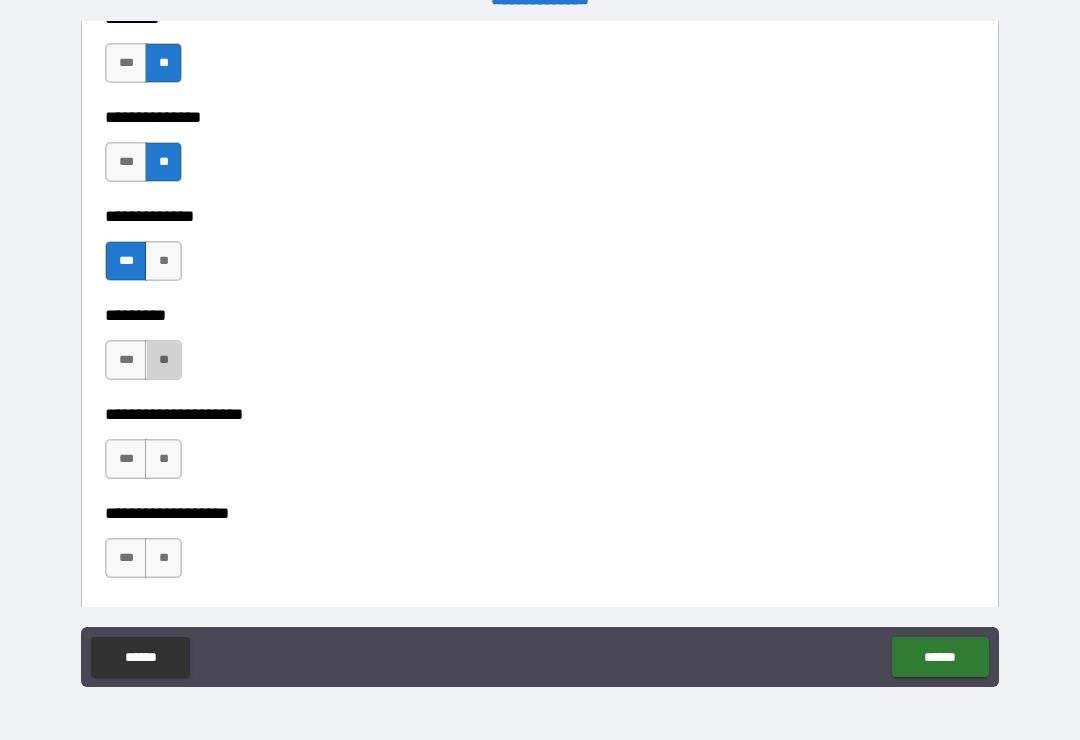 click on "**" at bounding box center [163, 360] 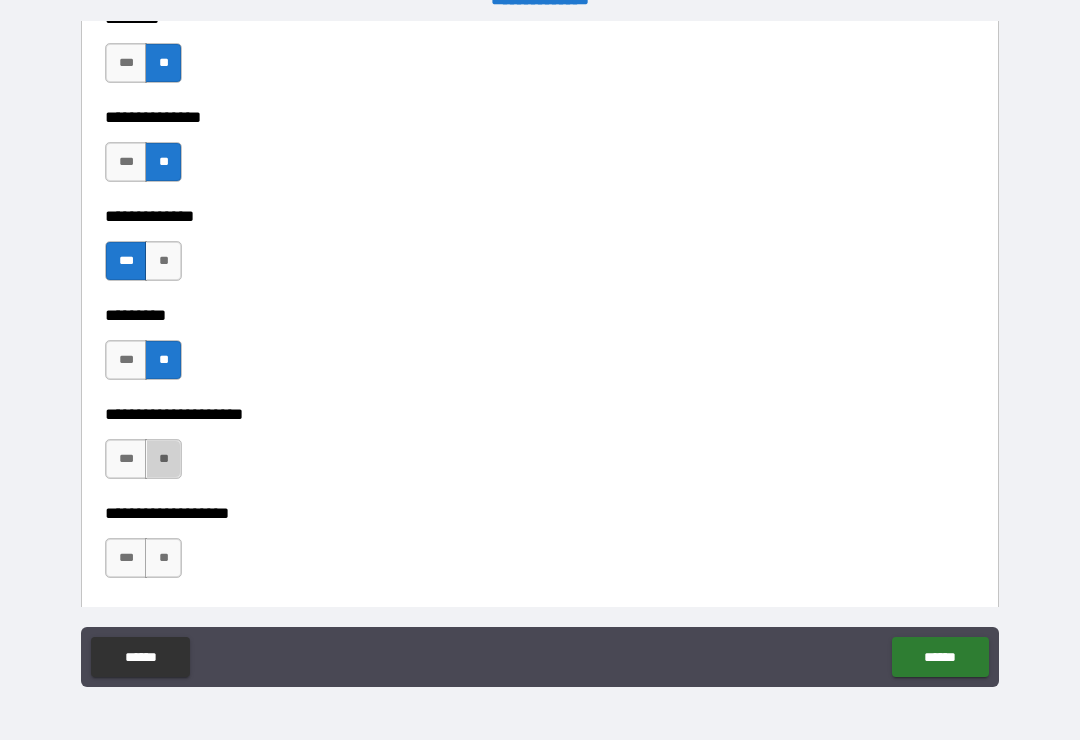 click on "**" at bounding box center (163, 459) 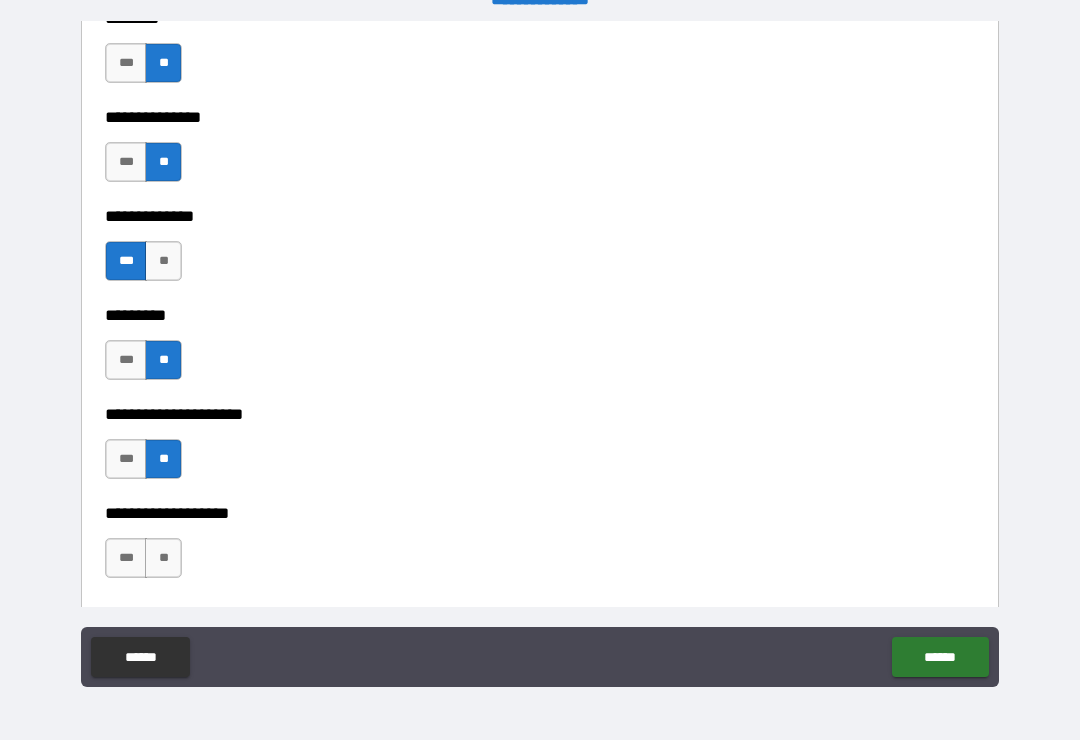 click on "**" at bounding box center [163, 261] 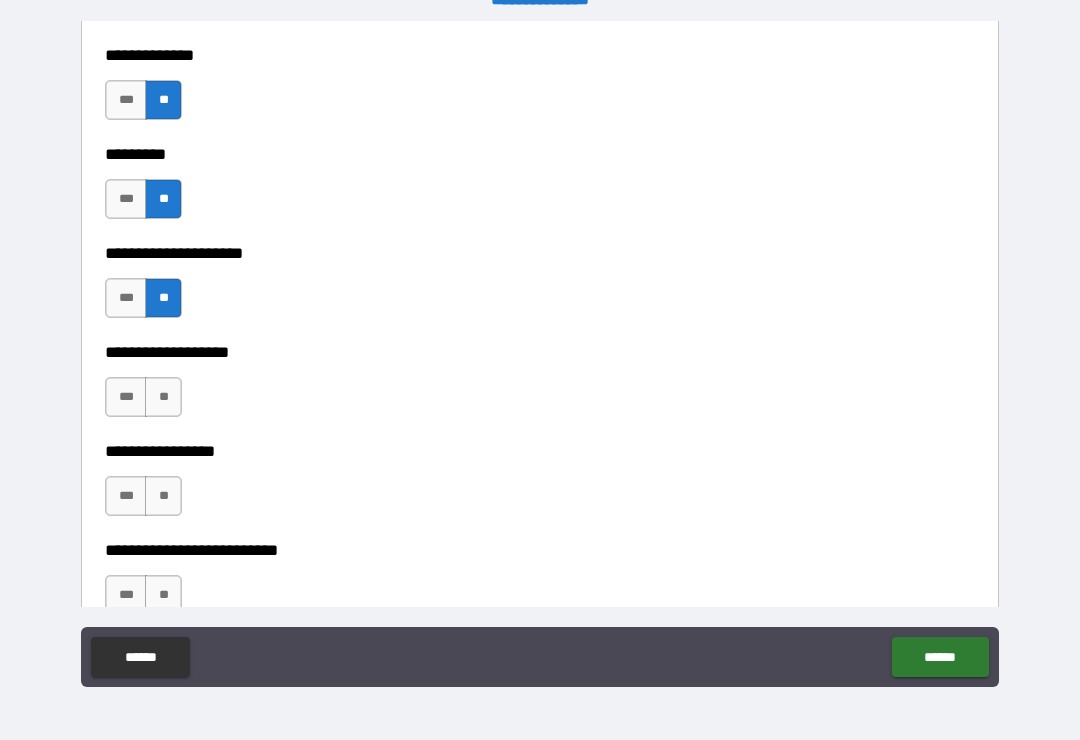 scroll, scrollTop: 5118, scrollLeft: 0, axis: vertical 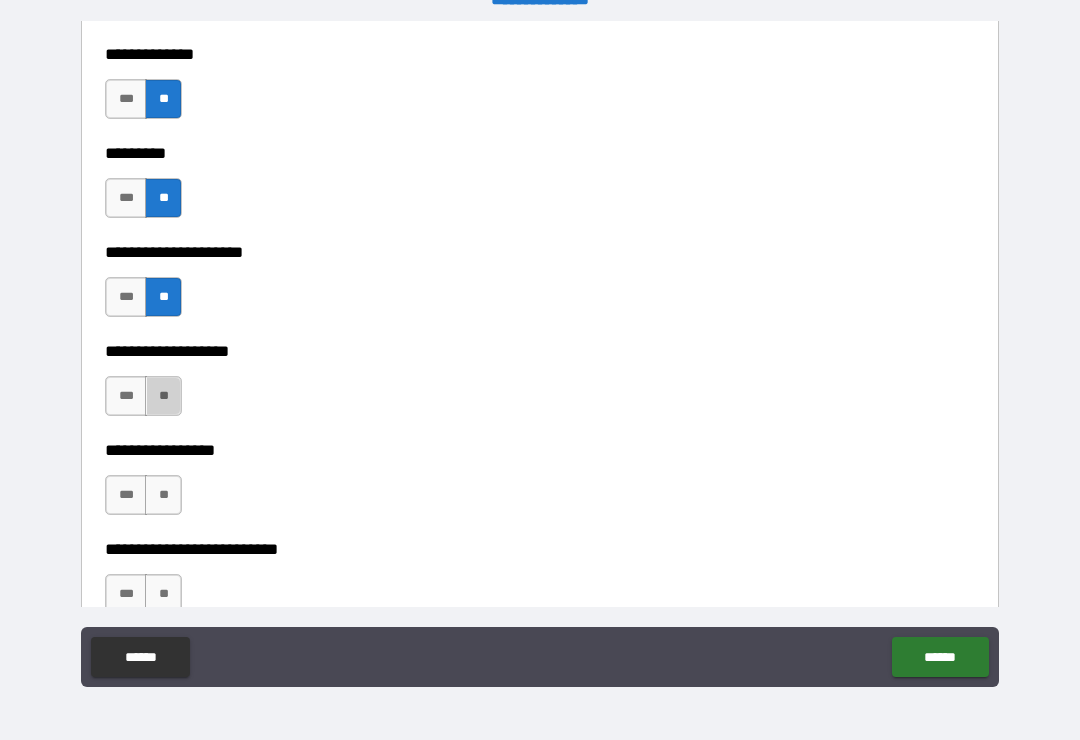 click on "**" at bounding box center [163, 396] 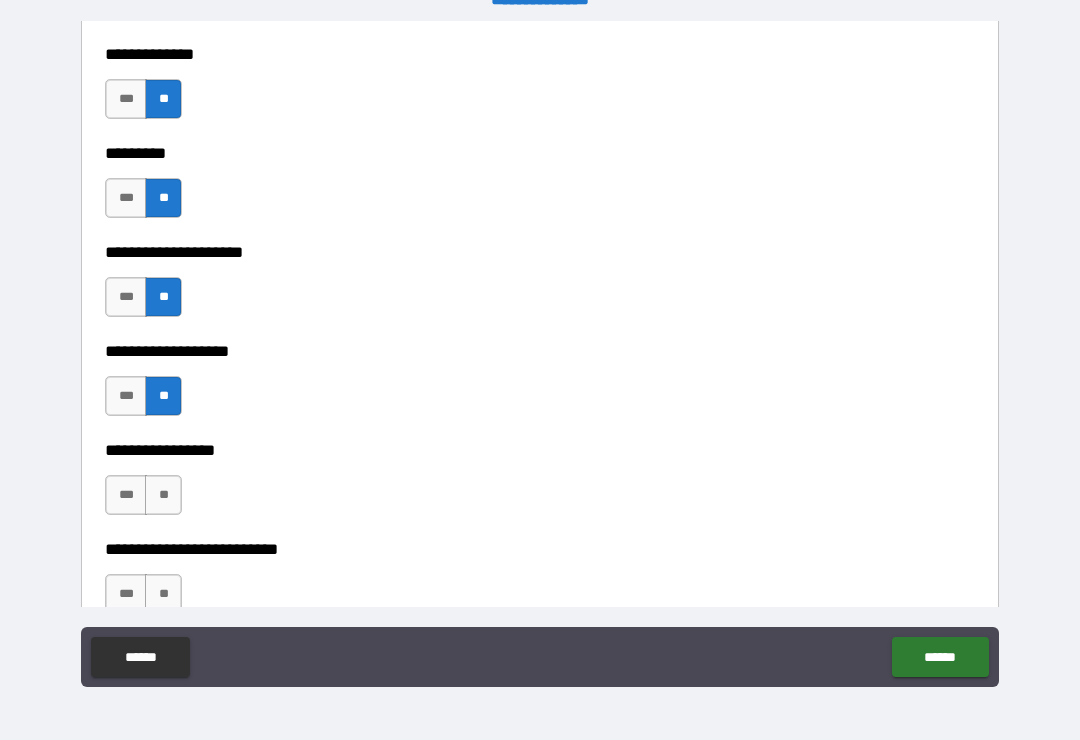 click on "**" at bounding box center (163, 495) 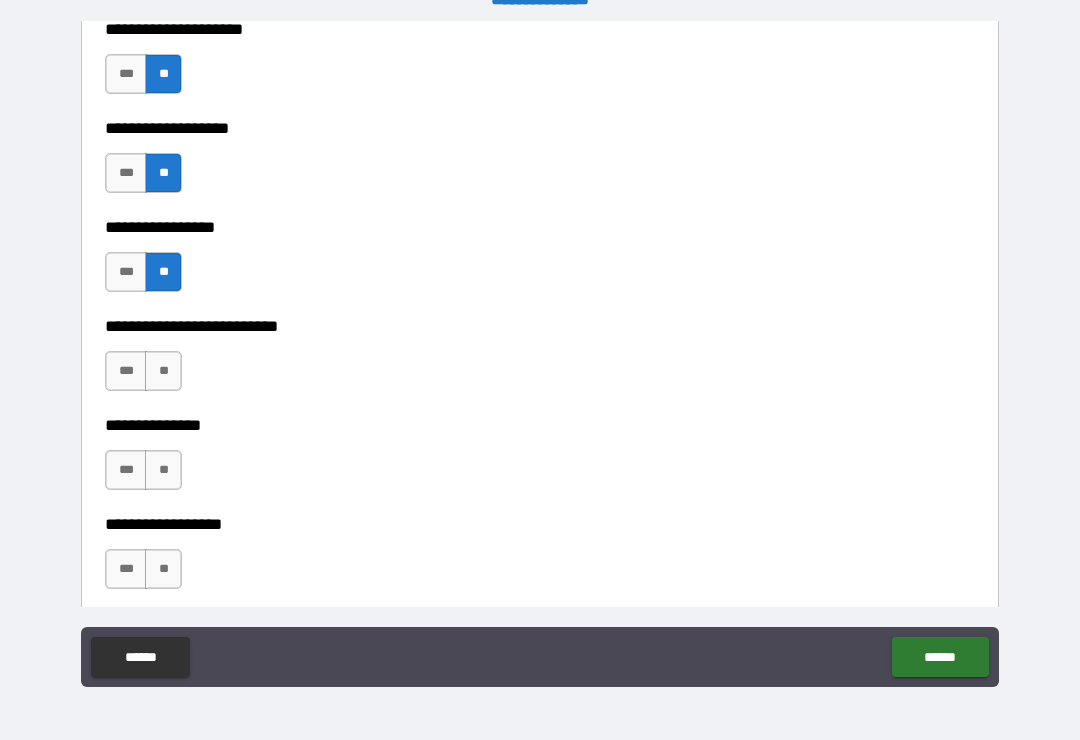 scroll, scrollTop: 5349, scrollLeft: 0, axis: vertical 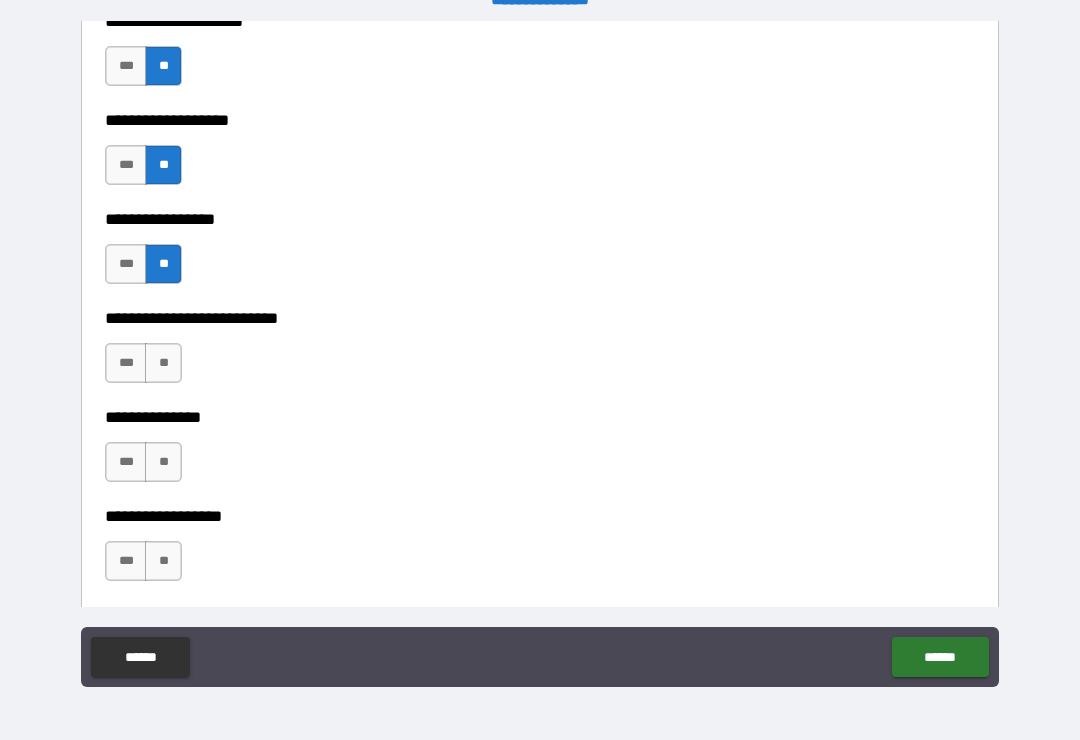 click on "**" at bounding box center [163, 363] 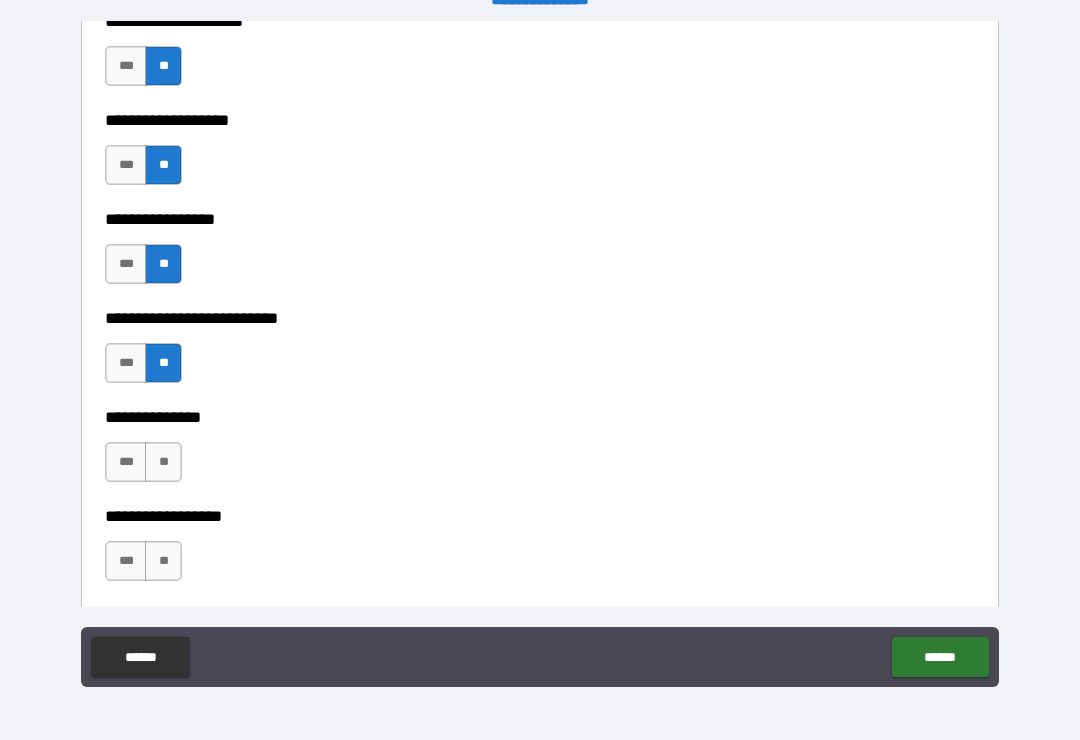 click on "**" at bounding box center (163, 462) 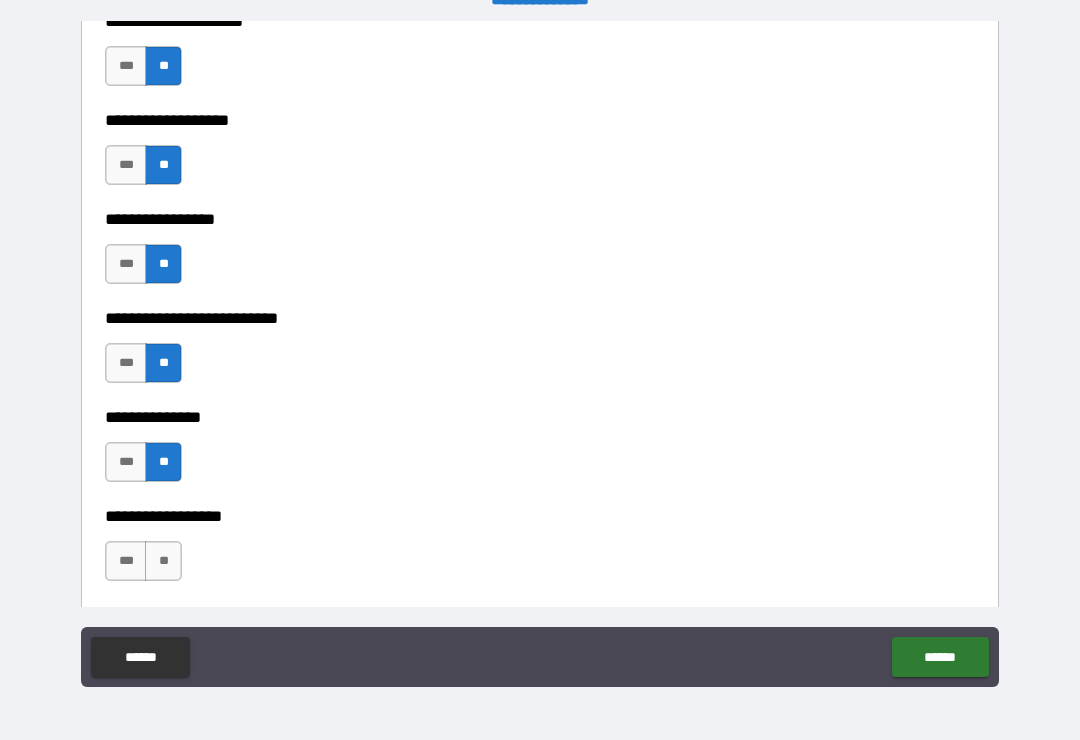 click on "**" at bounding box center [163, 561] 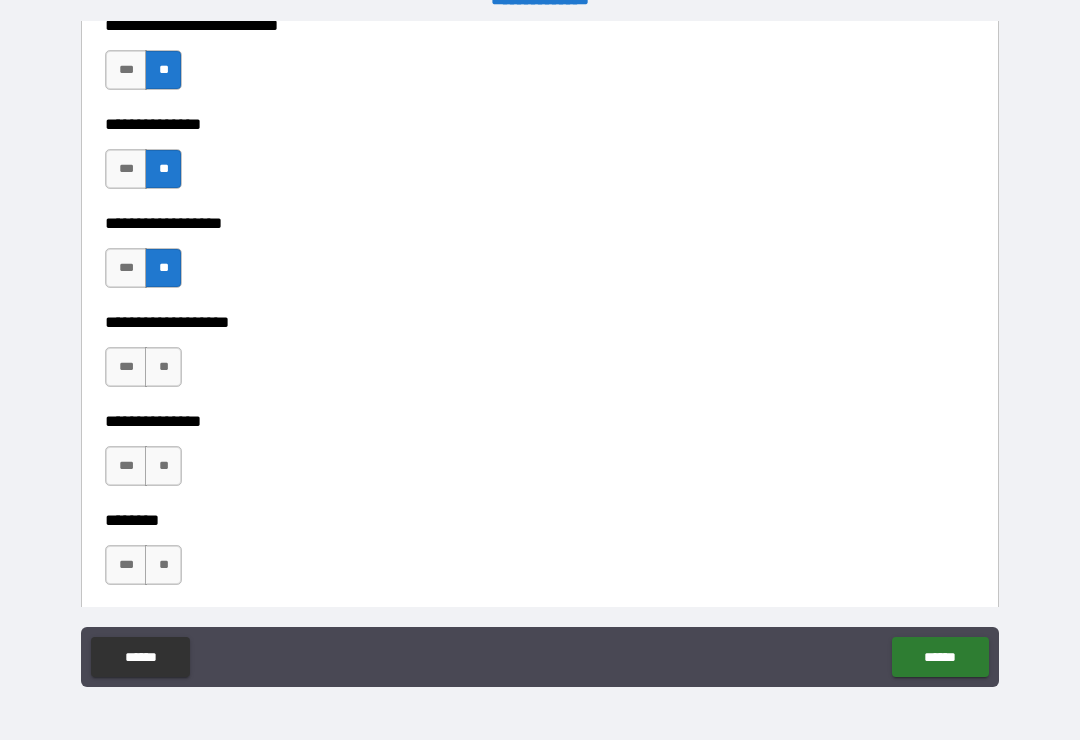 scroll, scrollTop: 5649, scrollLeft: 0, axis: vertical 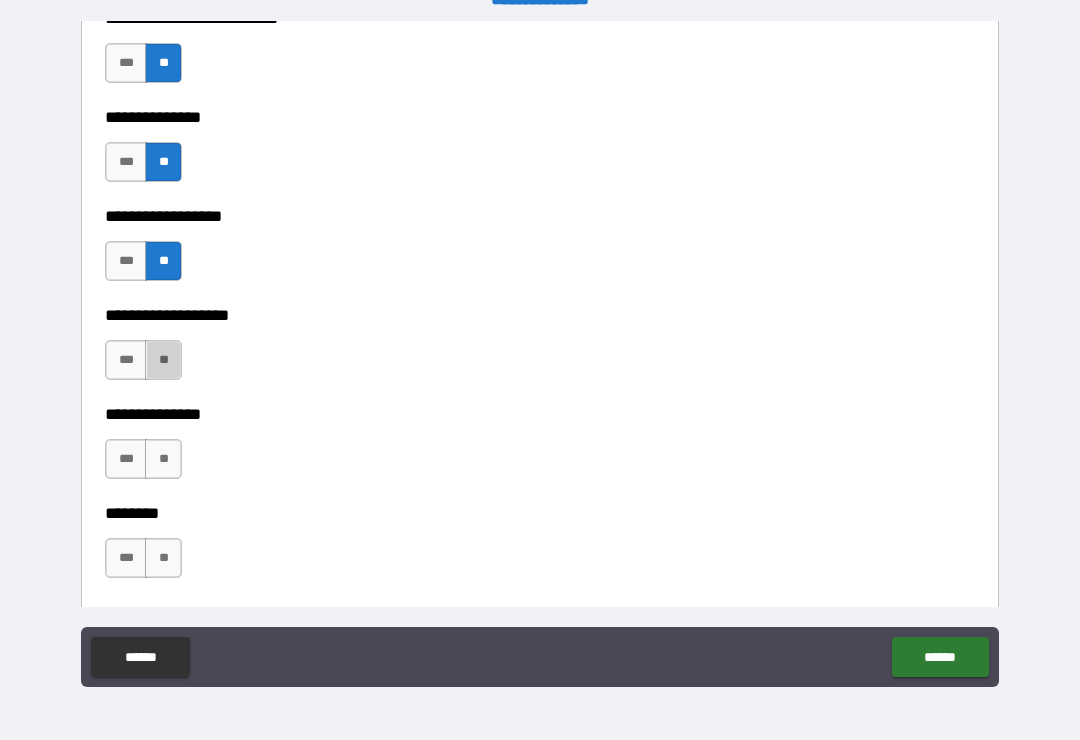 click on "**" at bounding box center (163, 360) 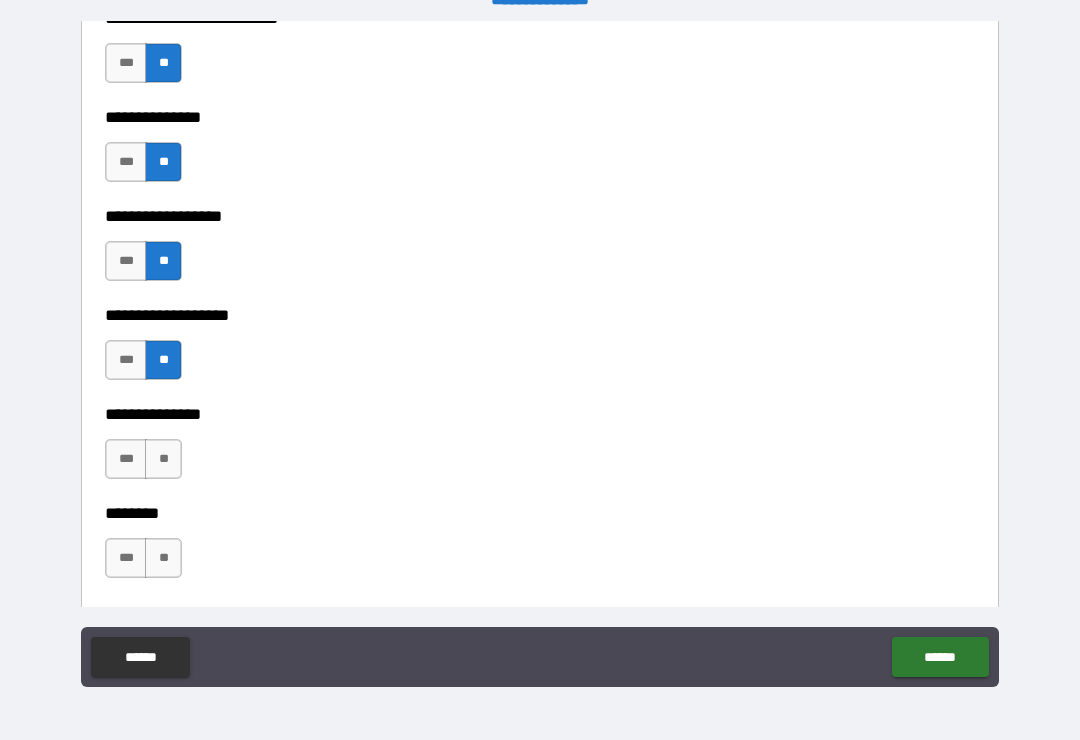 click on "**" at bounding box center [163, 459] 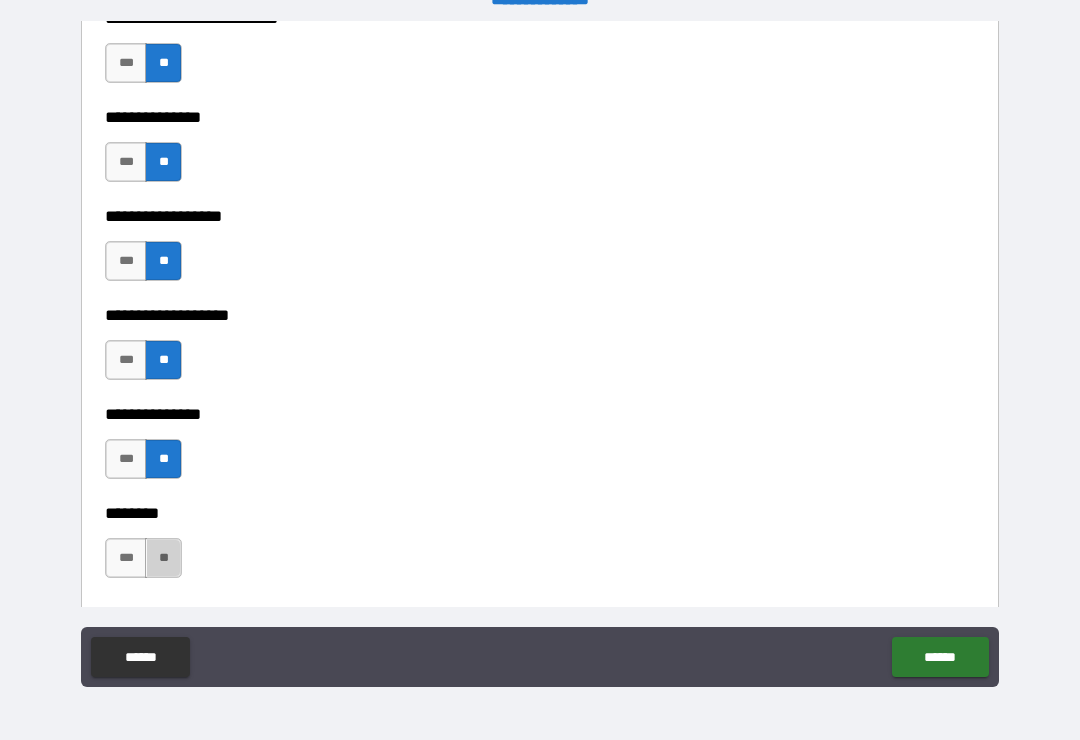 click on "**" at bounding box center (163, 558) 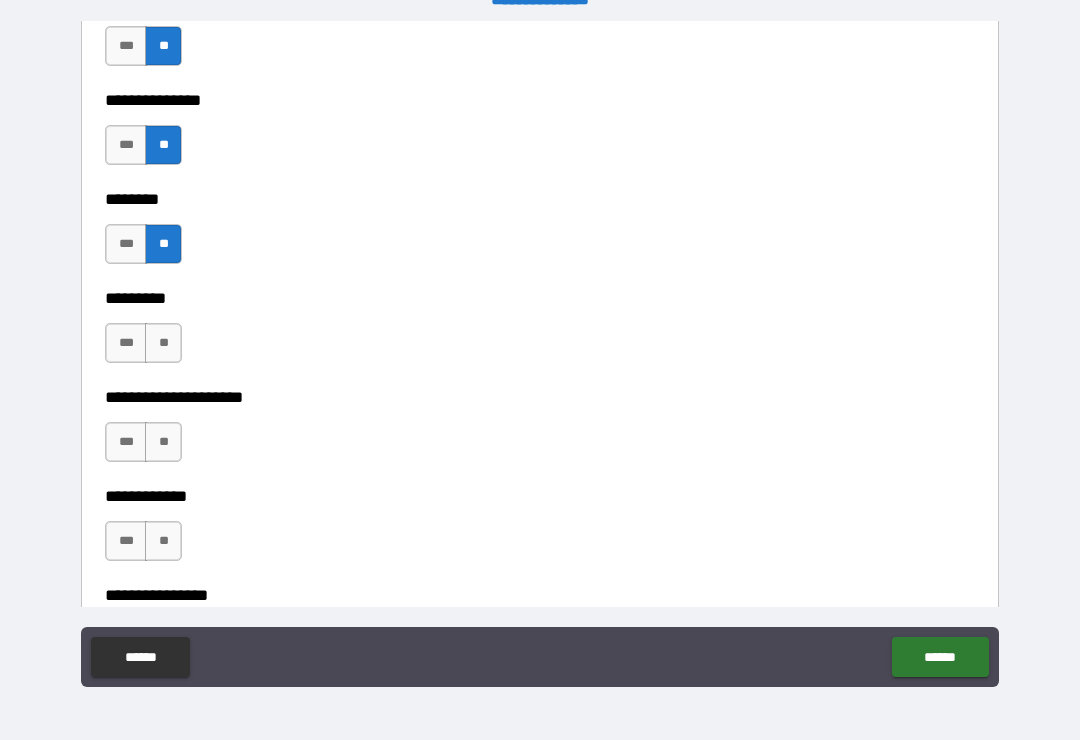 scroll, scrollTop: 5973, scrollLeft: 0, axis: vertical 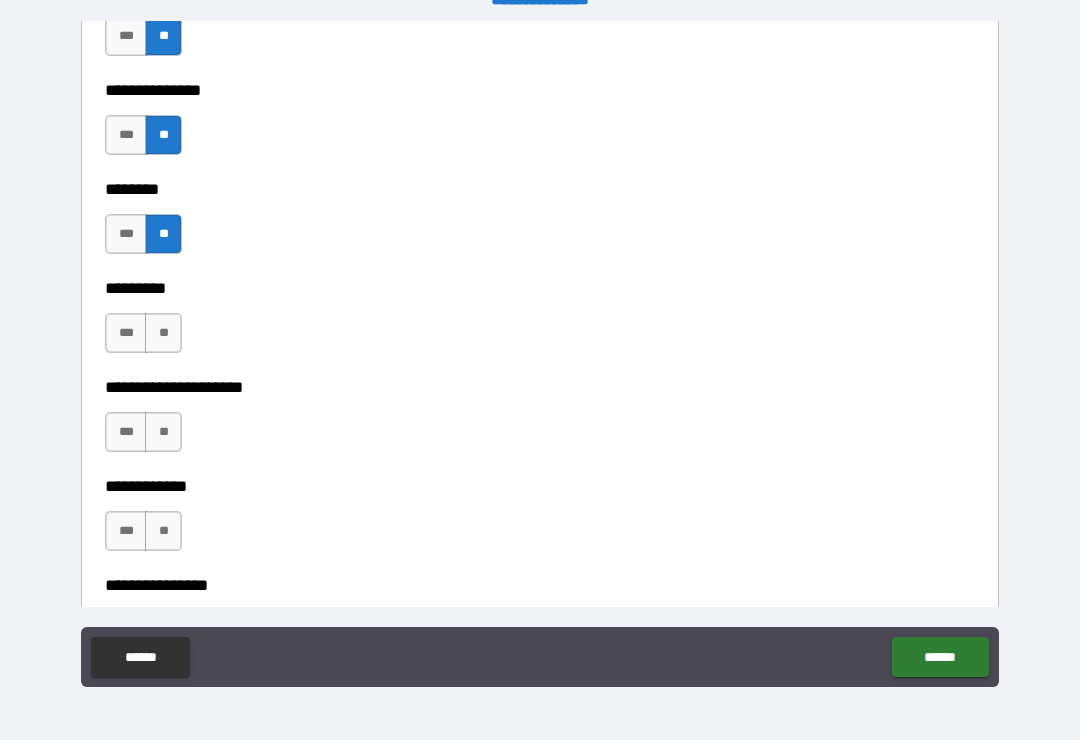 click on "**" at bounding box center (163, 333) 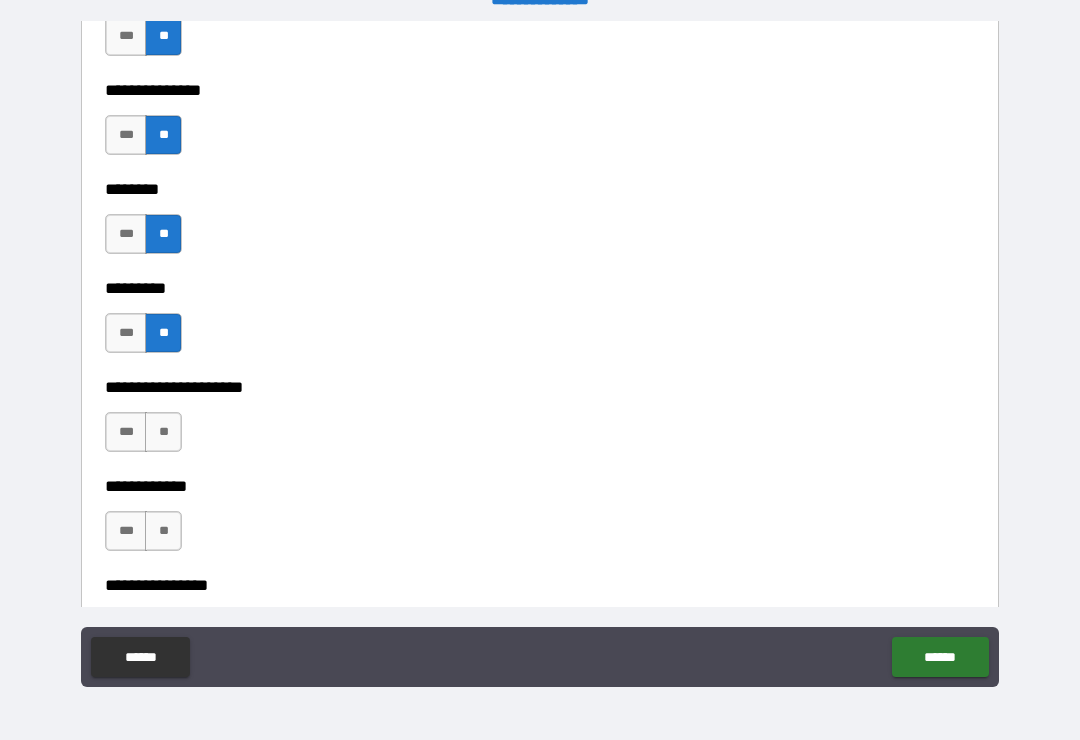 click on "**" at bounding box center [163, 432] 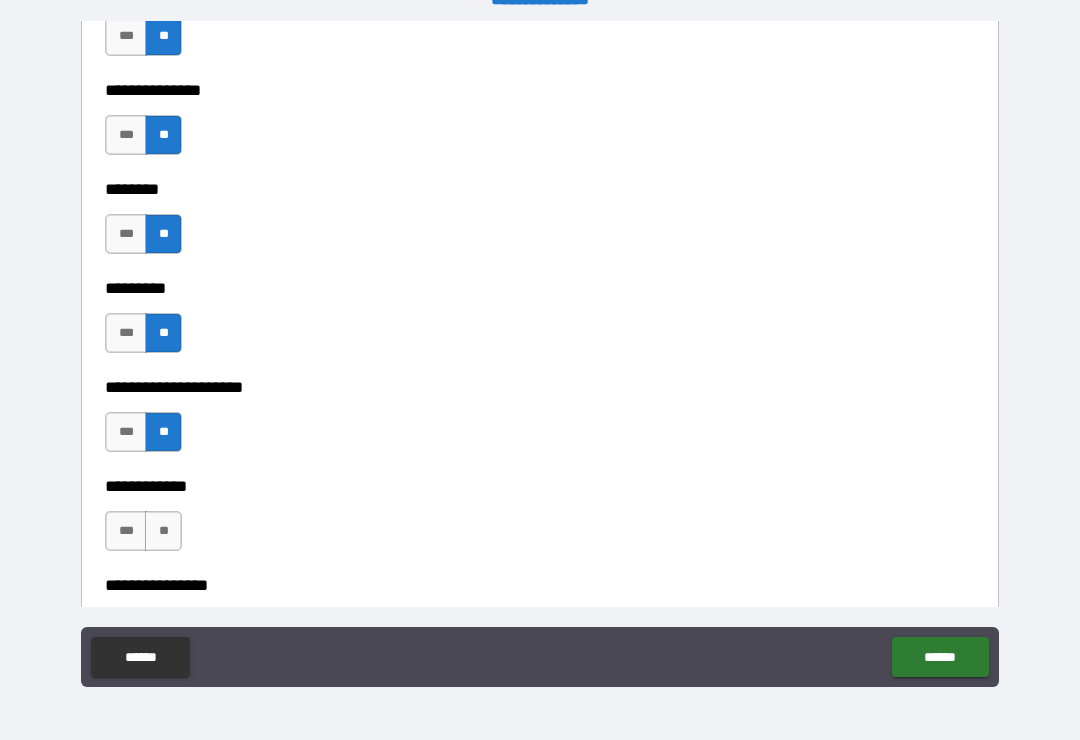 click on "**" at bounding box center [163, 531] 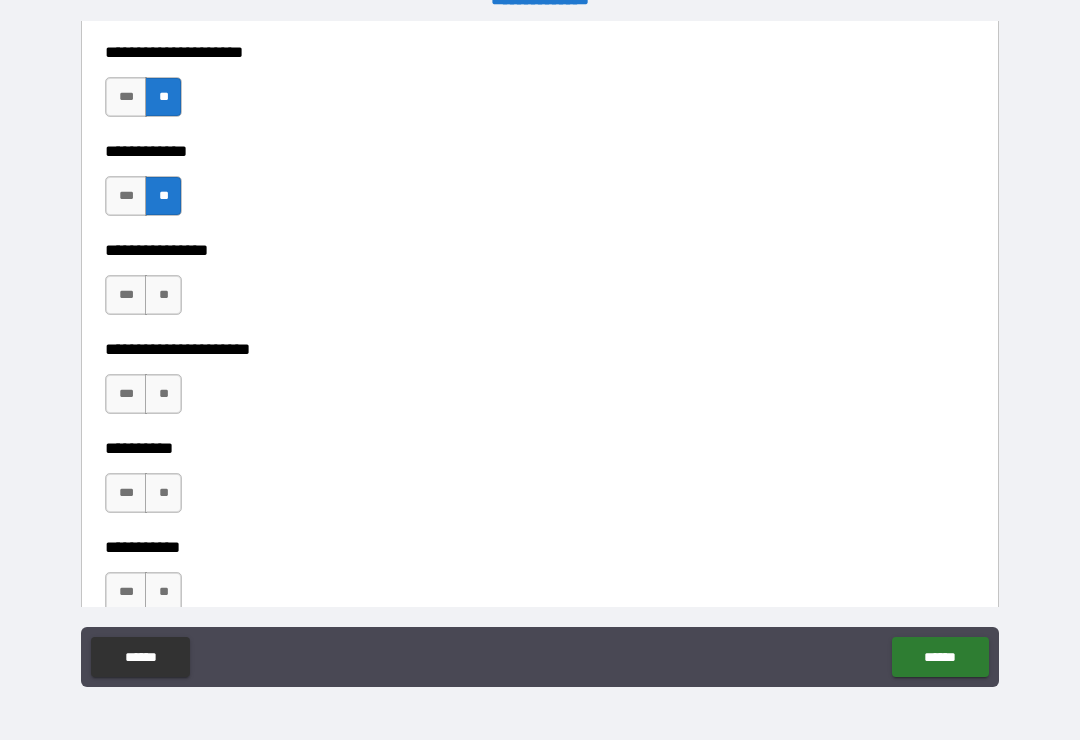 scroll, scrollTop: 6346, scrollLeft: 0, axis: vertical 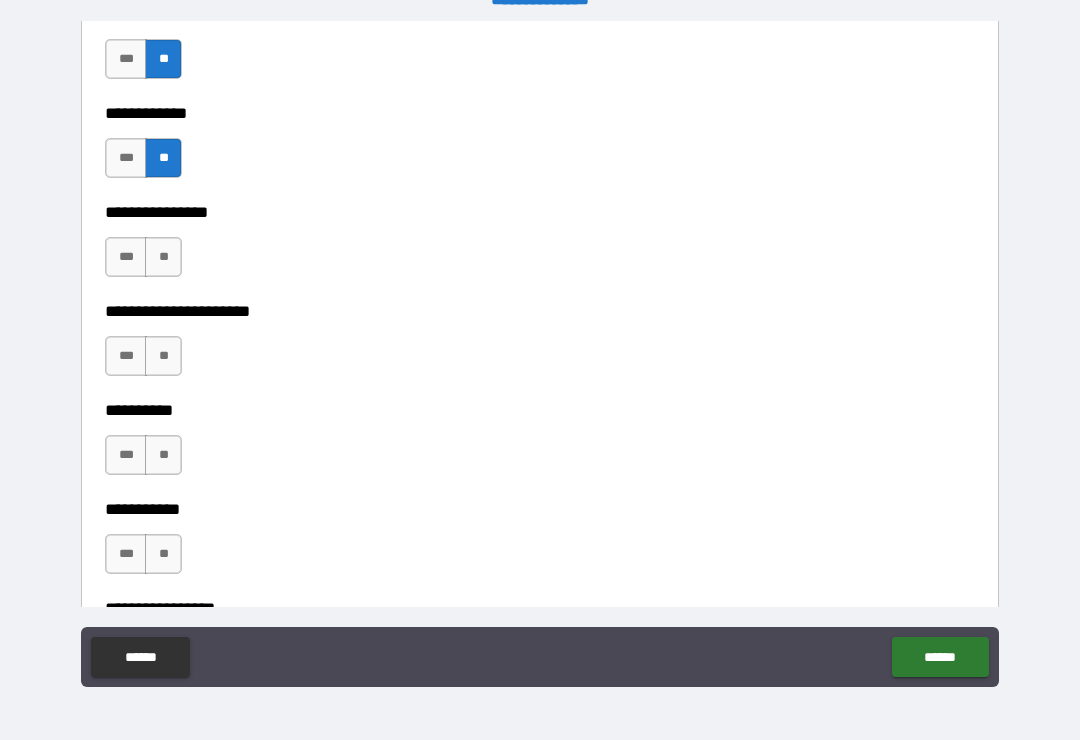 click on "**" at bounding box center [163, 257] 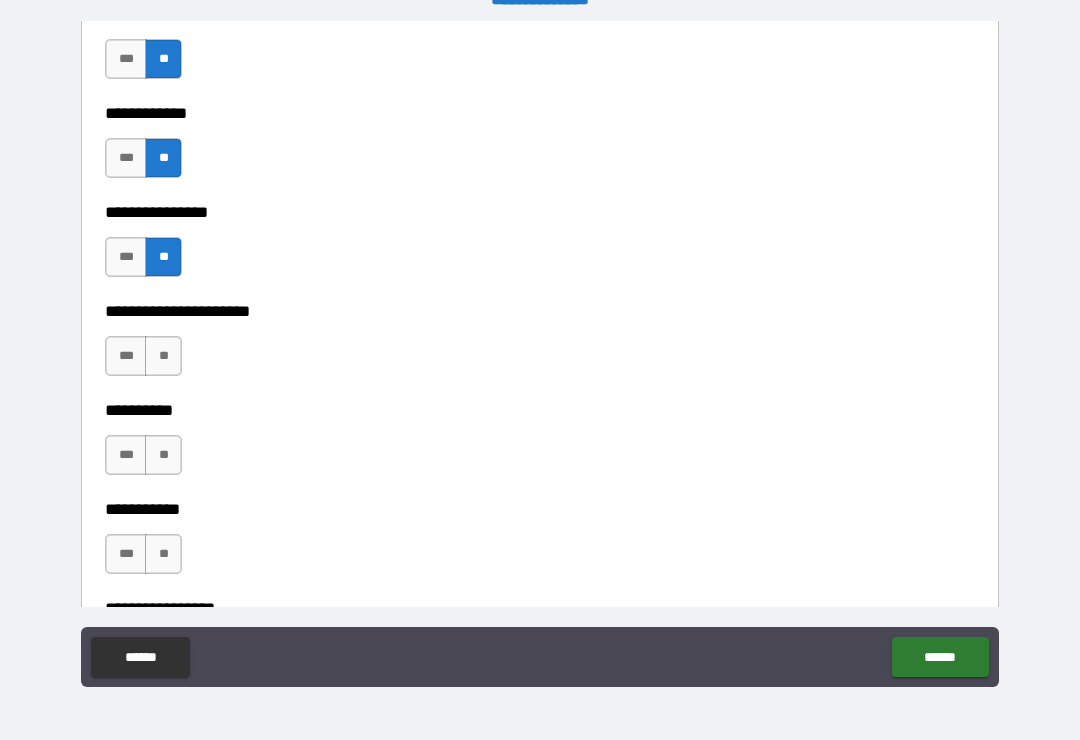 click on "**" at bounding box center (163, 356) 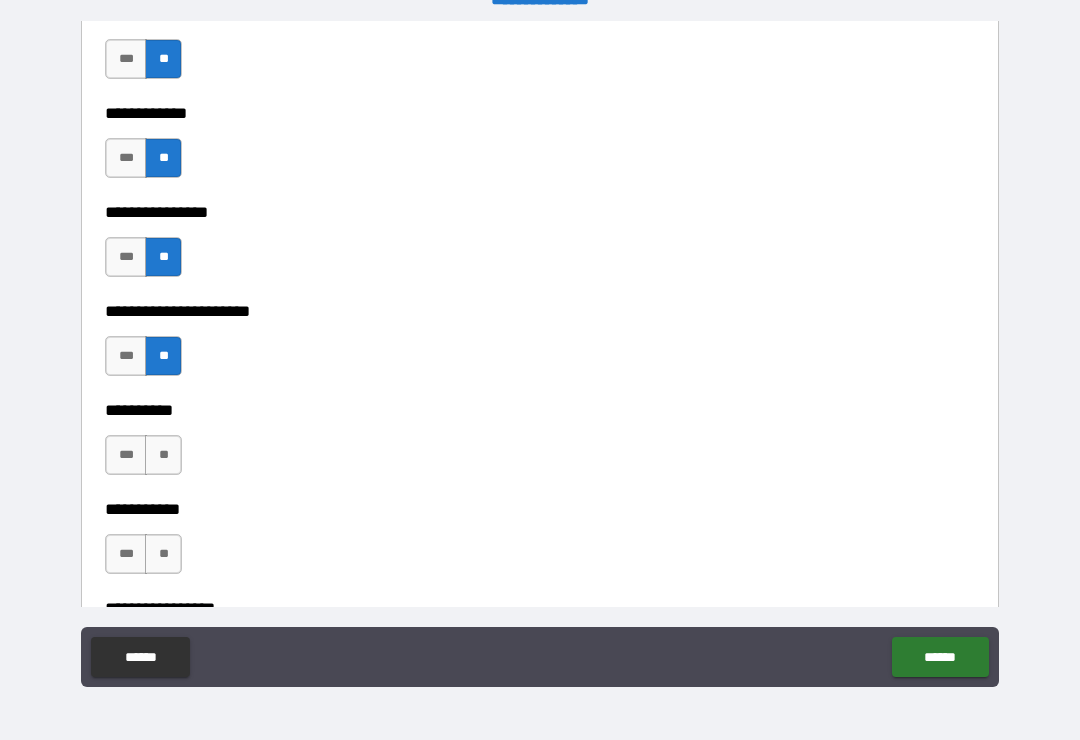 click on "**" at bounding box center [163, 455] 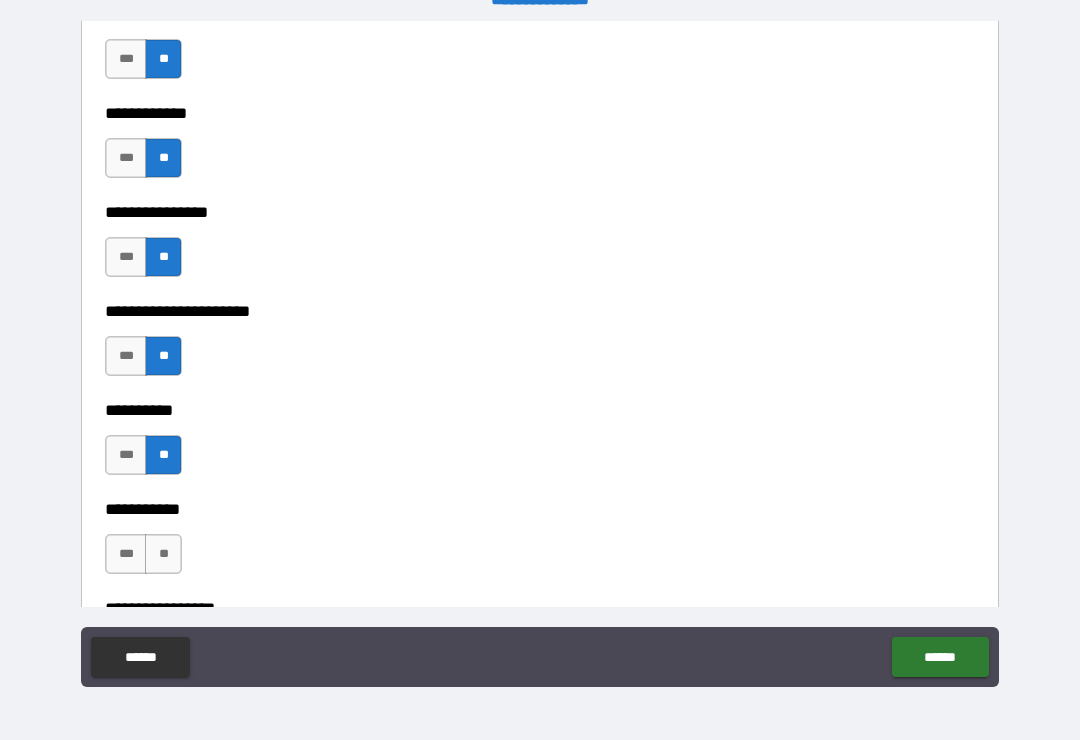 click on "**" at bounding box center [163, 554] 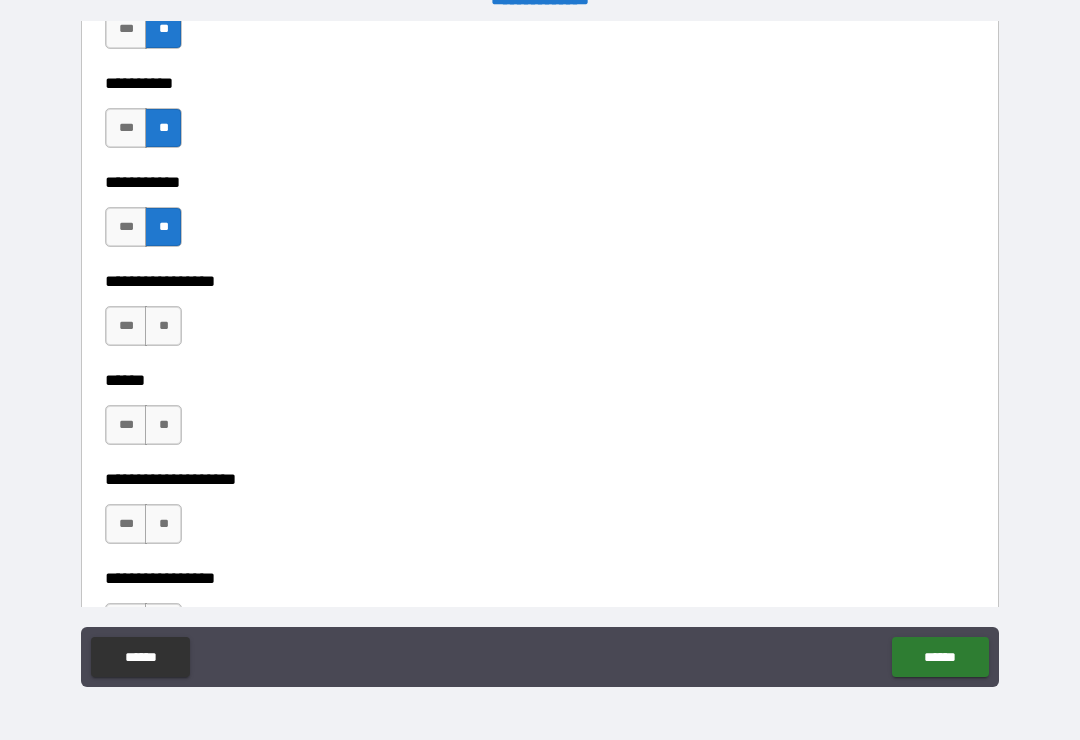scroll, scrollTop: 6679, scrollLeft: 0, axis: vertical 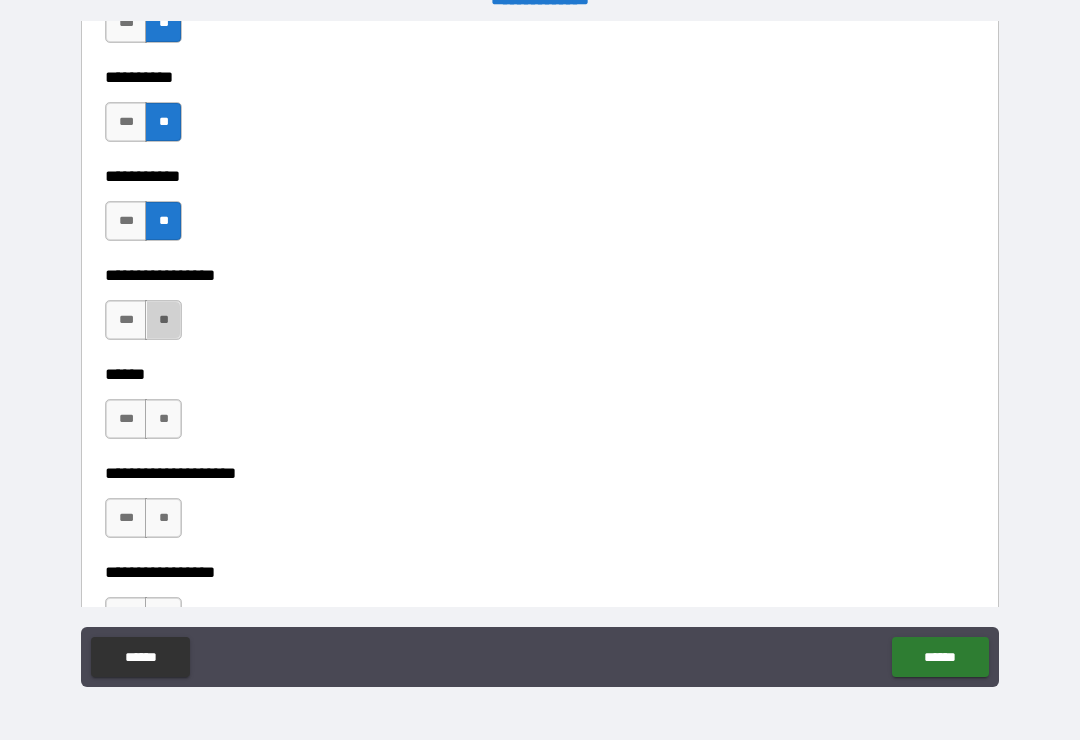 click on "**" at bounding box center [163, 320] 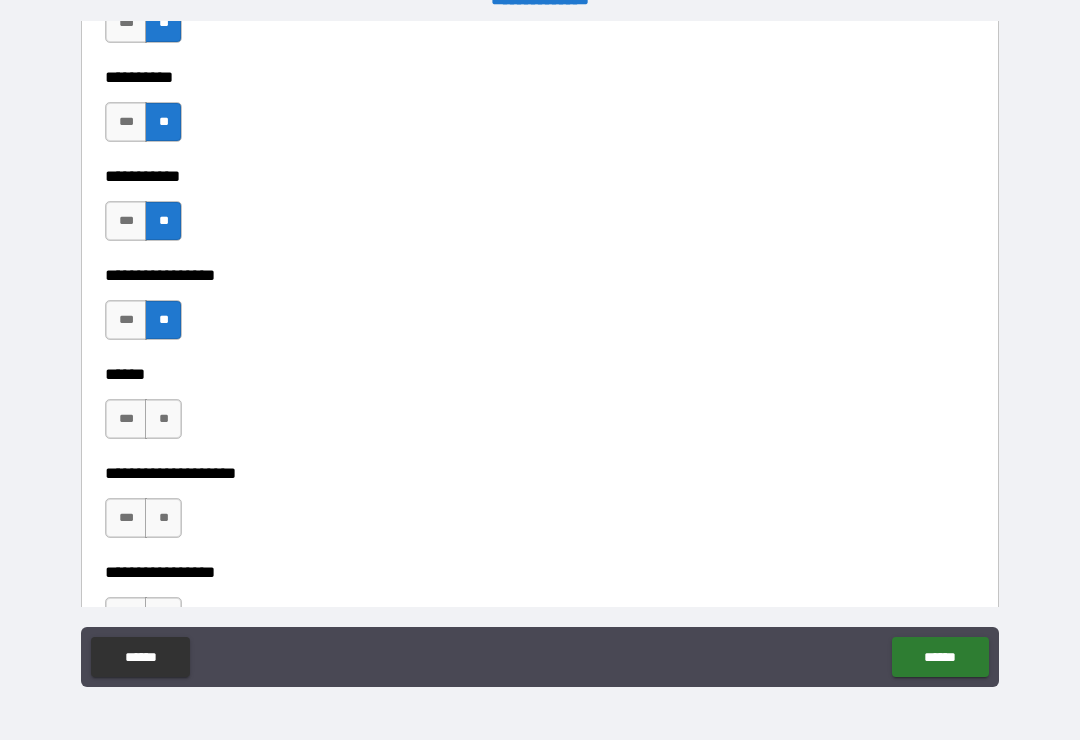 click on "**" at bounding box center [163, 419] 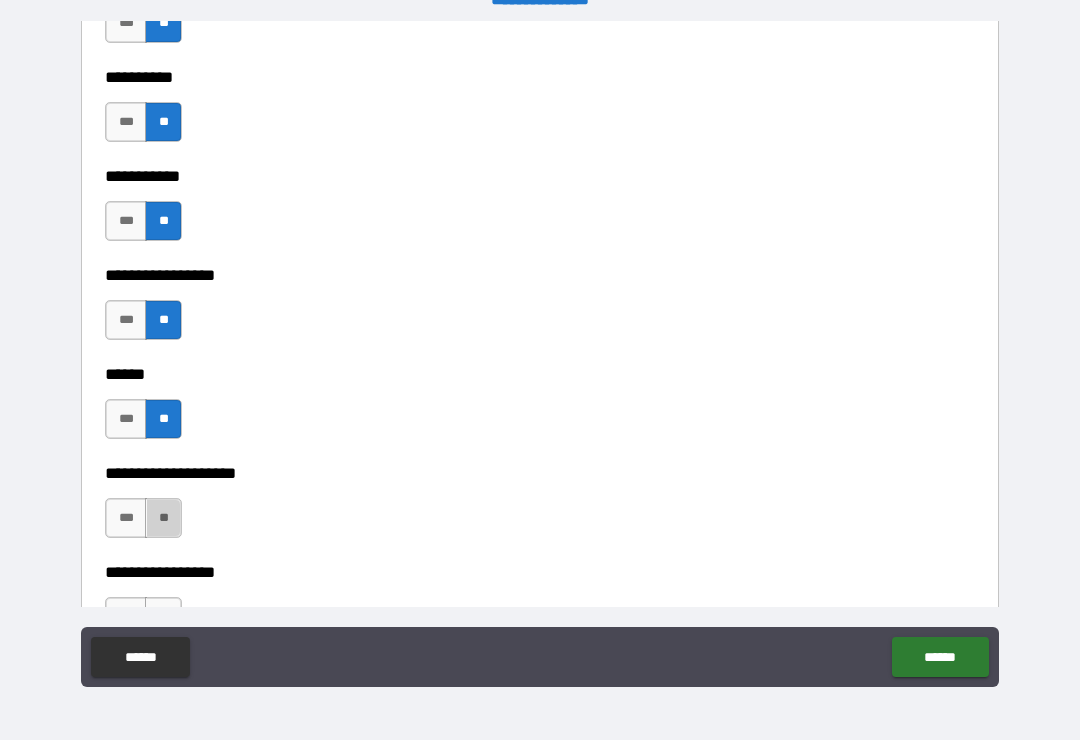 click on "**" at bounding box center [163, 518] 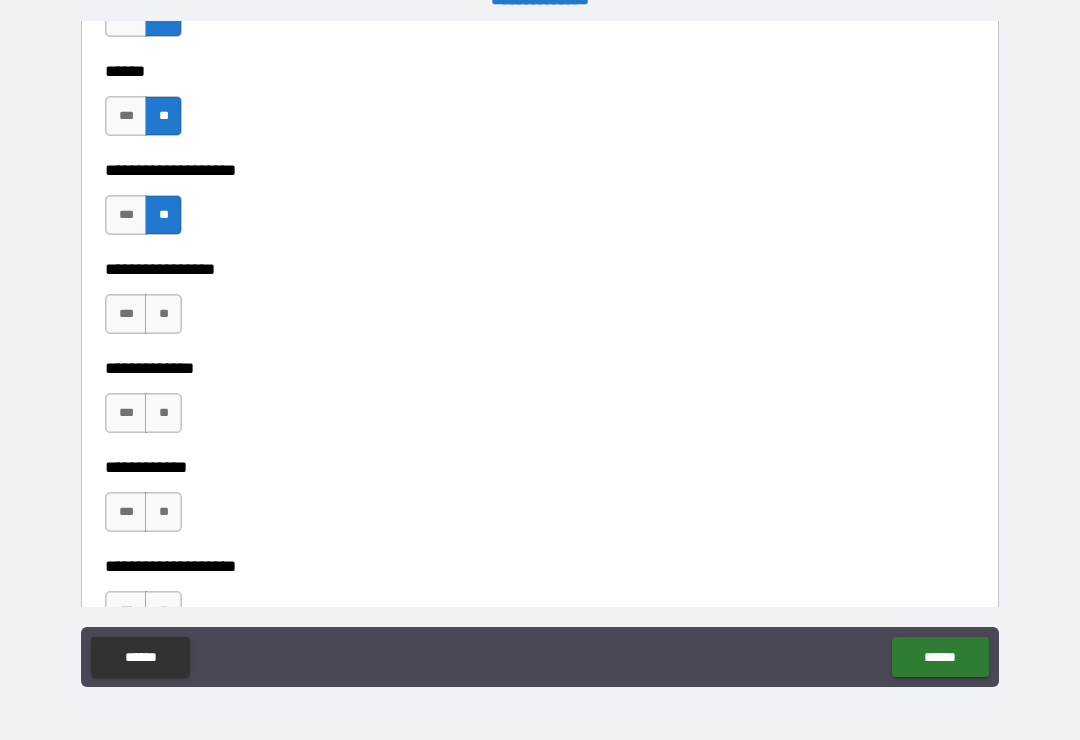 scroll, scrollTop: 6995, scrollLeft: 0, axis: vertical 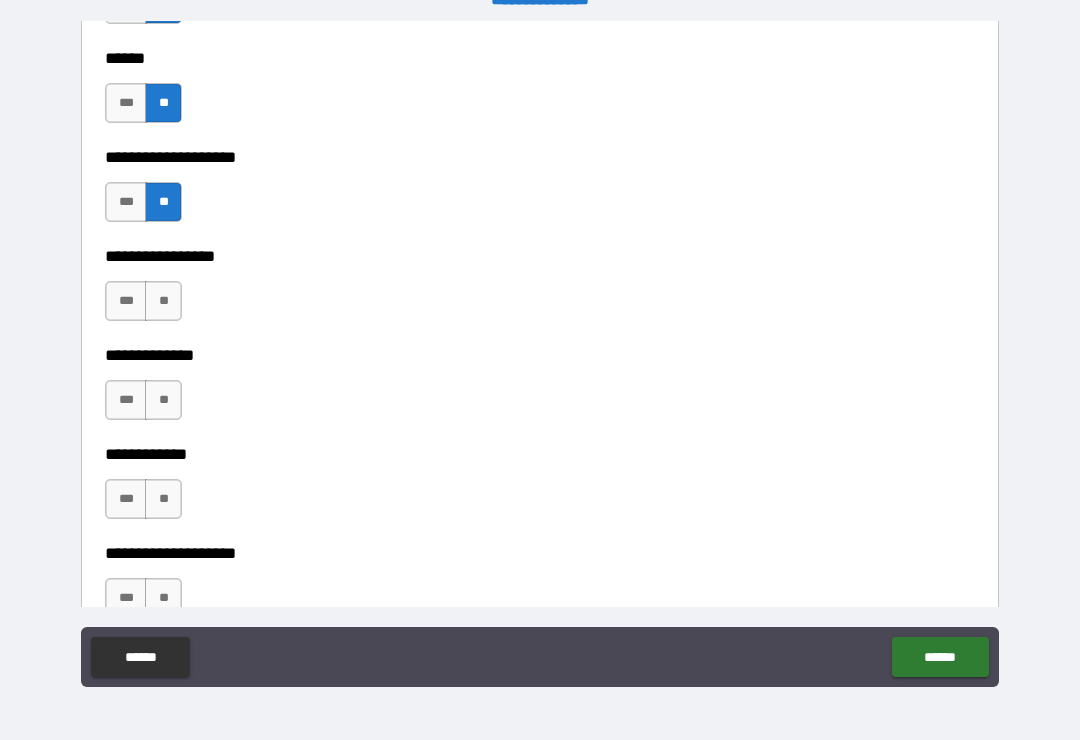 click on "***" at bounding box center (126, 301) 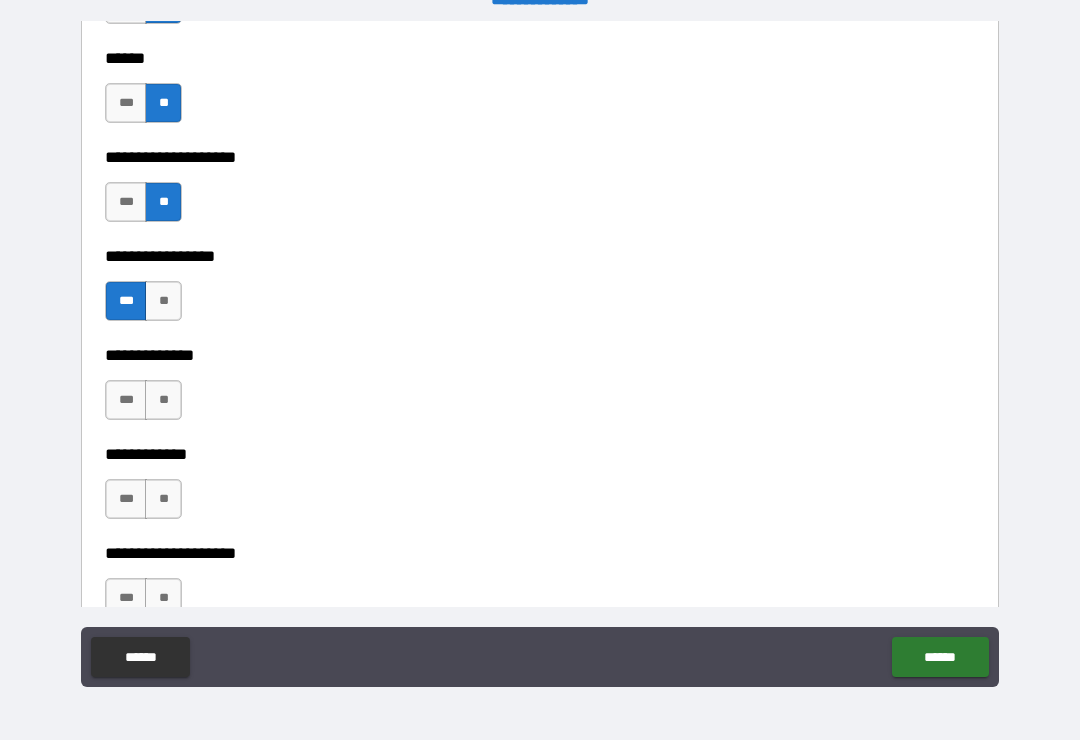 click on "**" at bounding box center (163, 400) 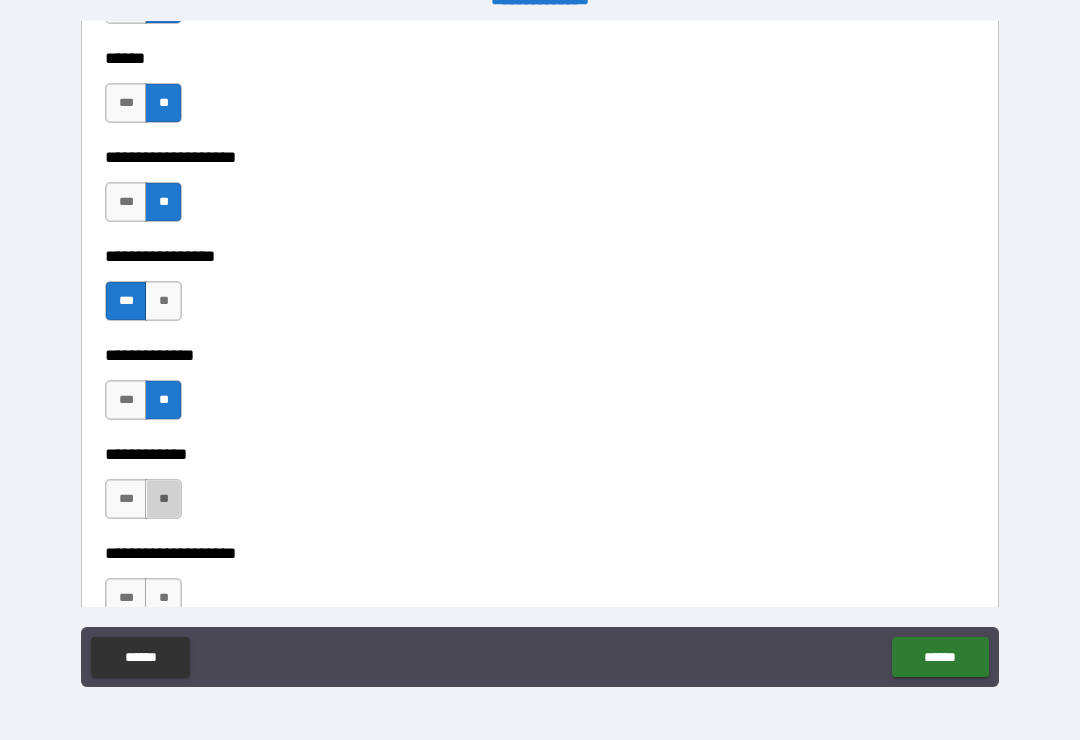 click on "**" at bounding box center (163, 499) 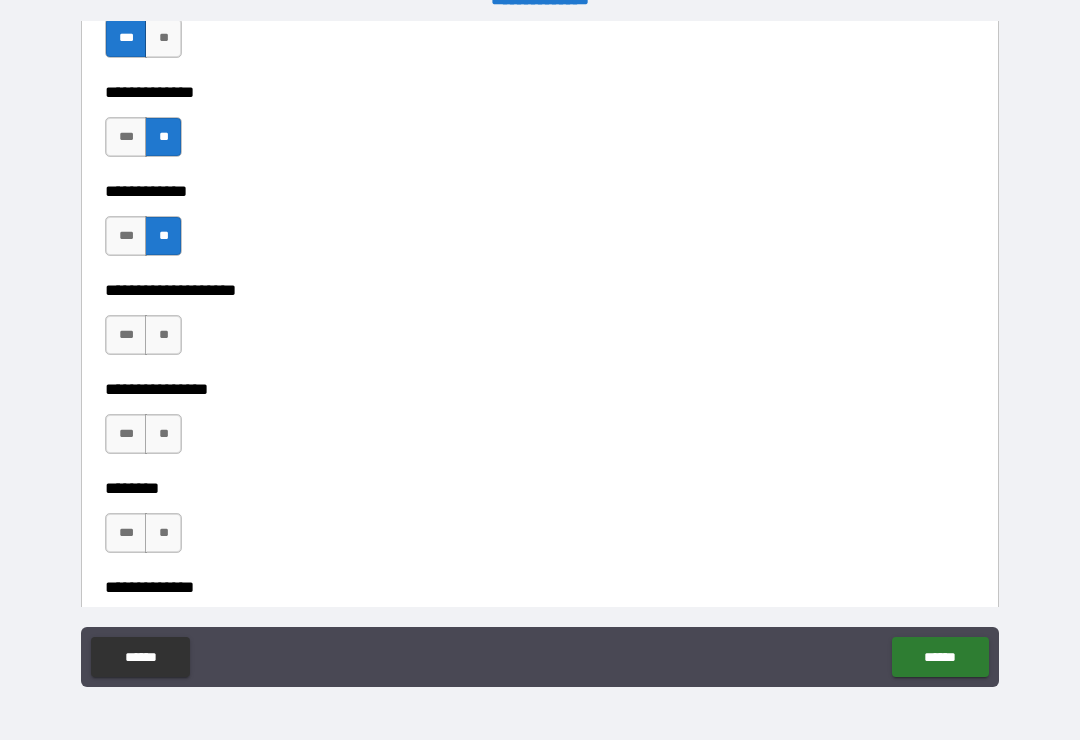scroll, scrollTop: 7263, scrollLeft: 0, axis: vertical 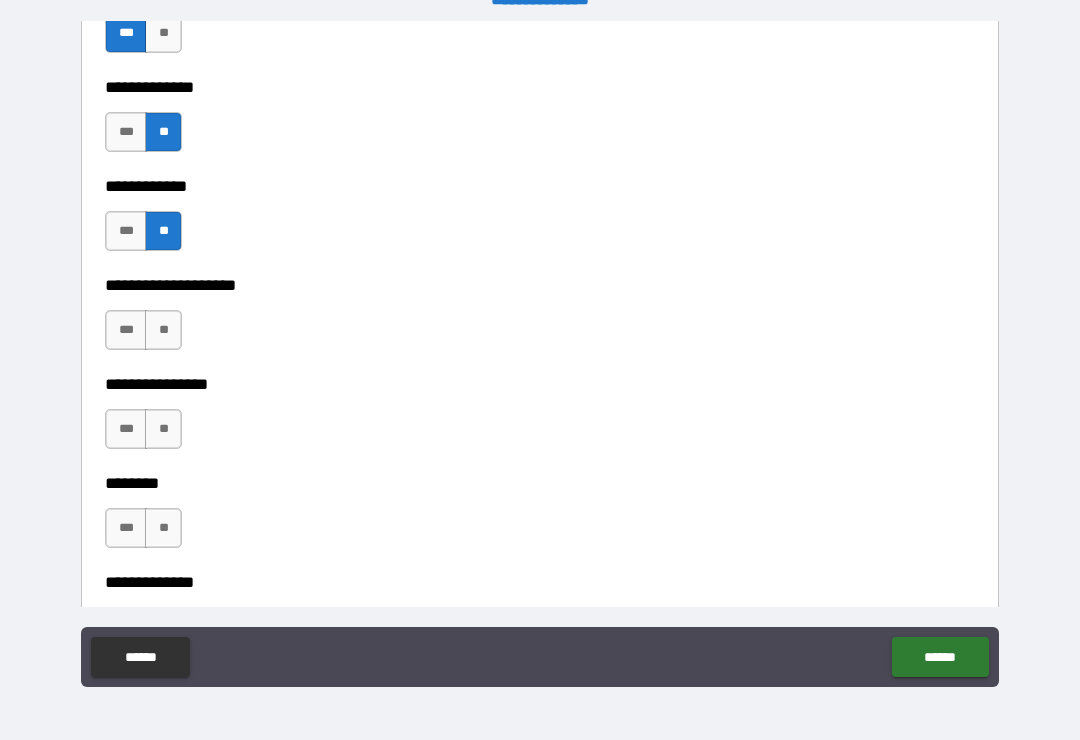 click on "**" at bounding box center [163, 330] 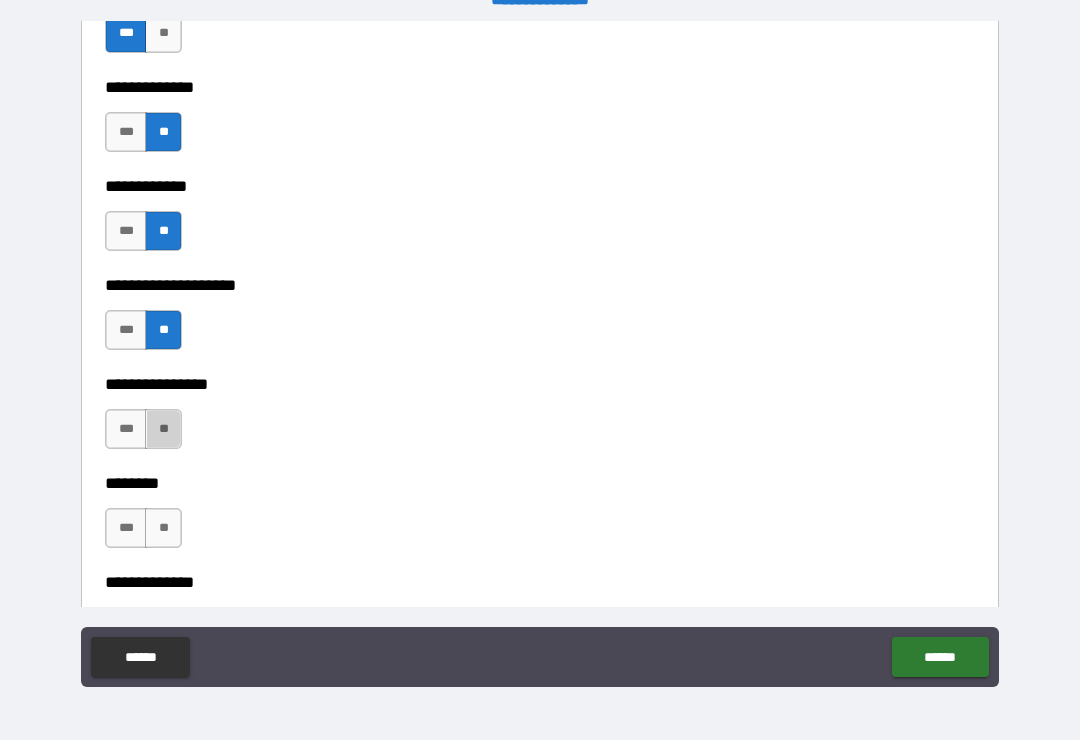 click on "**" at bounding box center [163, 429] 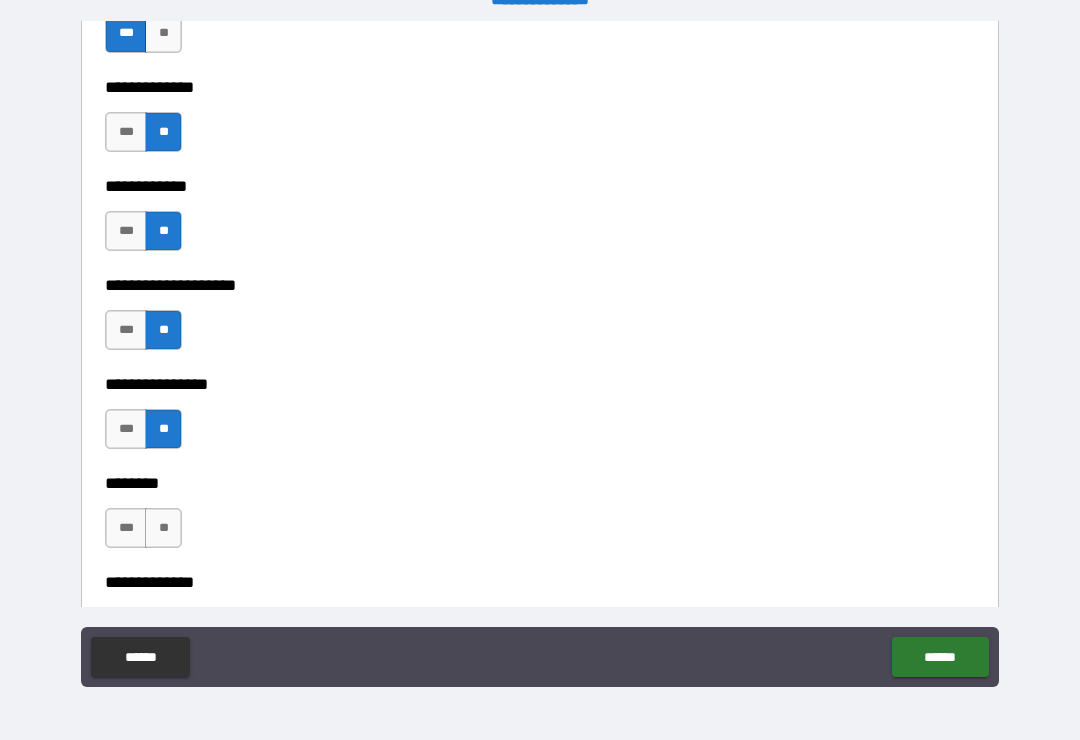 click on "**" at bounding box center [163, 528] 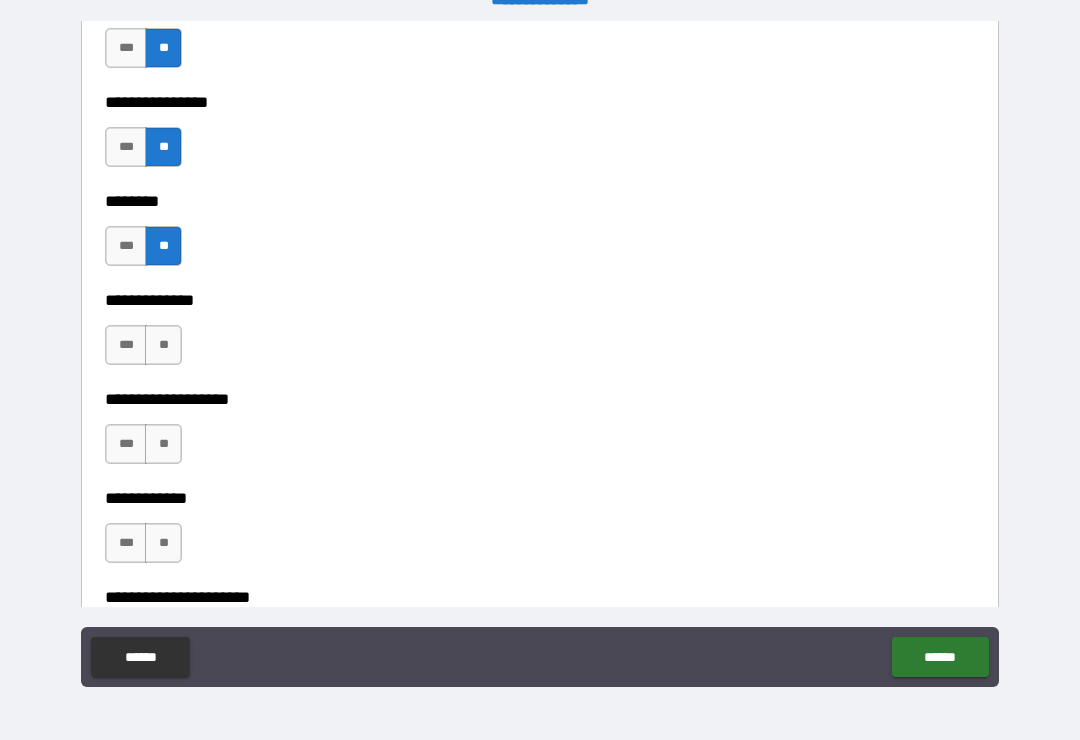 scroll, scrollTop: 7548, scrollLeft: 0, axis: vertical 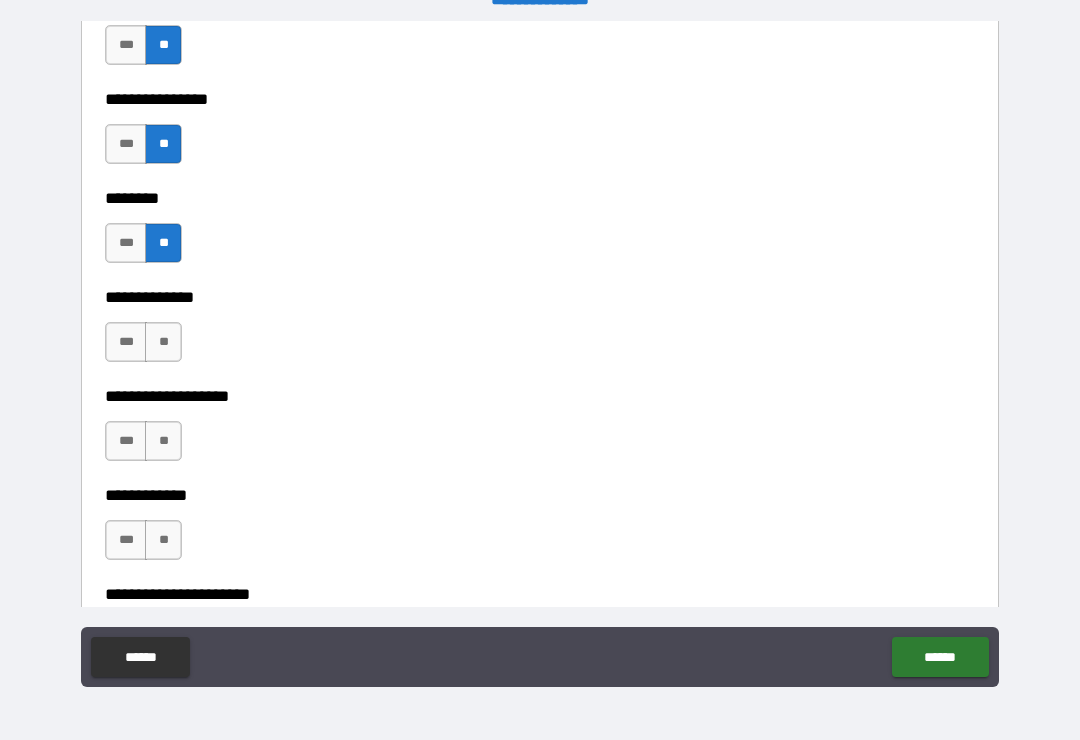click on "**" at bounding box center [163, 342] 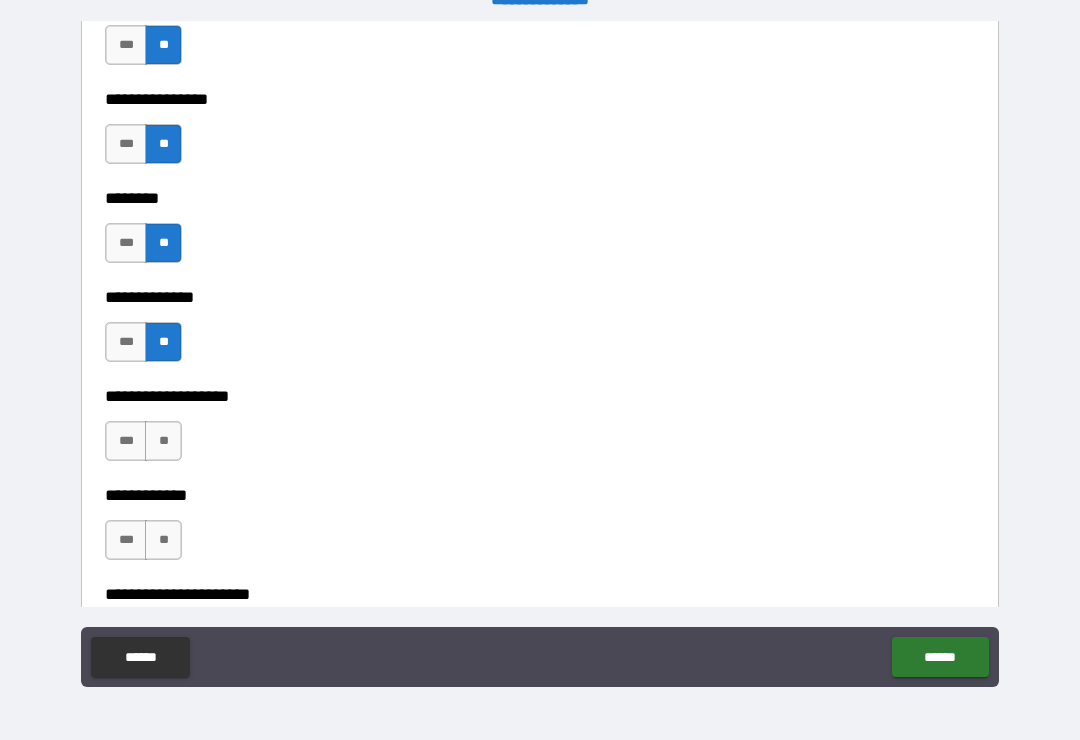click on "**" at bounding box center (163, 441) 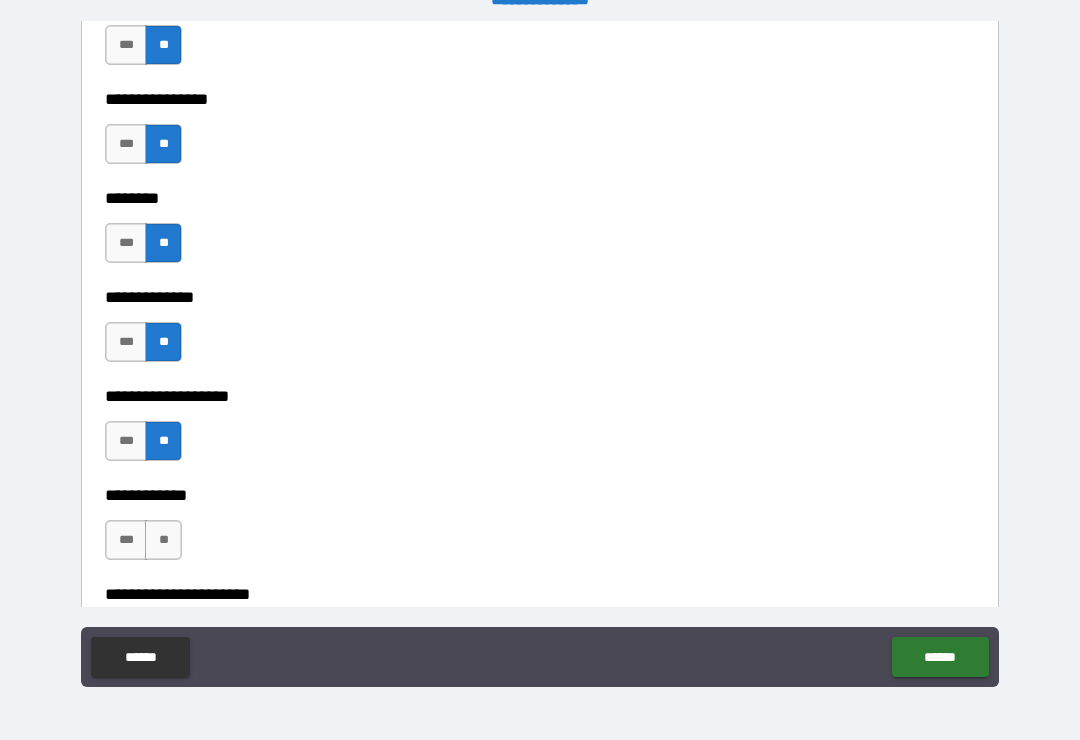 click on "**" at bounding box center [163, 540] 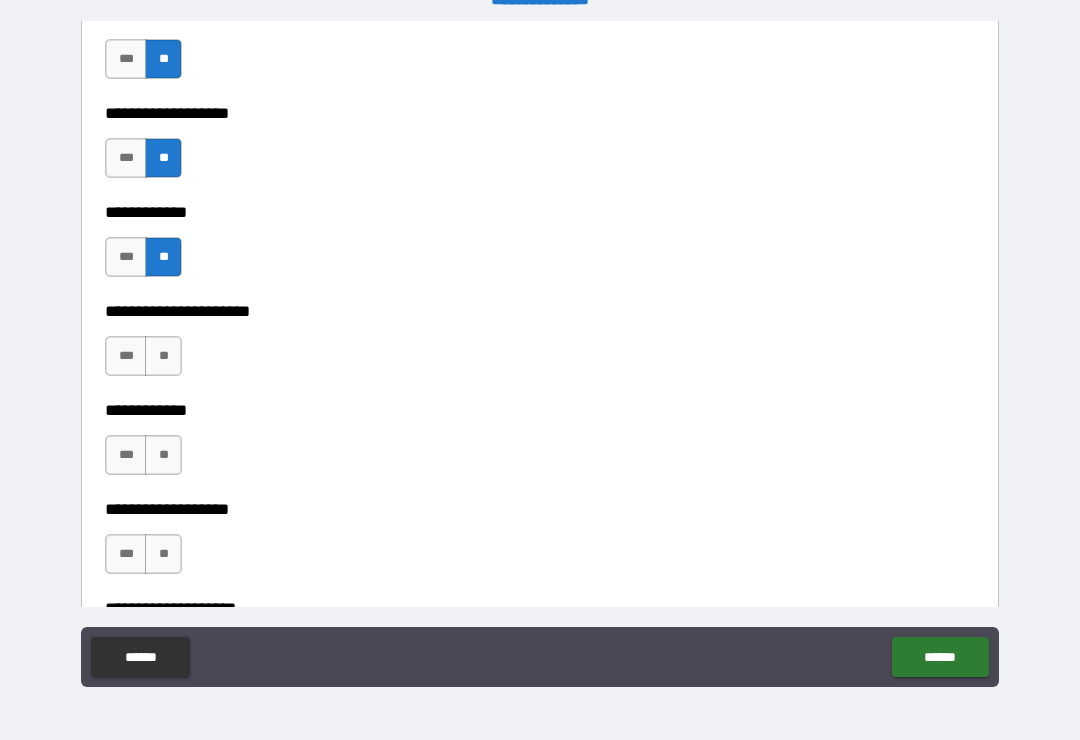 scroll, scrollTop: 7834, scrollLeft: 0, axis: vertical 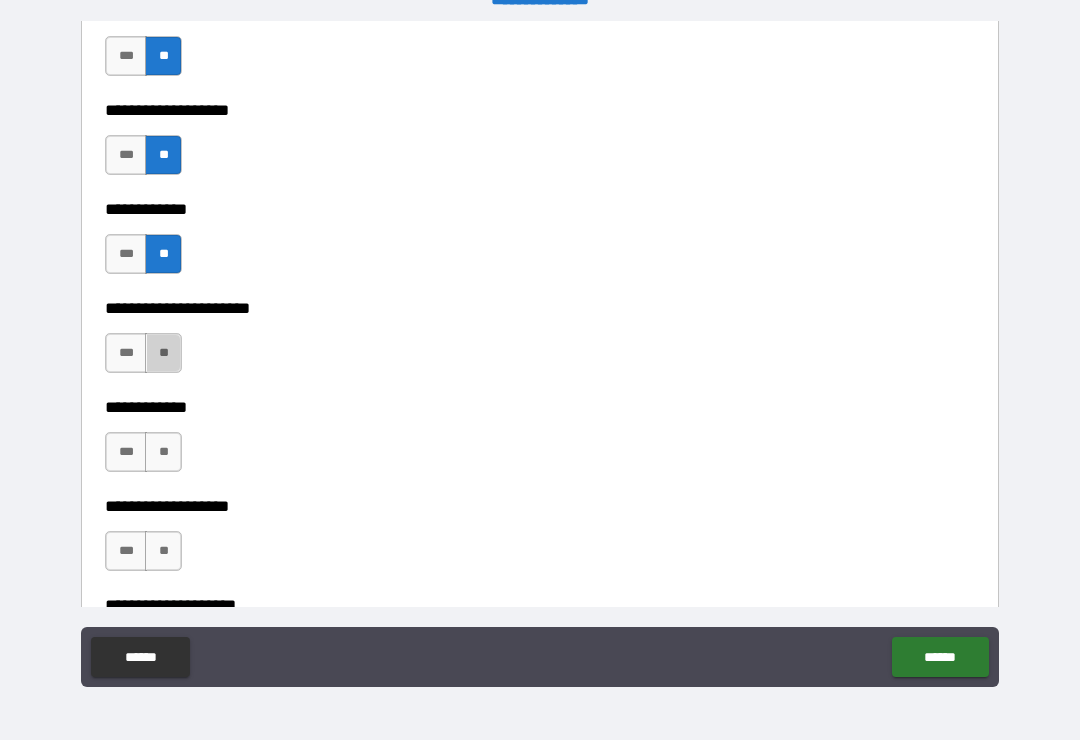 click on "**" at bounding box center (163, 353) 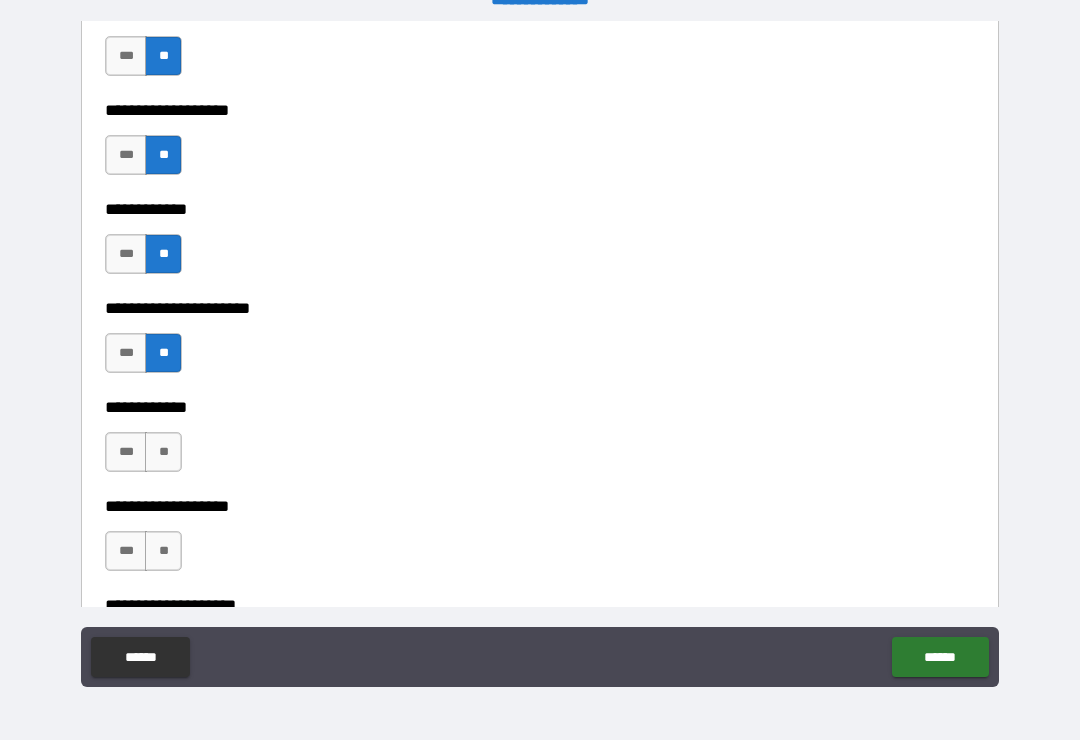 click on "**" at bounding box center [163, 452] 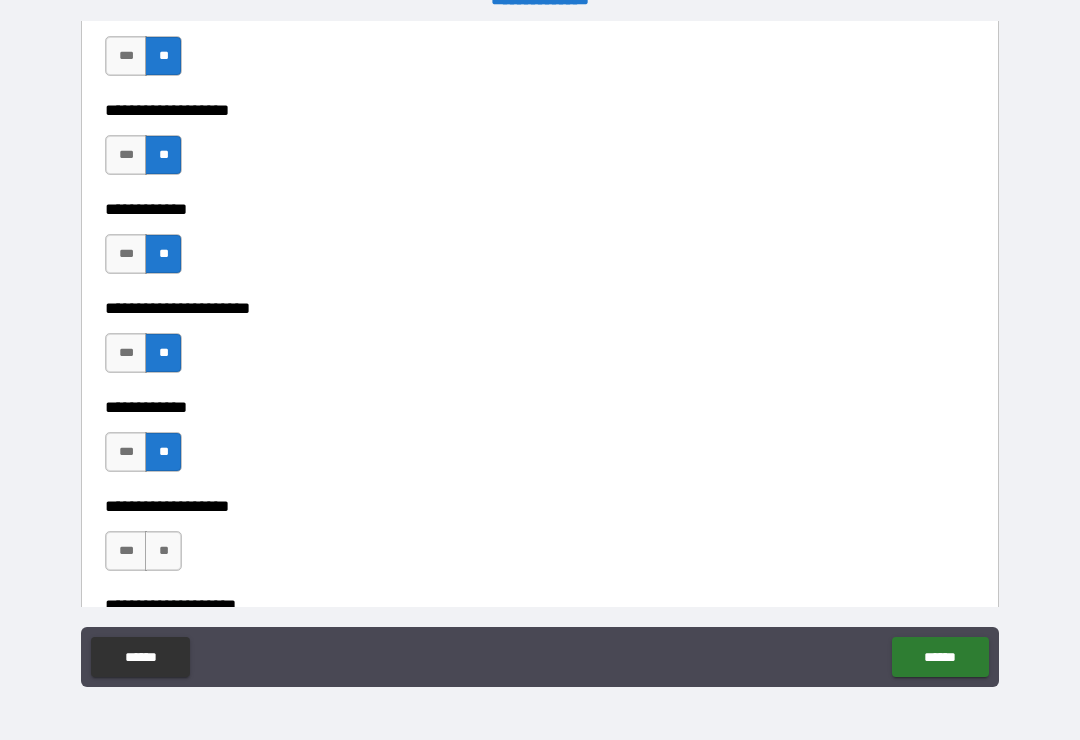 click on "**" at bounding box center (163, 551) 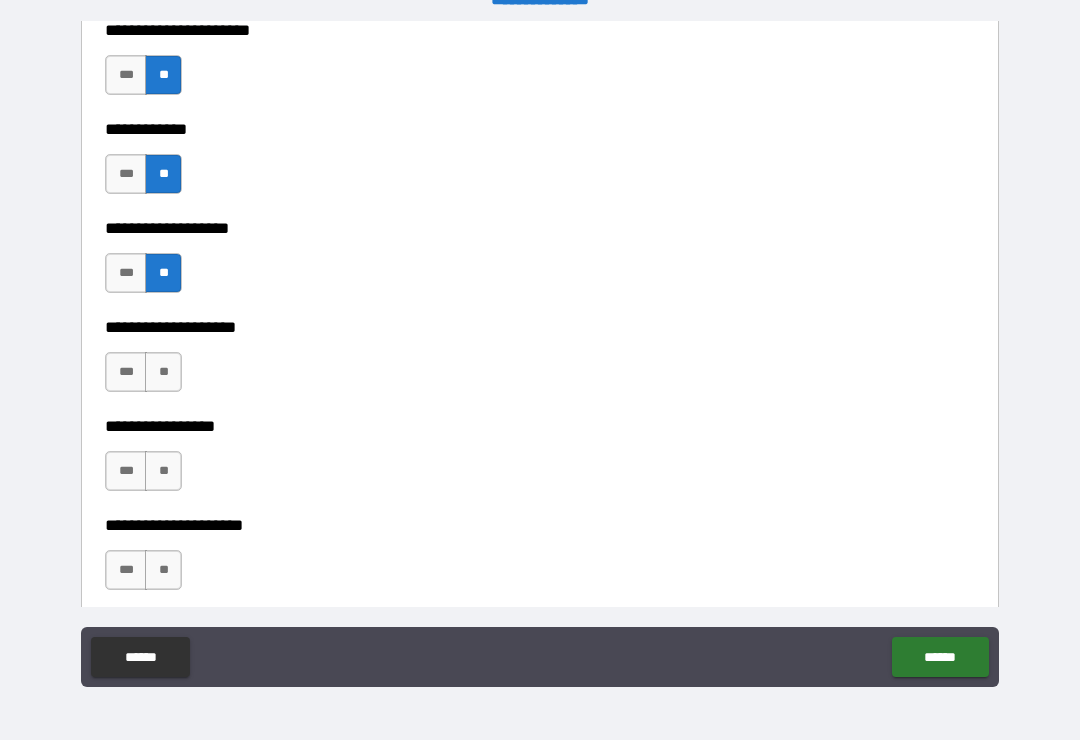 scroll, scrollTop: 8115, scrollLeft: 0, axis: vertical 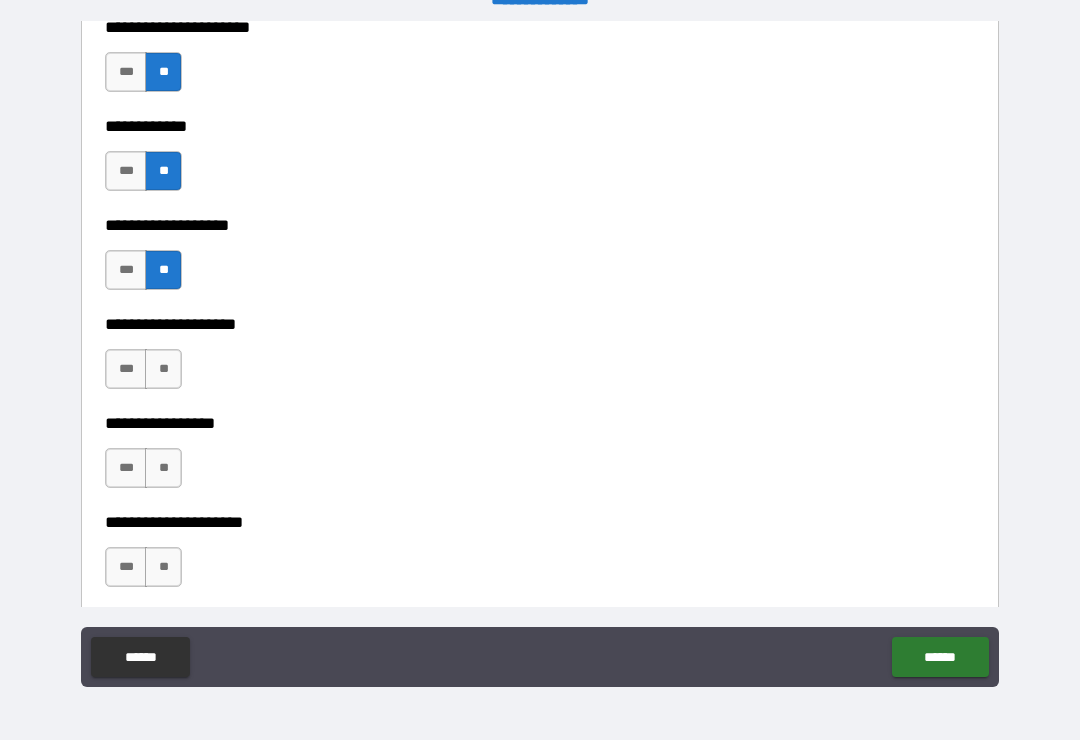 click on "**" at bounding box center [163, 369] 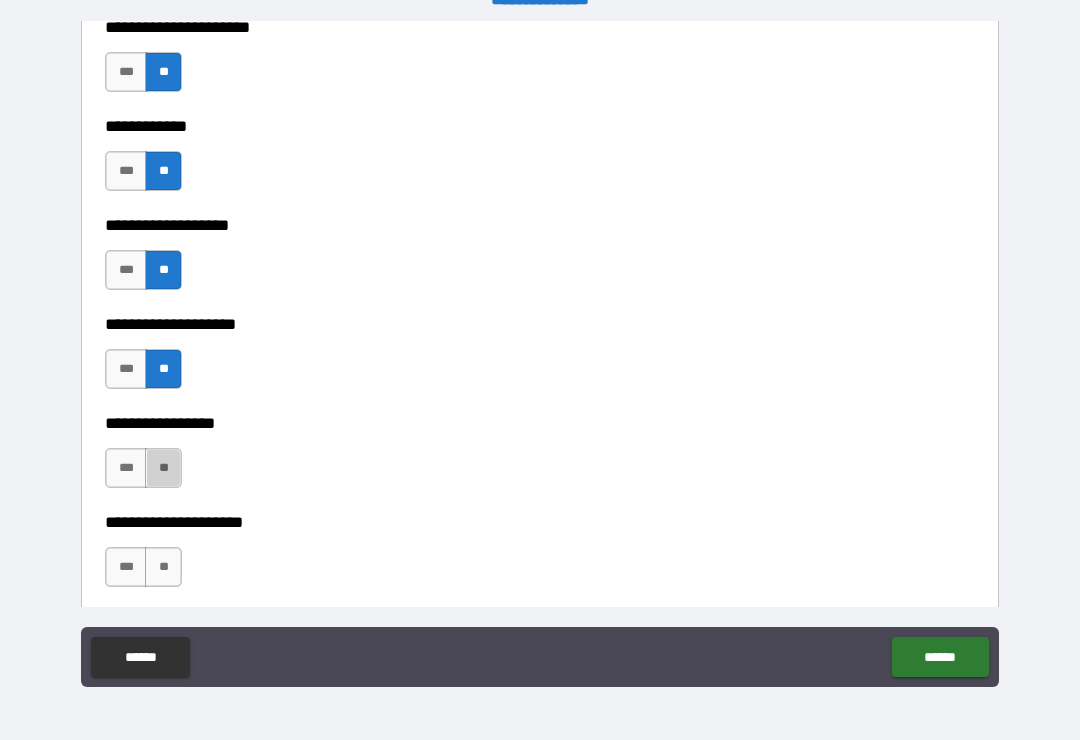 click on "**" at bounding box center (163, 468) 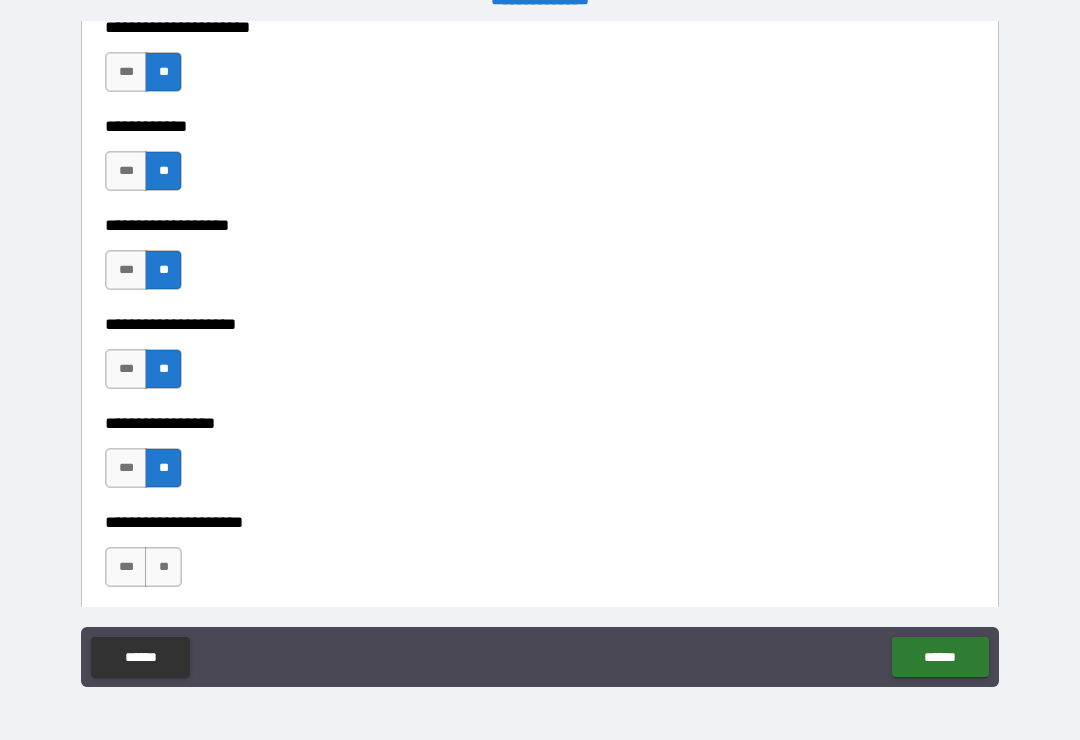 click on "**" at bounding box center (163, 567) 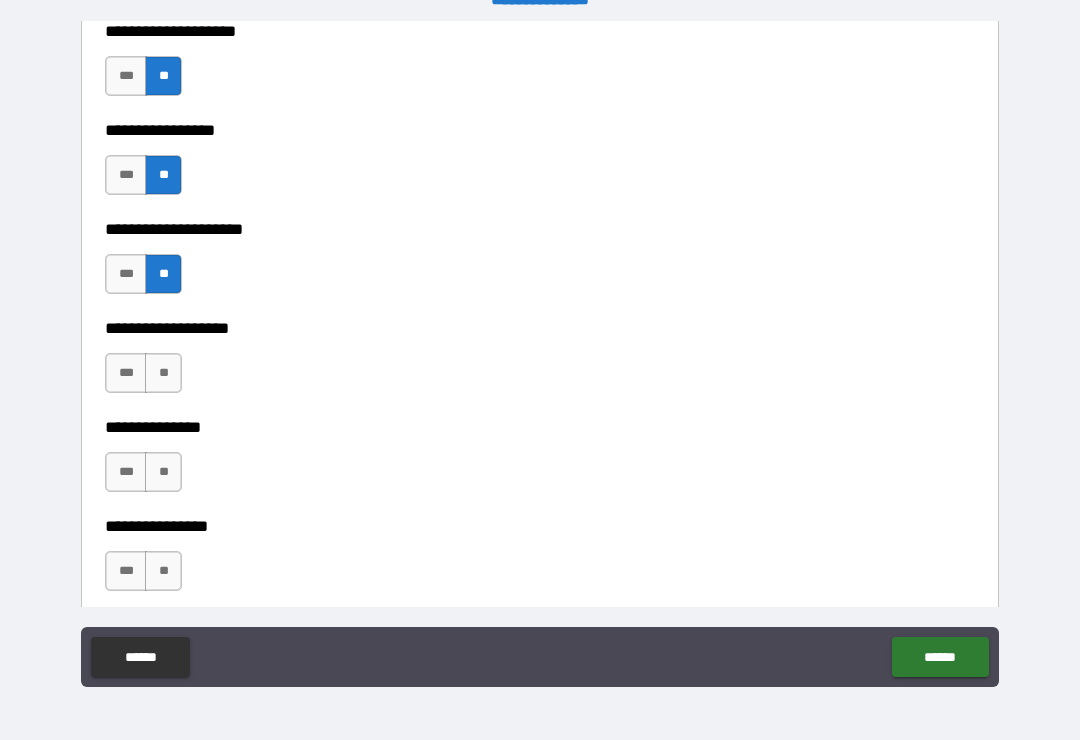 scroll, scrollTop: 8447, scrollLeft: 0, axis: vertical 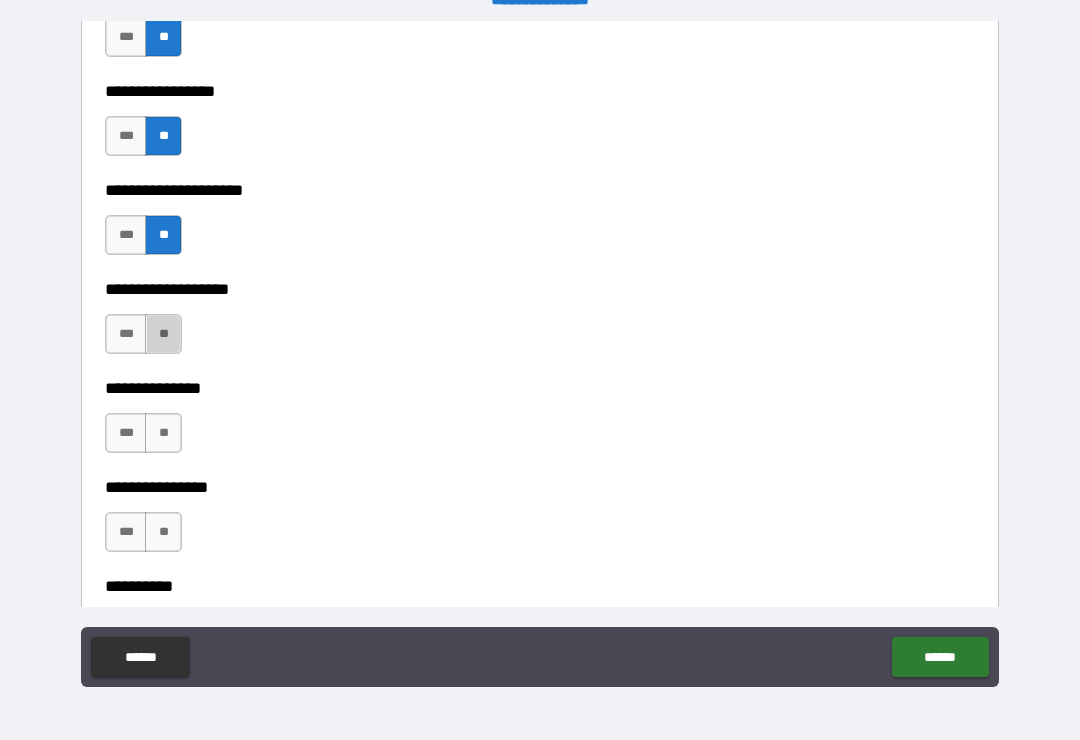 click on "**" at bounding box center (163, 334) 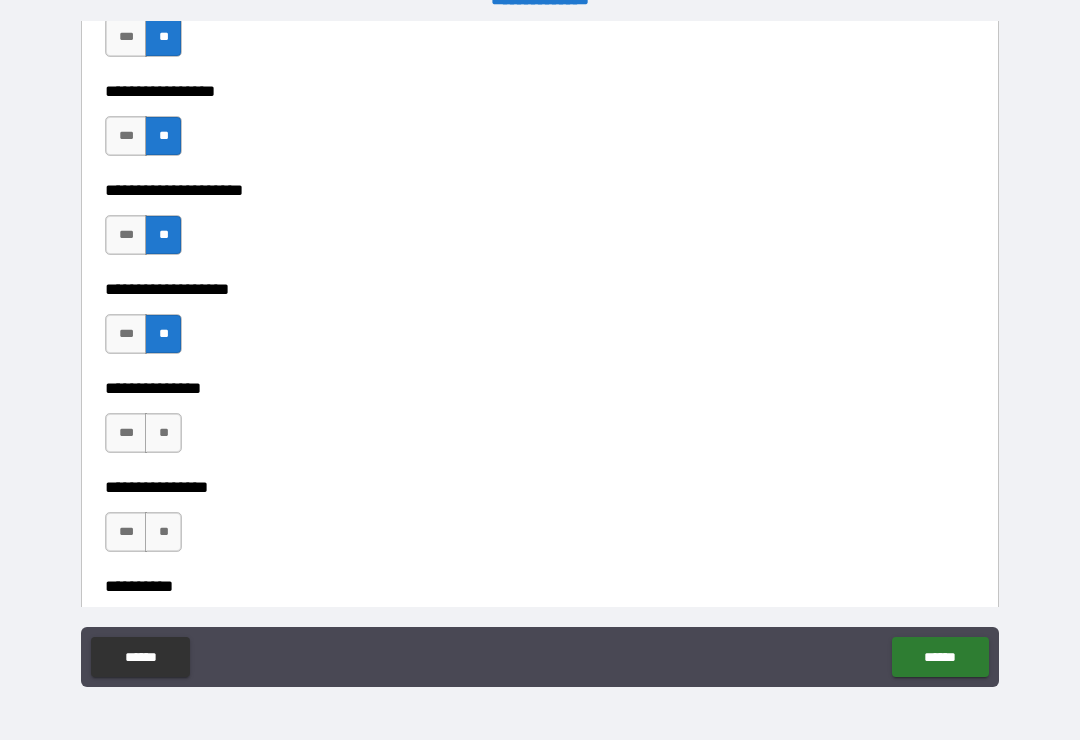 click on "**" at bounding box center [163, 433] 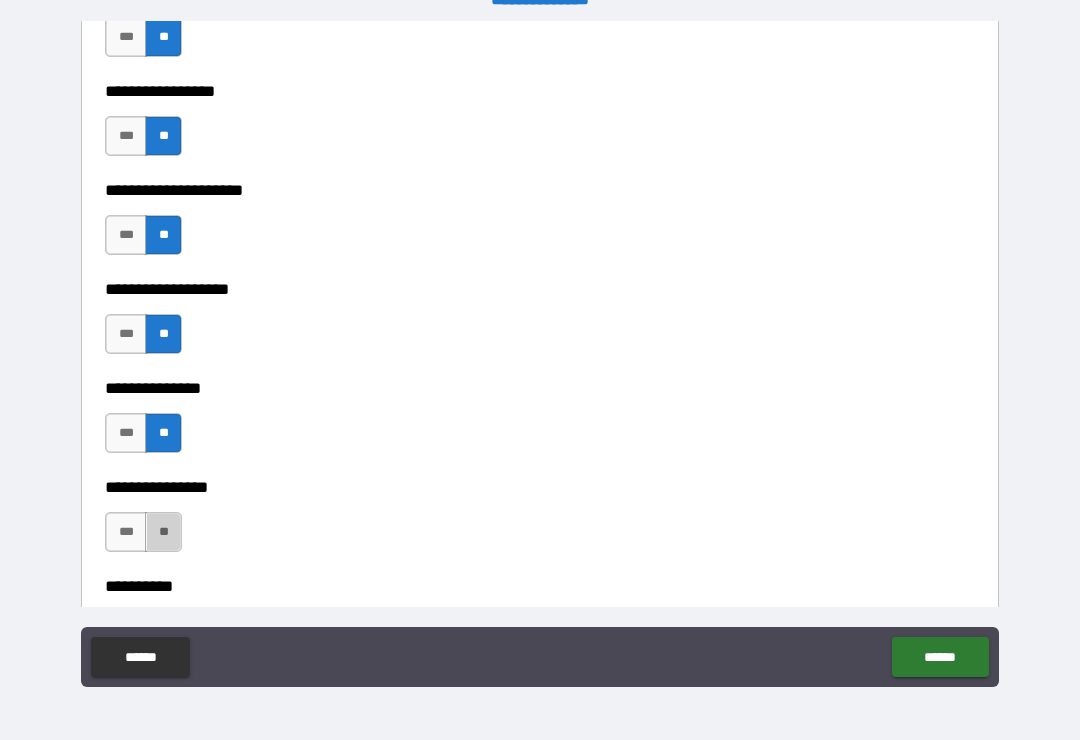 click on "**" at bounding box center [163, 532] 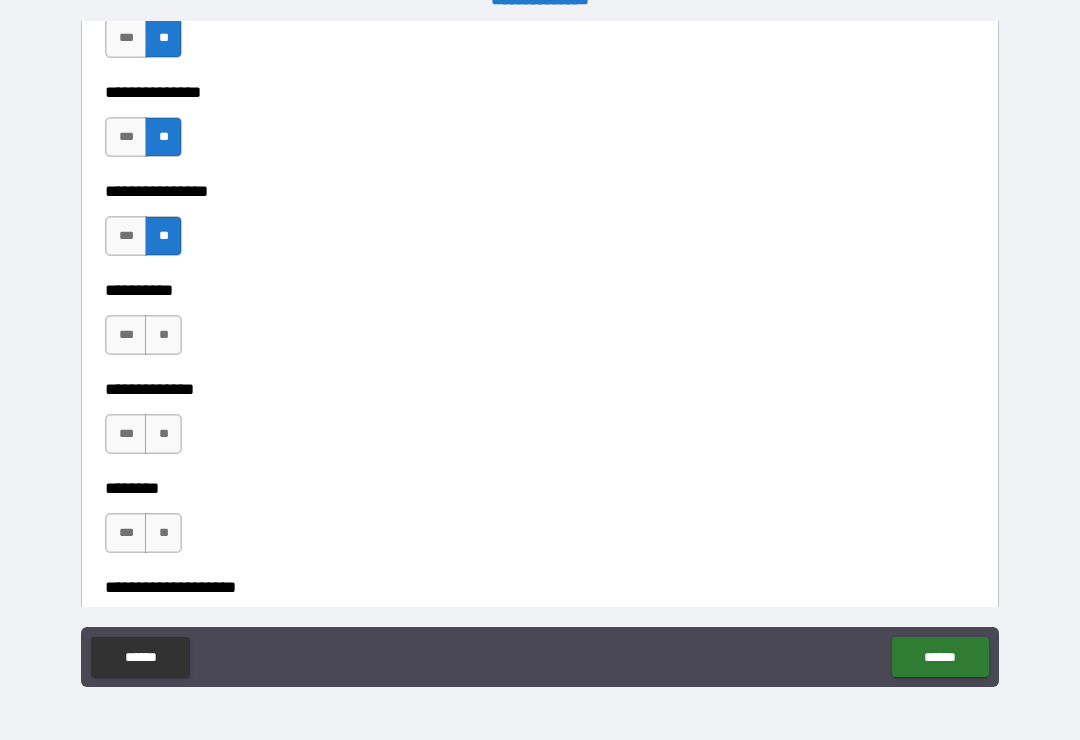 scroll, scrollTop: 8777, scrollLeft: 0, axis: vertical 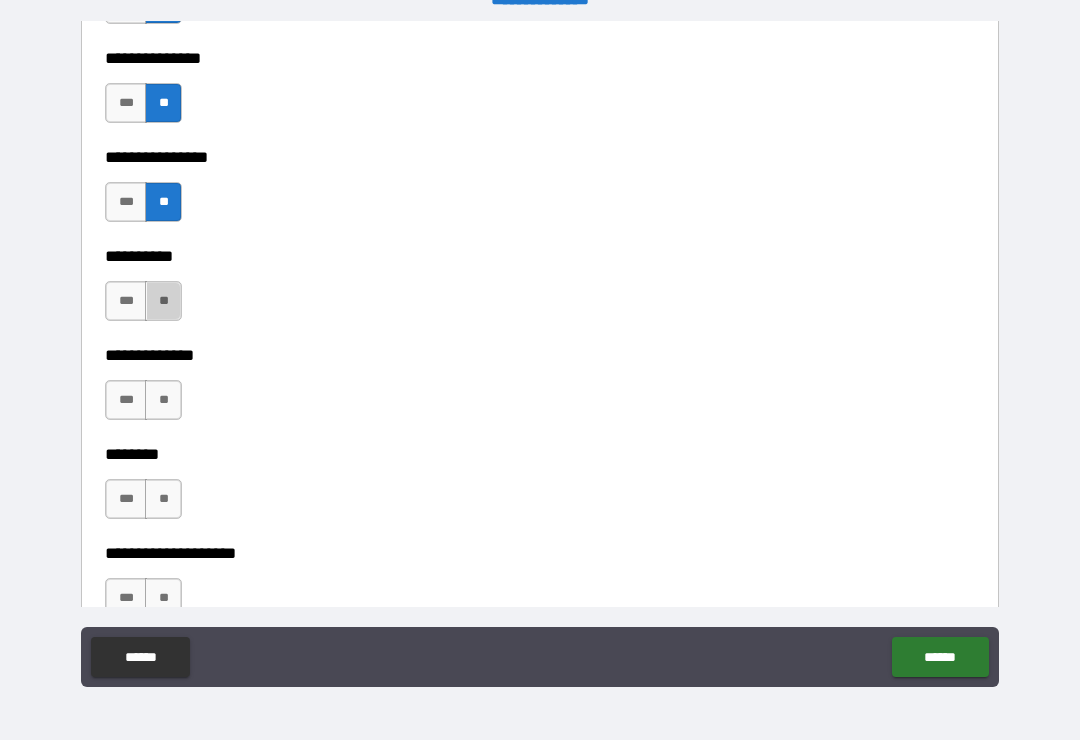 click on "**" at bounding box center [163, 301] 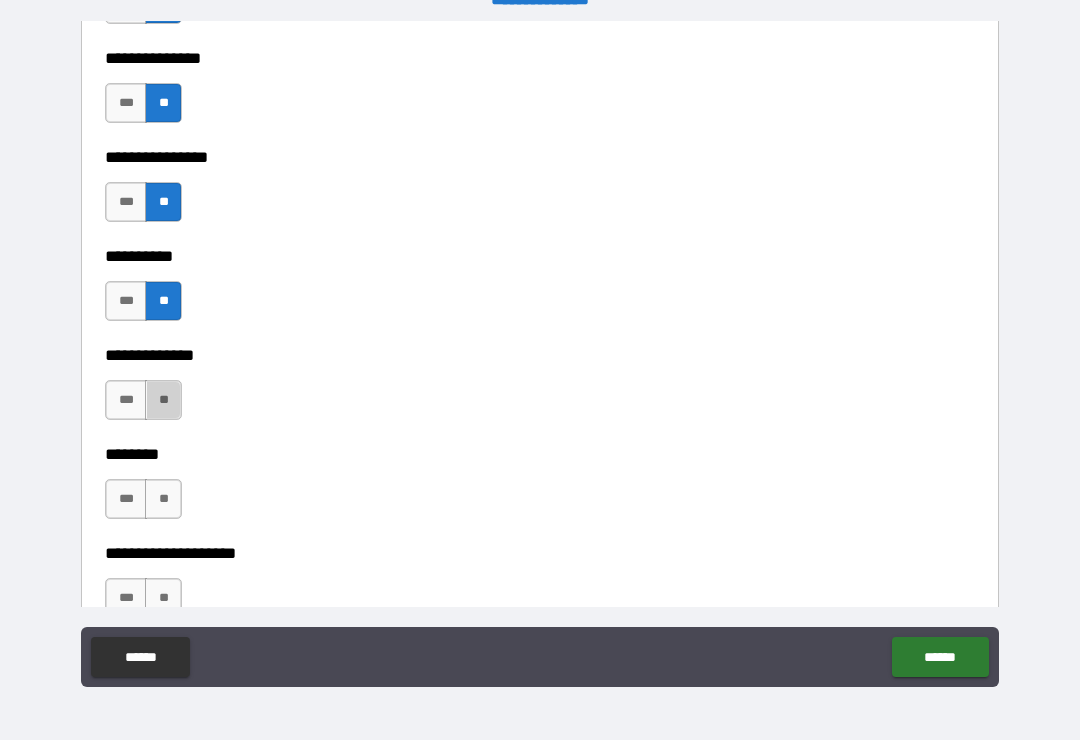 click on "**" at bounding box center [163, 400] 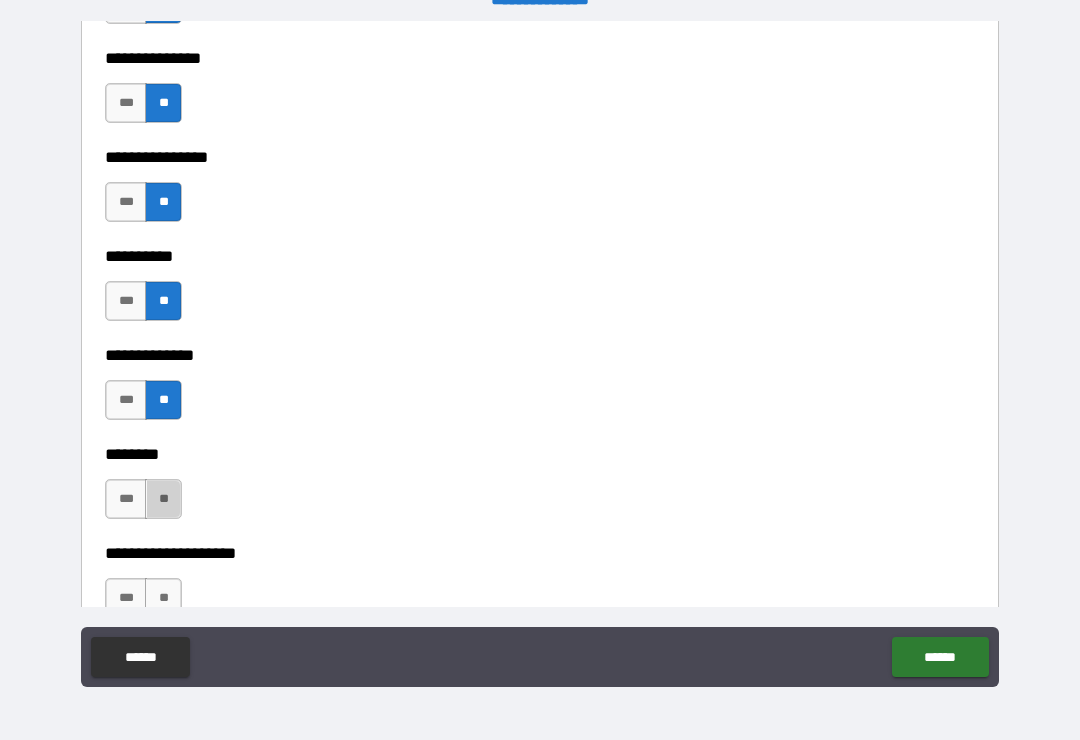 click on "**" at bounding box center (163, 499) 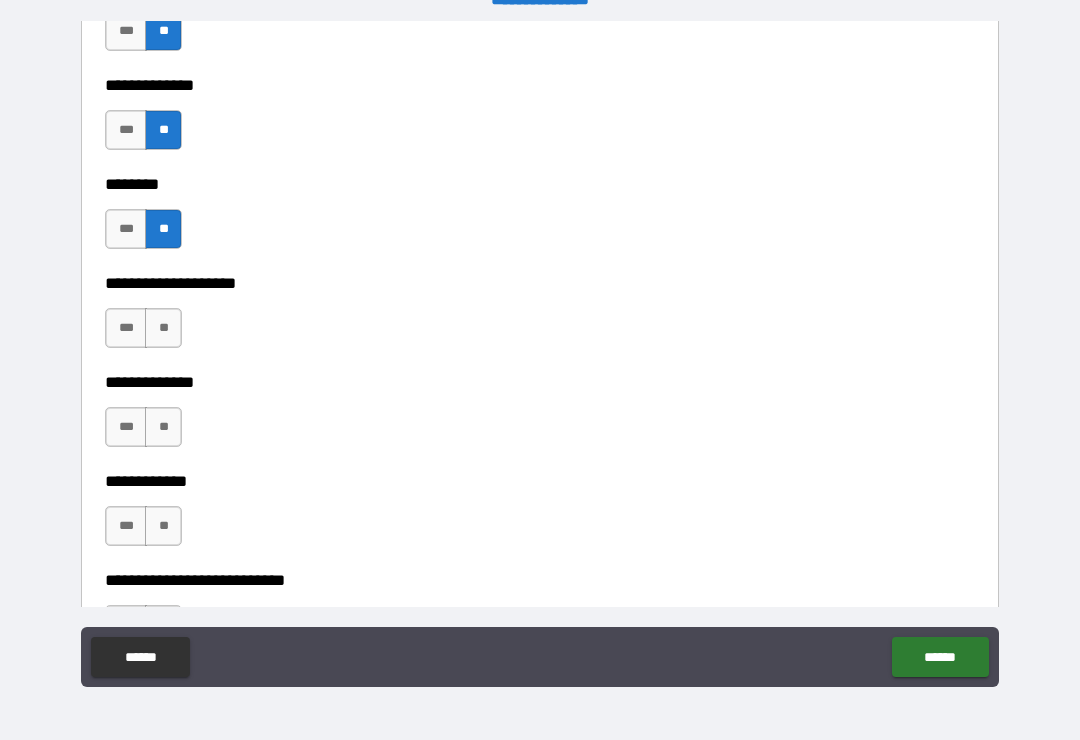 scroll, scrollTop: 9073, scrollLeft: 0, axis: vertical 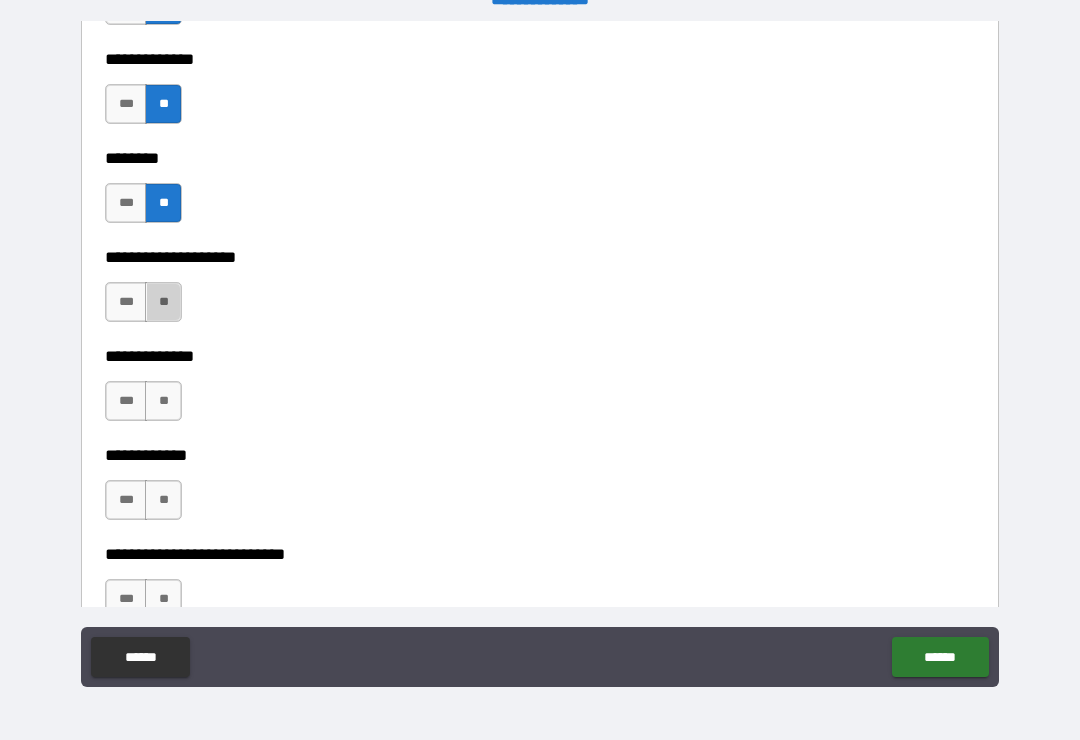 click on "**" at bounding box center [163, 302] 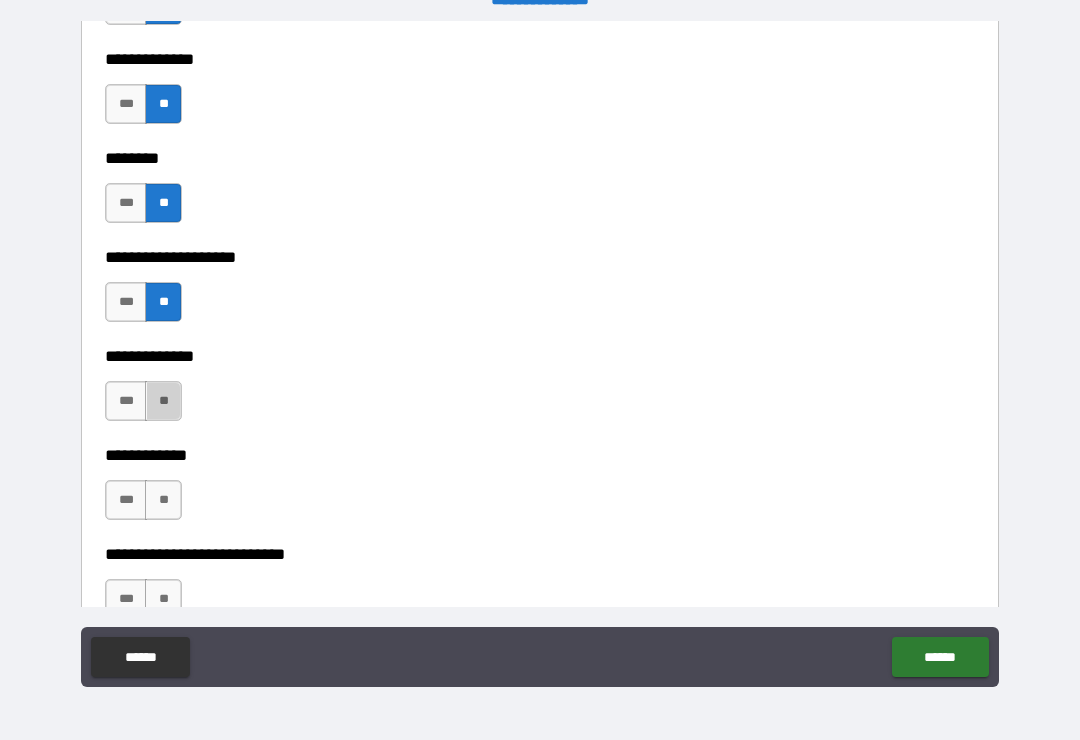 click on "**" at bounding box center (163, 401) 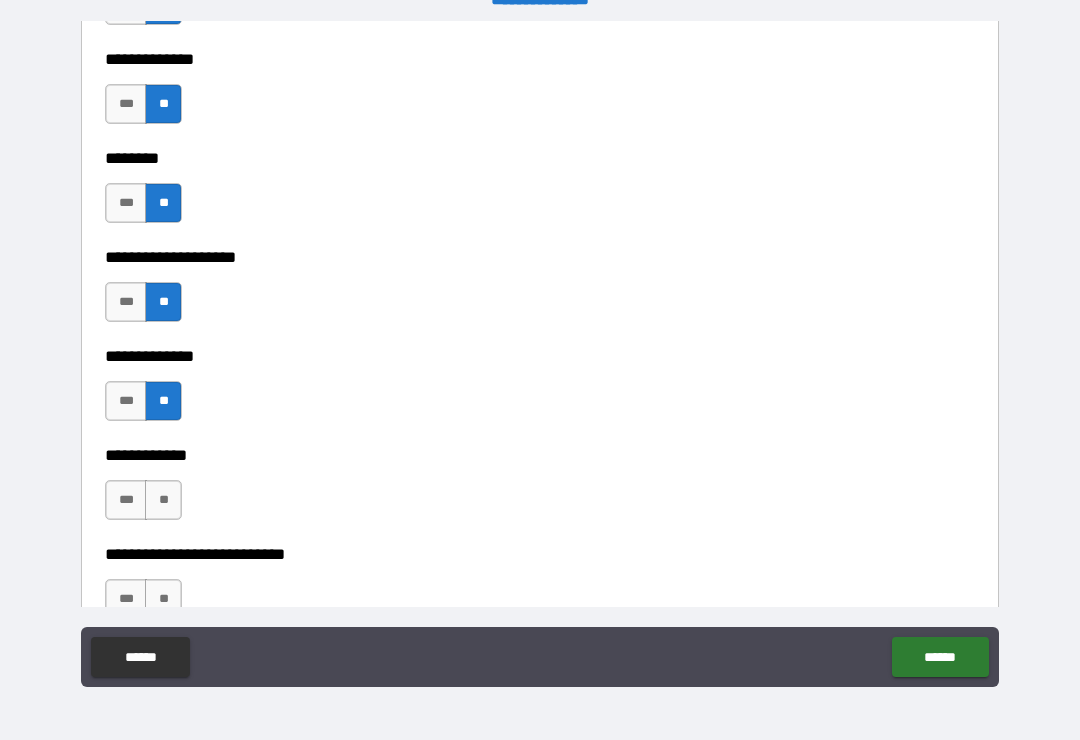 click on "**" at bounding box center [163, 500] 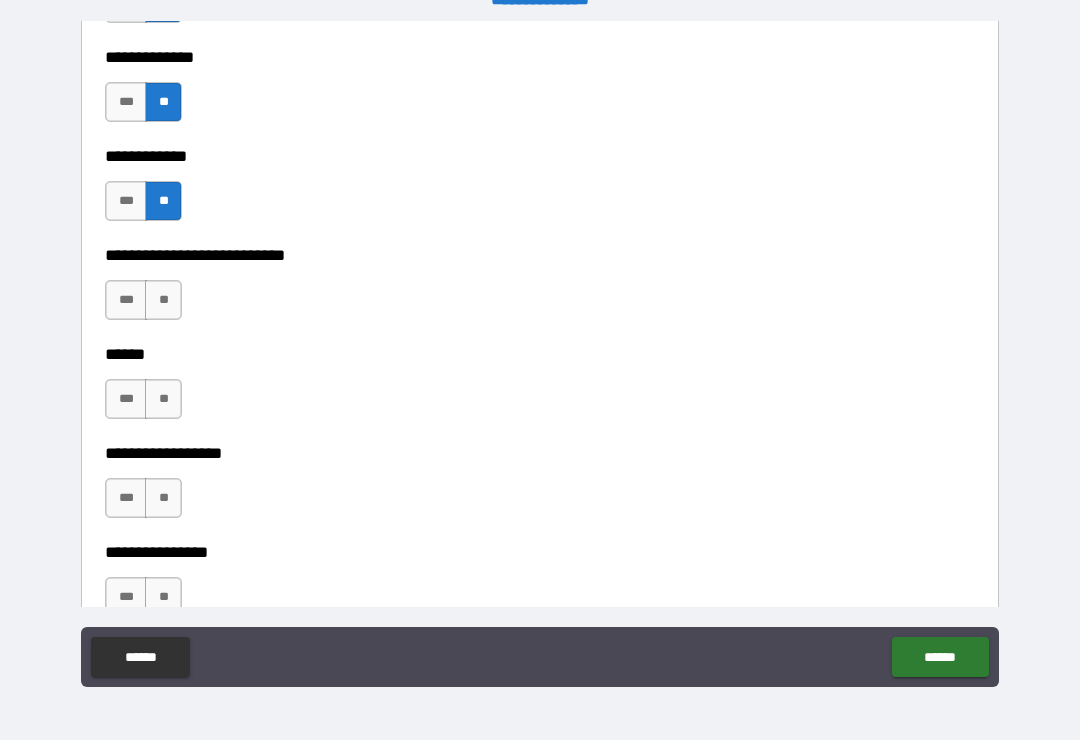scroll, scrollTop: 9374, scrollLeft: 0, axis: vertical 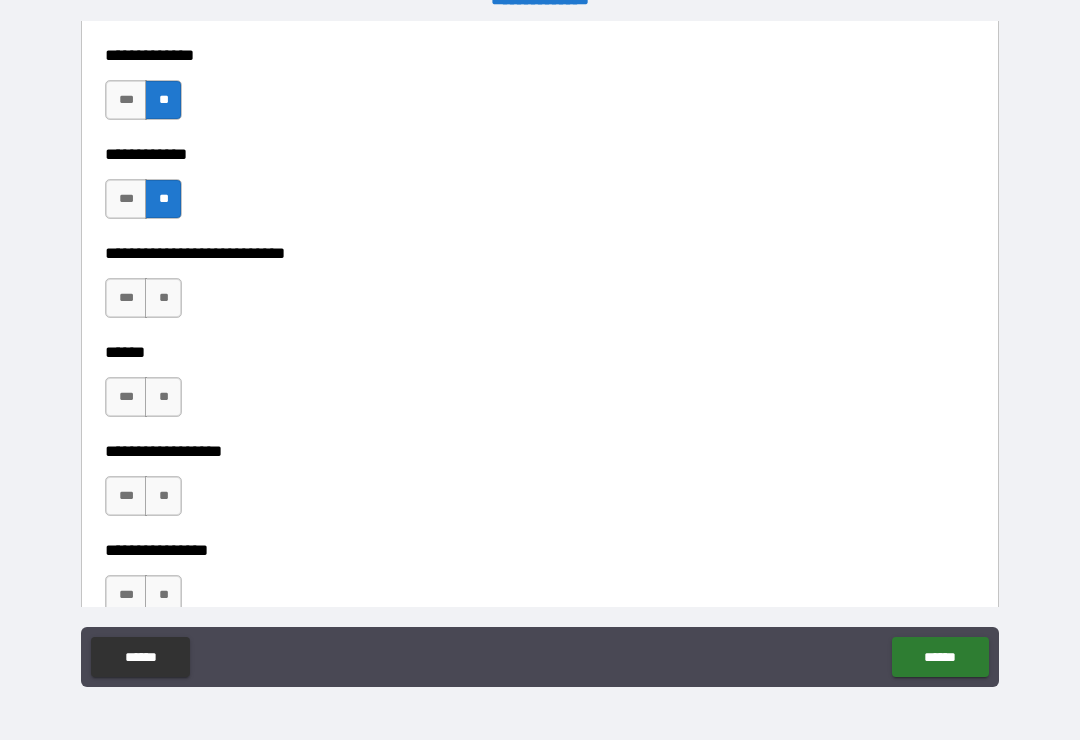 click on "***" at bounding box center [126, 298] 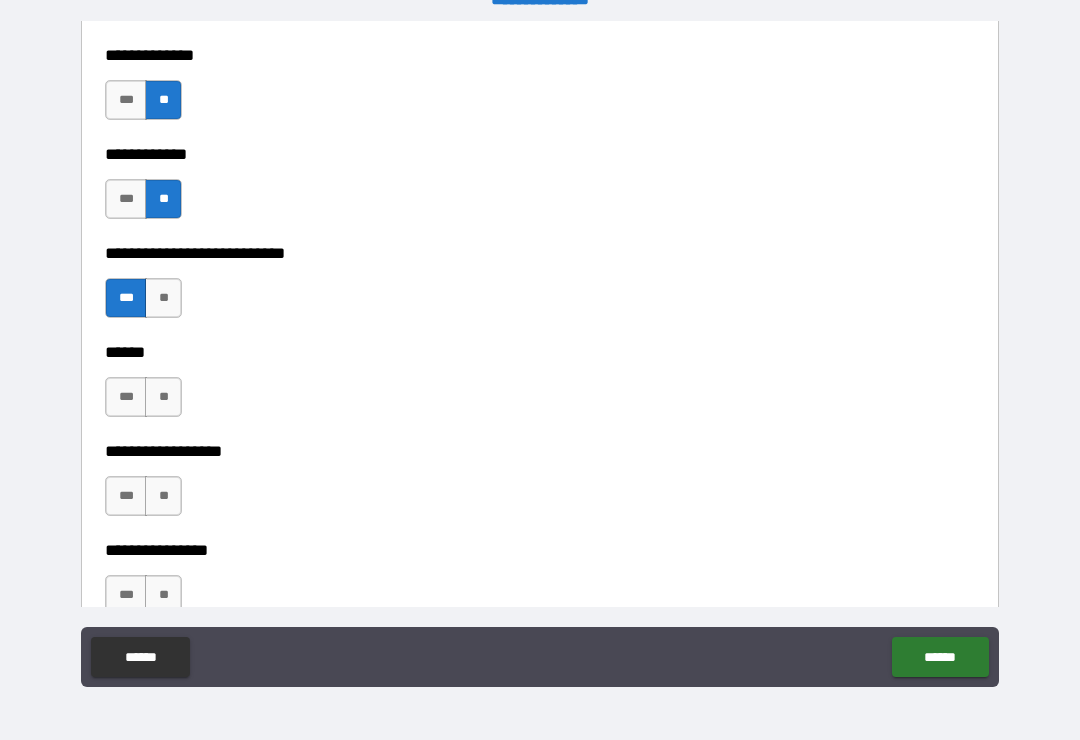 click on "**" at bounding box center (163, 298) 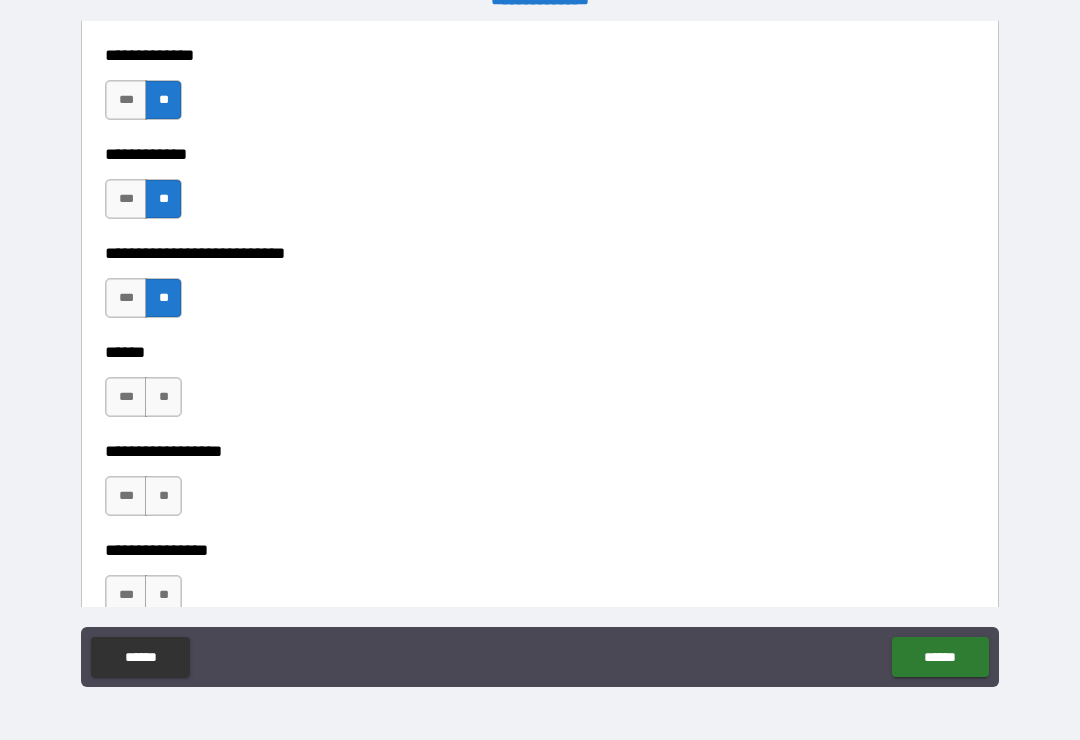 click on "**" at bounding box center [163, 397] 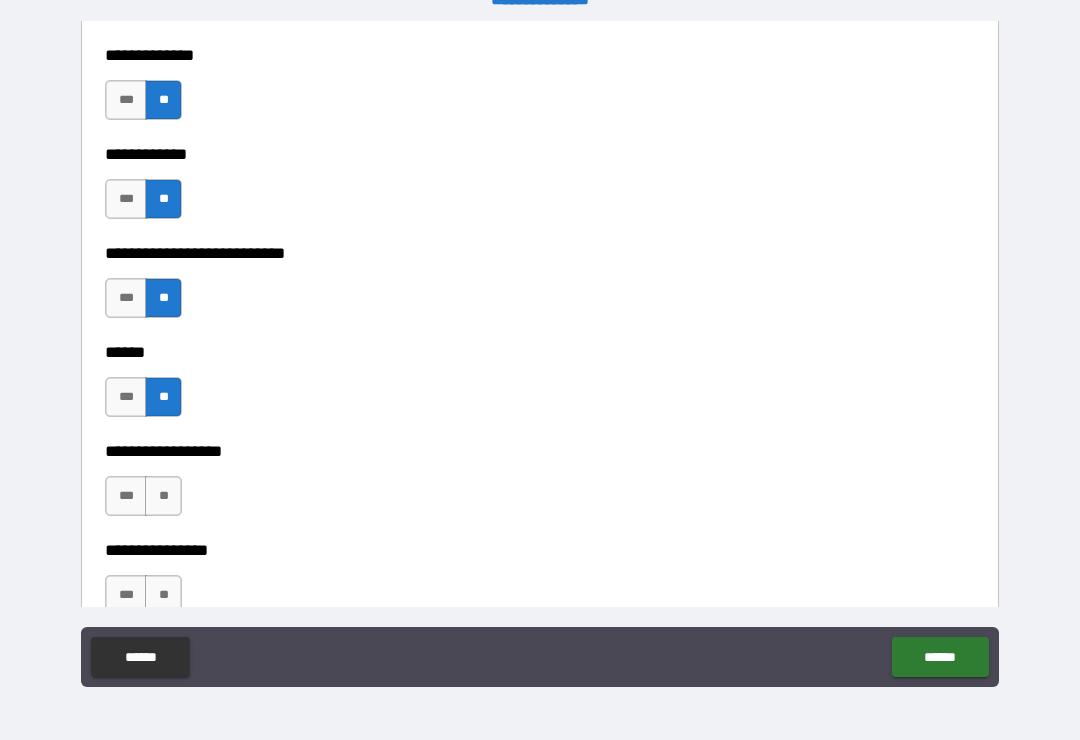 click on "**" at bounding box center (163, 496) 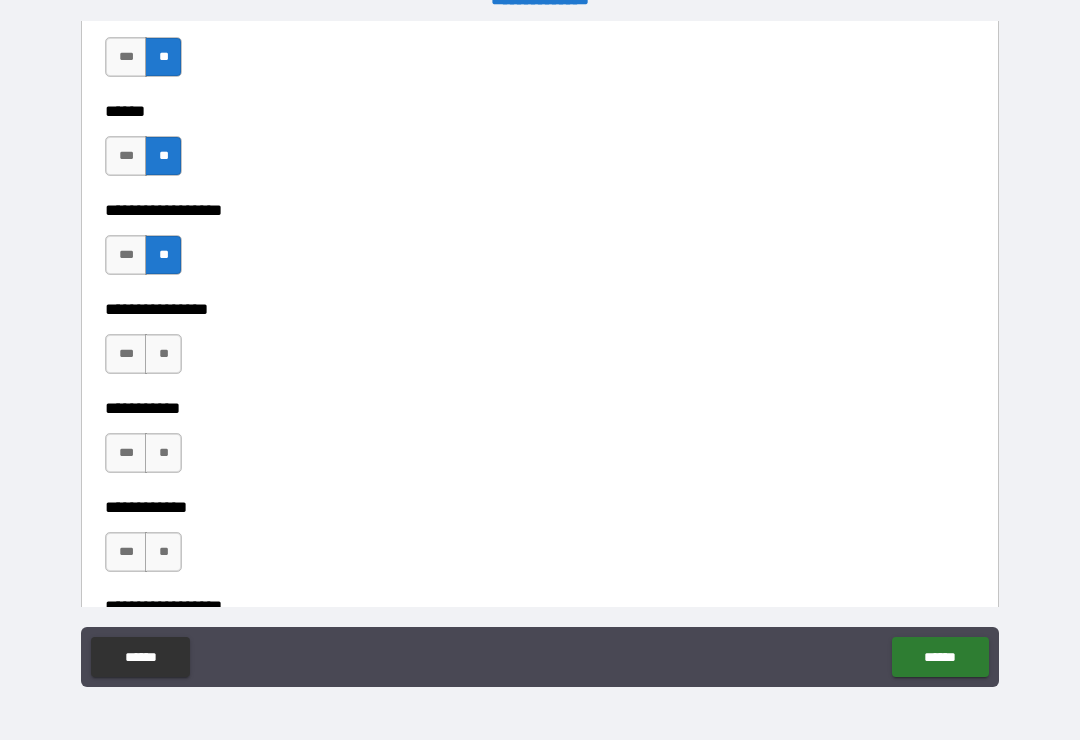 scroll, scrollTop: 9648, scrollLeft: 0, axis: vertical 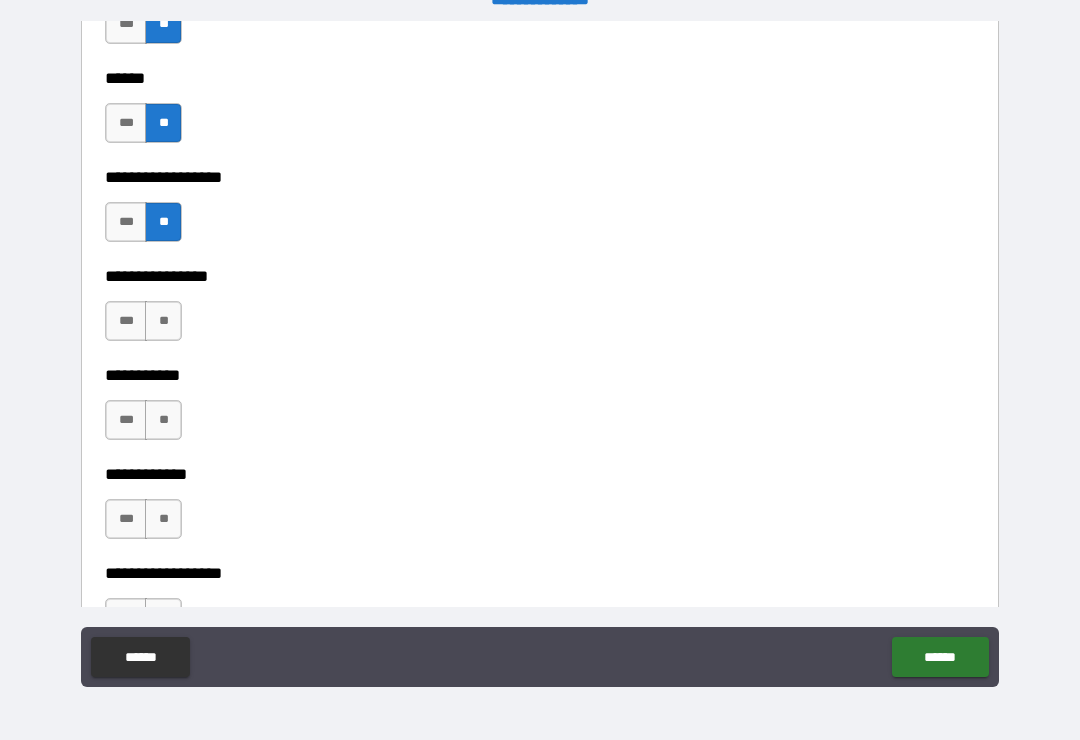 click on "**" at bounding box center [163, 321] 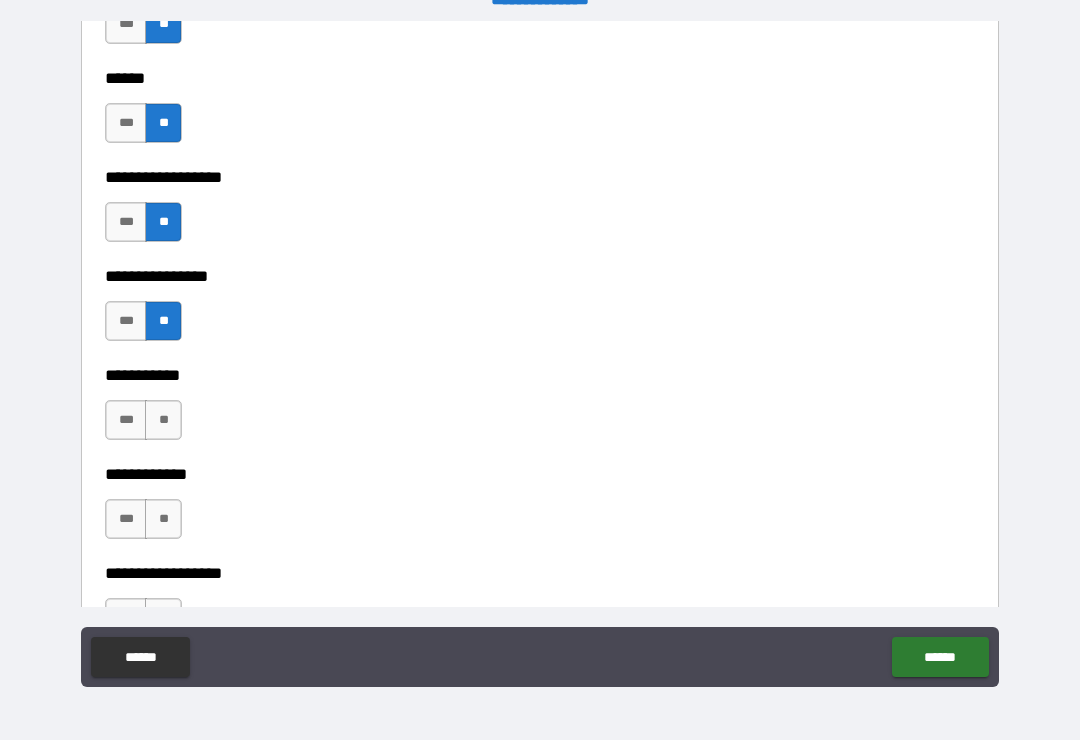 click on "**" at bounding box center [163, 420] 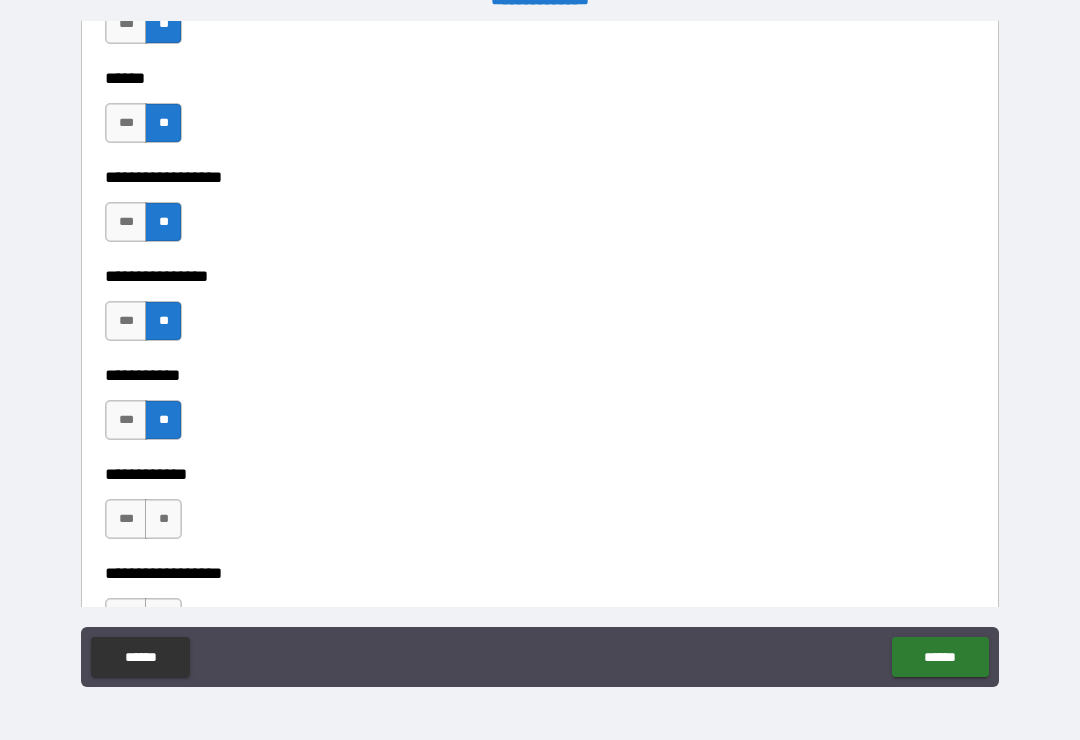 click on "**" at bounding box center [163, 519] 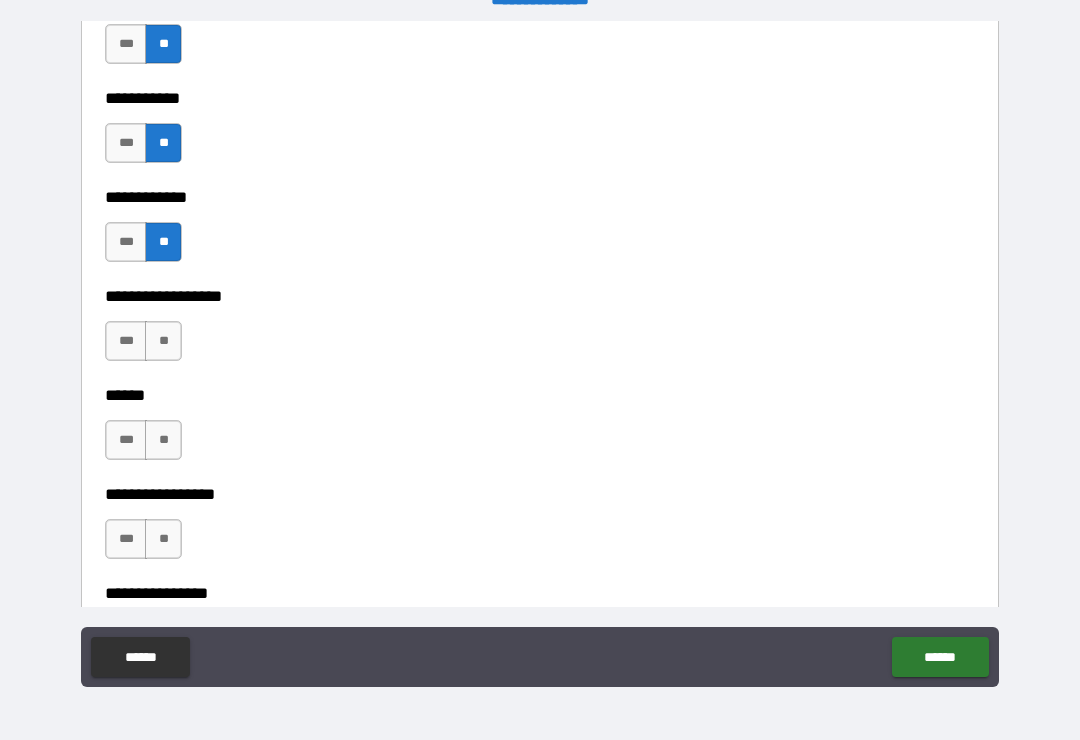 scroll, scrollTop: 9927, scrollLeft: 0, axis: vertical 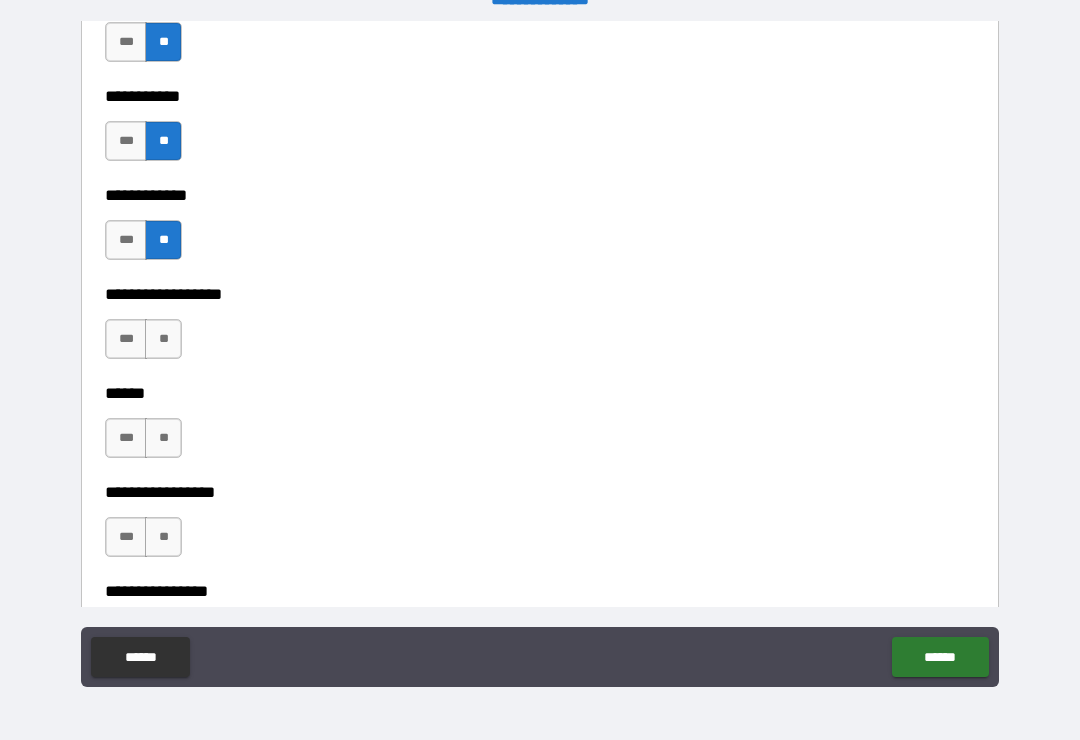 click on "**" at bounding box center (163, 339) 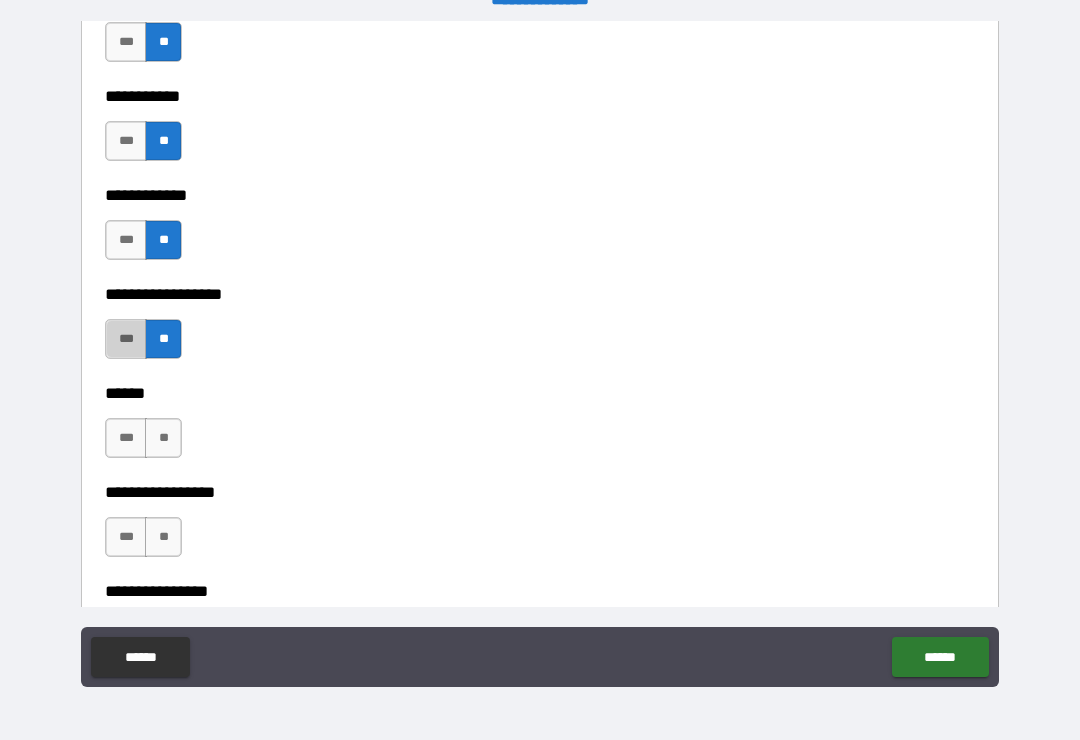 click on "***" at bounding box center (126, 339) 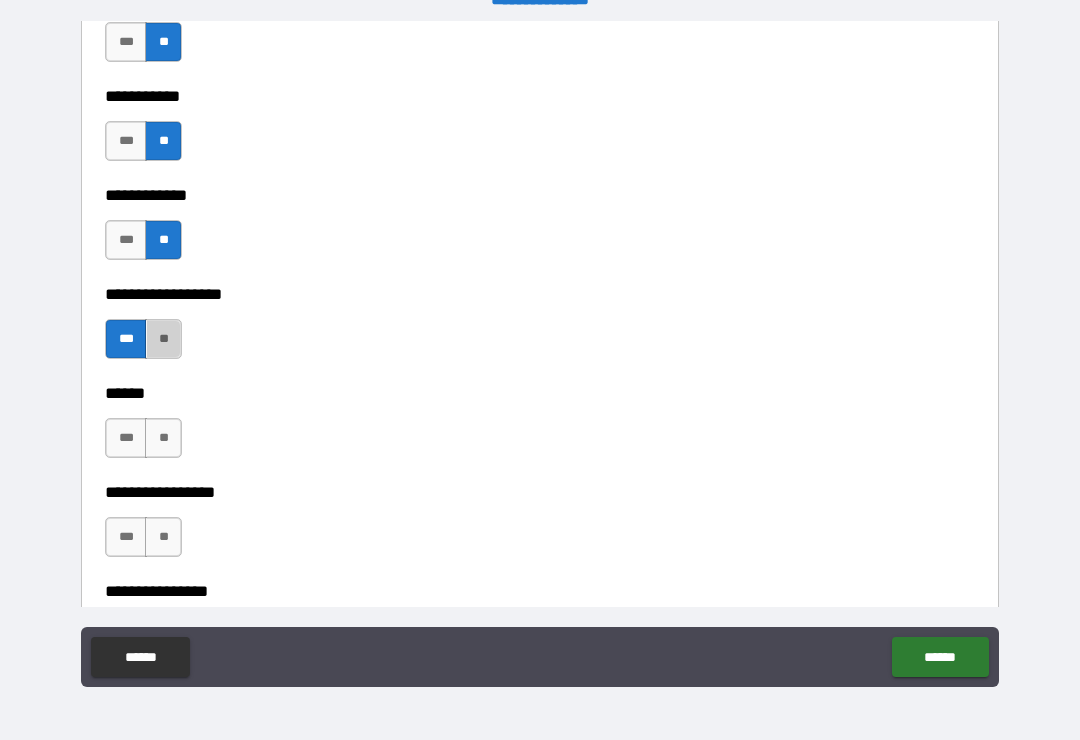 click on "**" at bounding box center (163, 339) 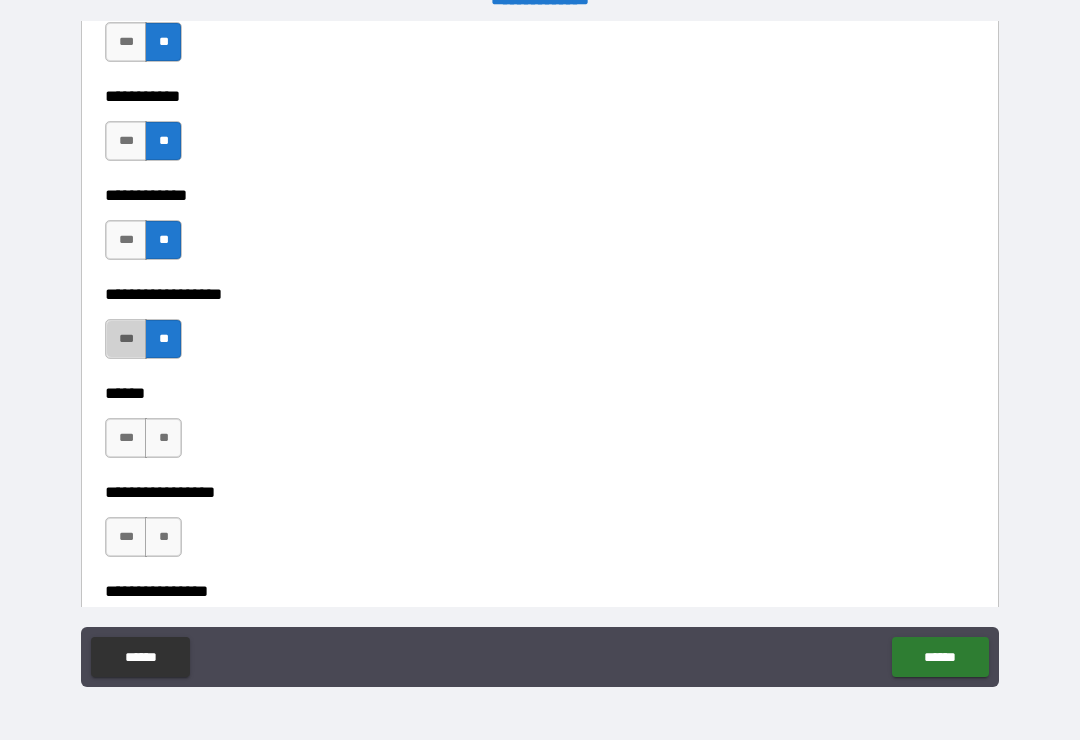 click on "***" at bounding box center [126, 339] 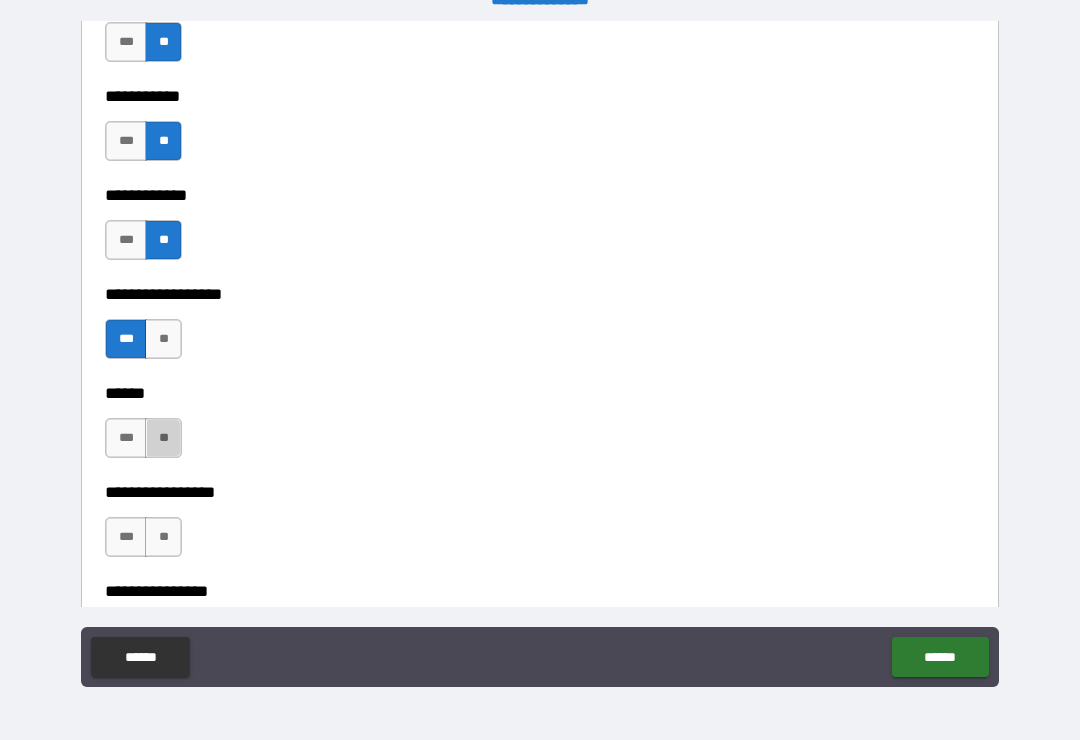 click on "**" at bounding box center (163, 438) 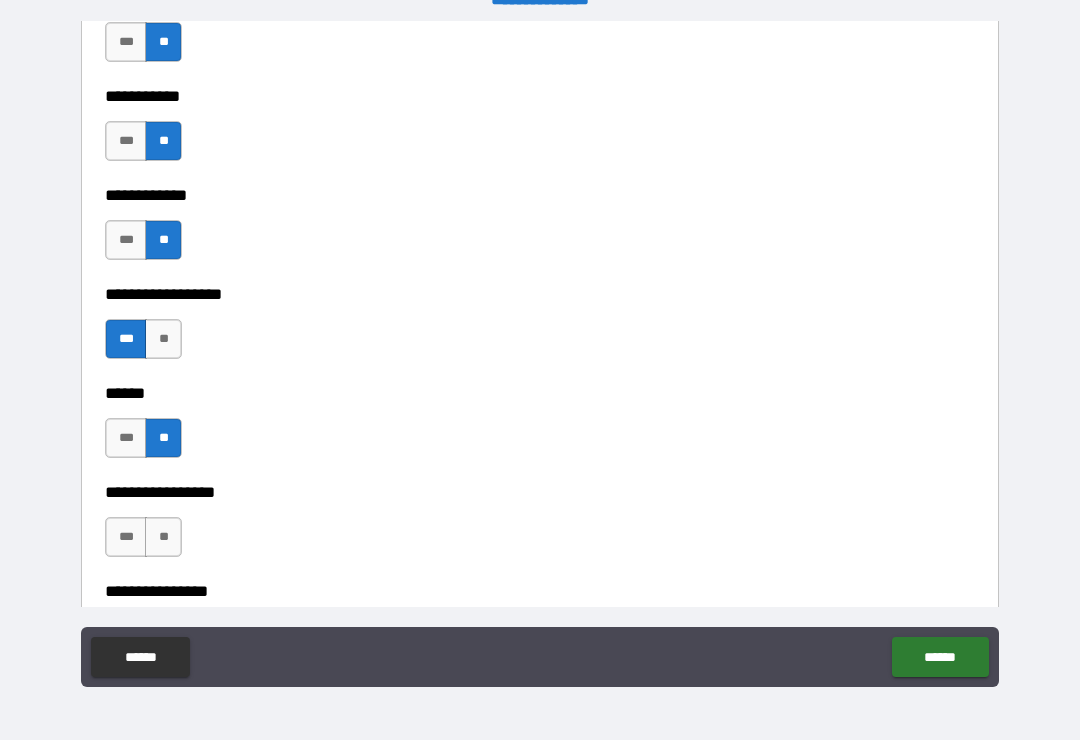 click on "**" at bounding box center [163, 537] 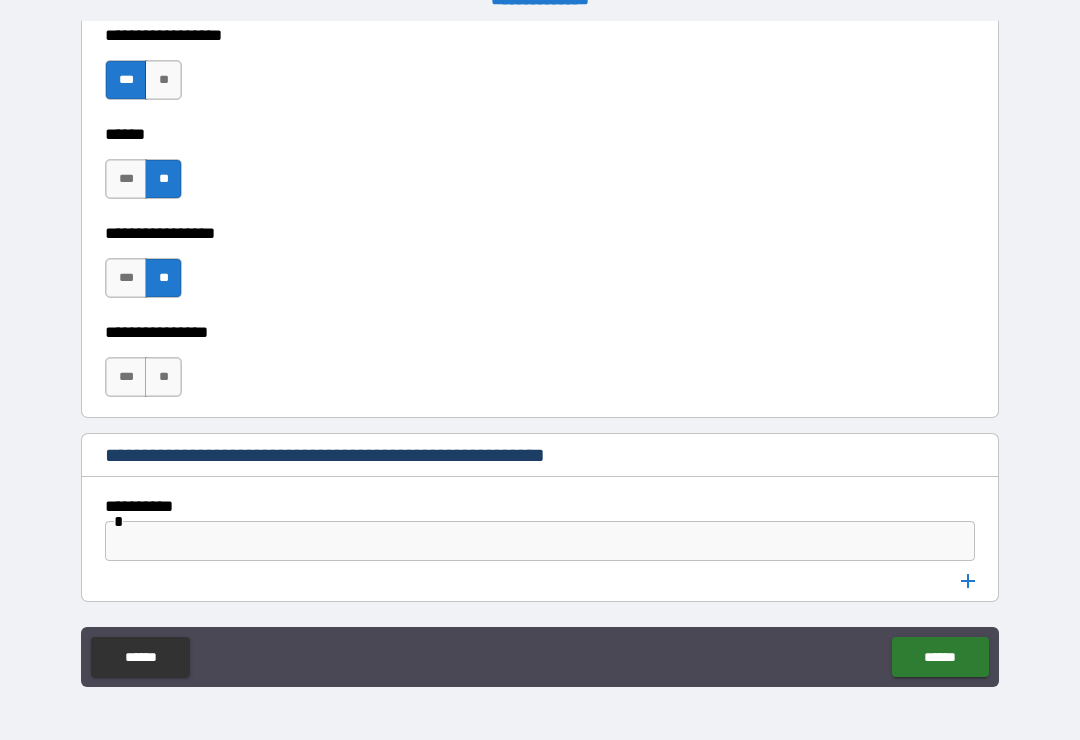 scroll, scrollTop: 10236, scrollLeft: 0, axis: vertical 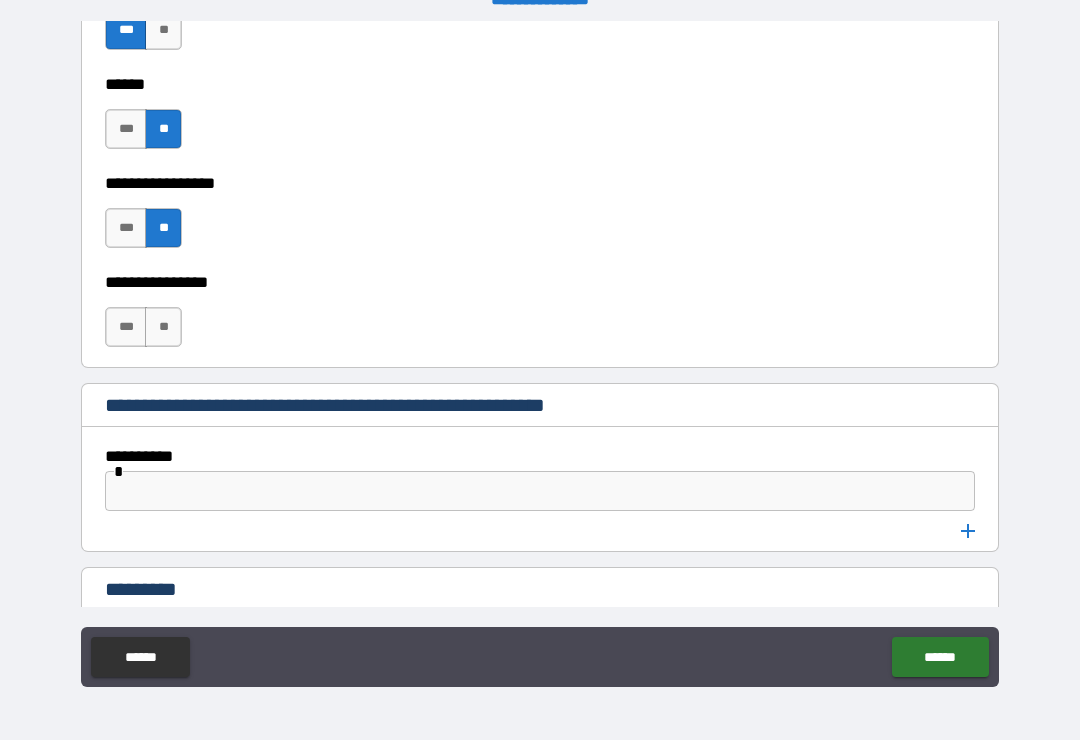 click on "**" at bounding box center (163, 327) 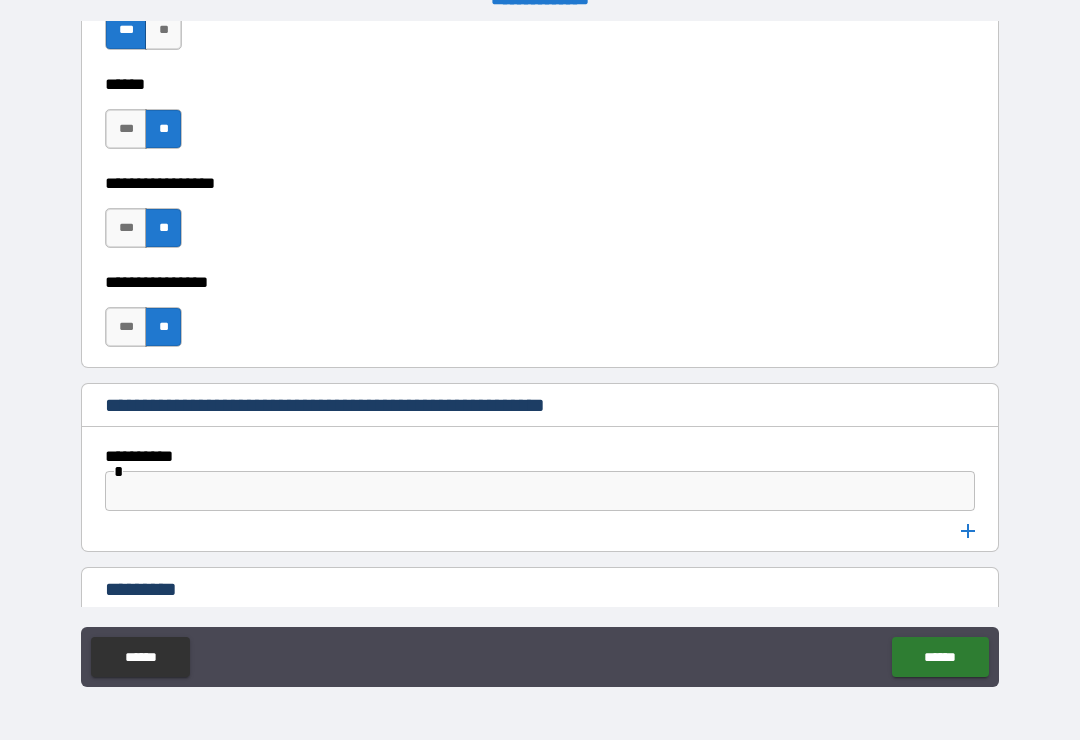 click at bounding box center [540, 491] 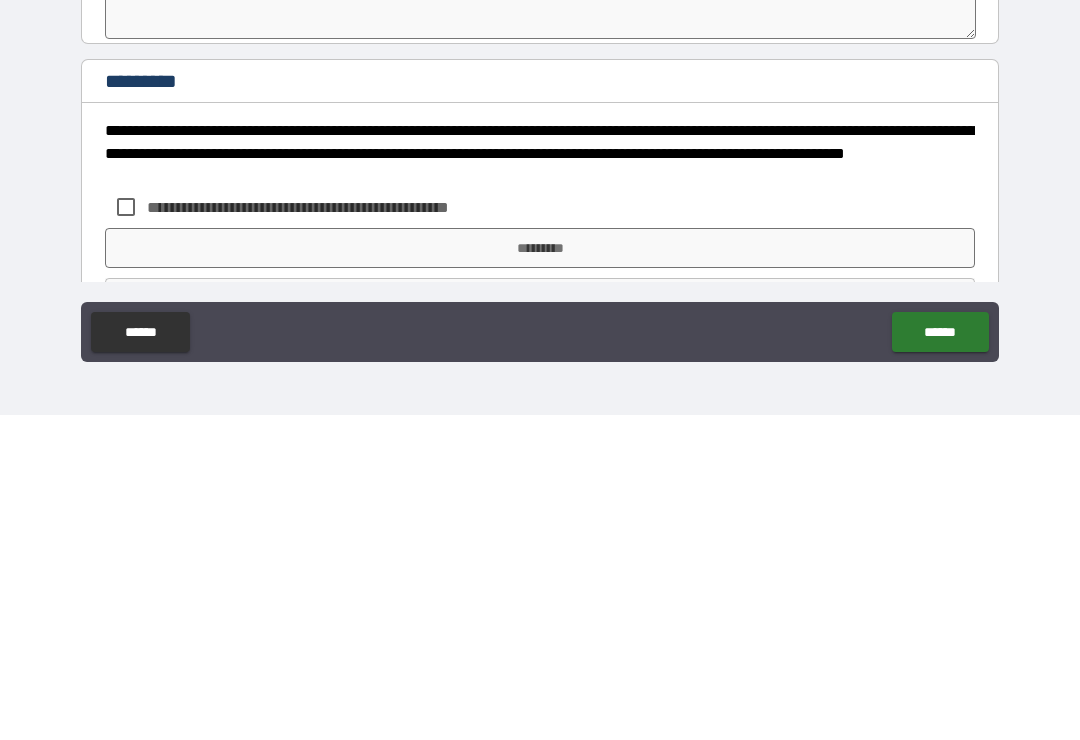 scroll, scrollTop: 10574, scrollLeft: 0, axis: vertical 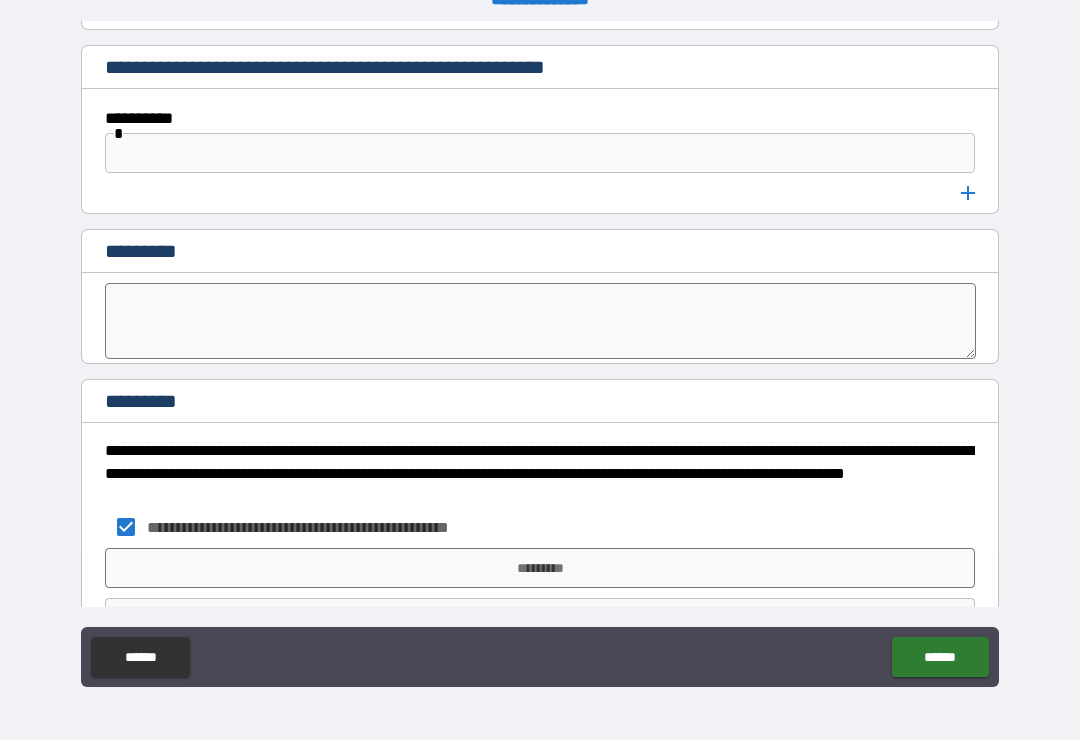 click on "*********" at bounding box center [540, 568] 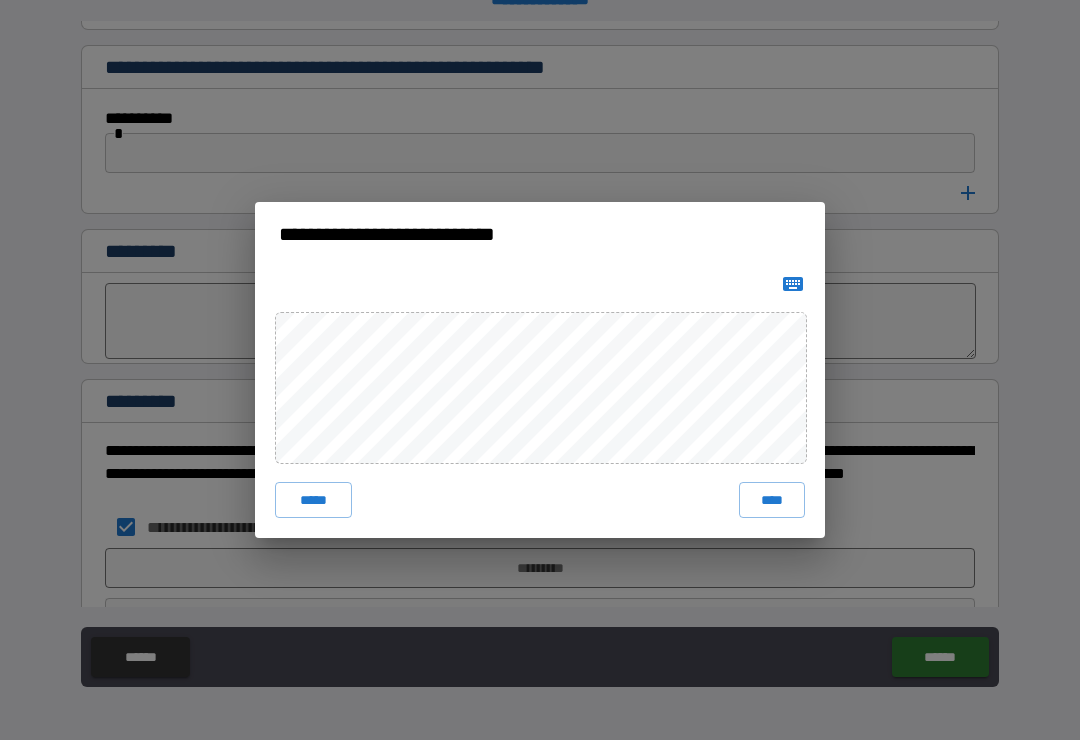 click on "****" at bounding box center [772, 500] 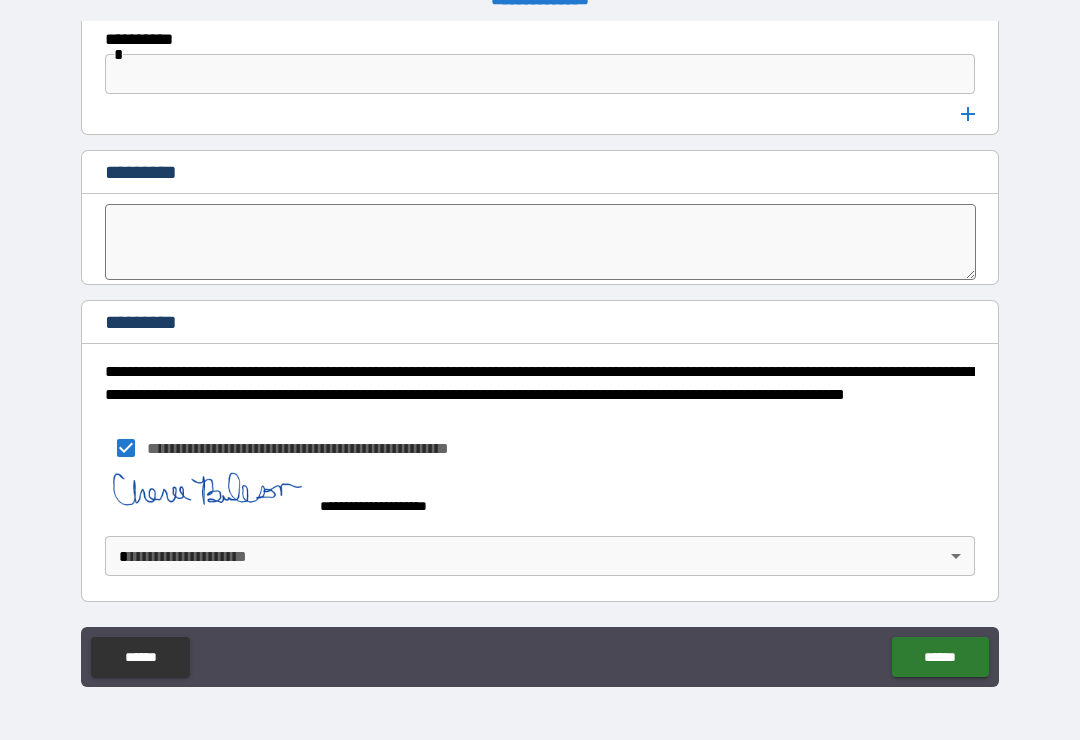 scroll, scrollTop: 10653, scrollLeft: 0, axis: vertical 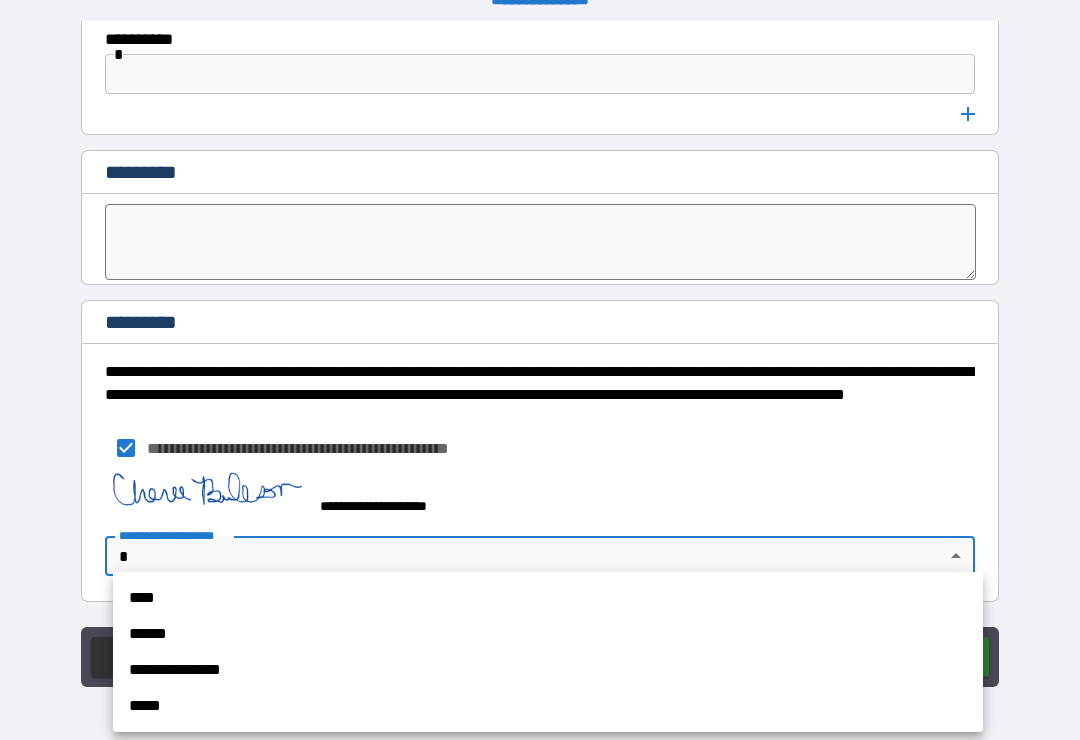click on "****" at bounding box center (548, 598) 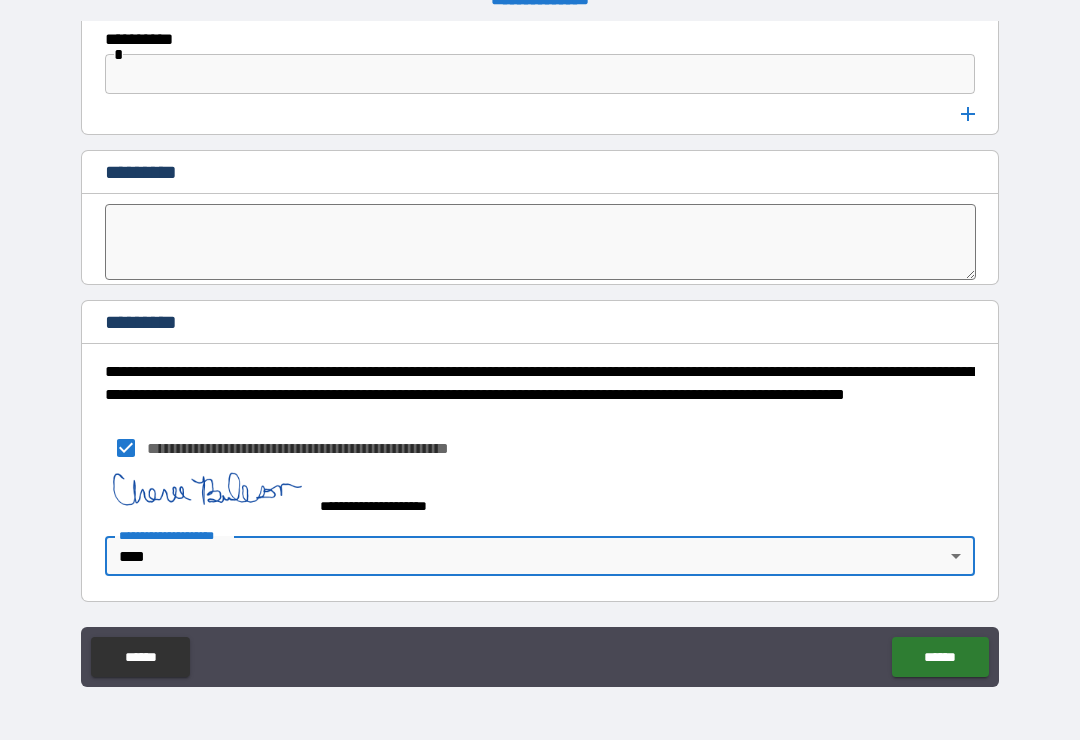 click on "******" at bounding box center (940, 657) 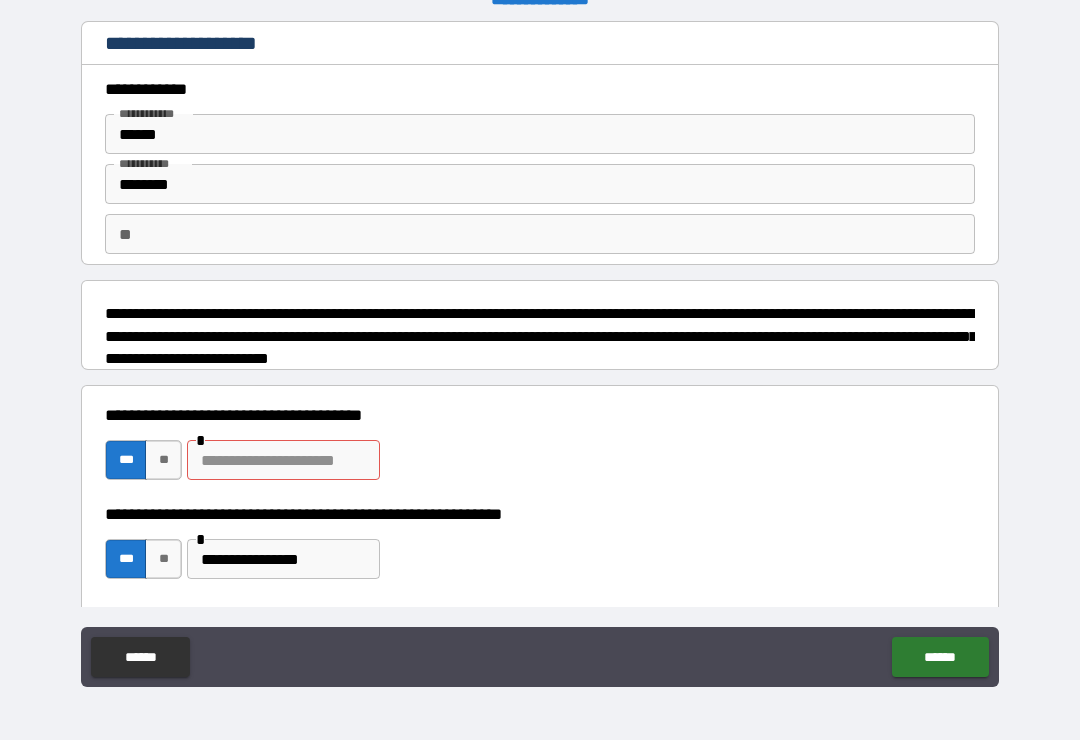 scroll, scrollTop: 0, scrollLeft: 0, axis: both 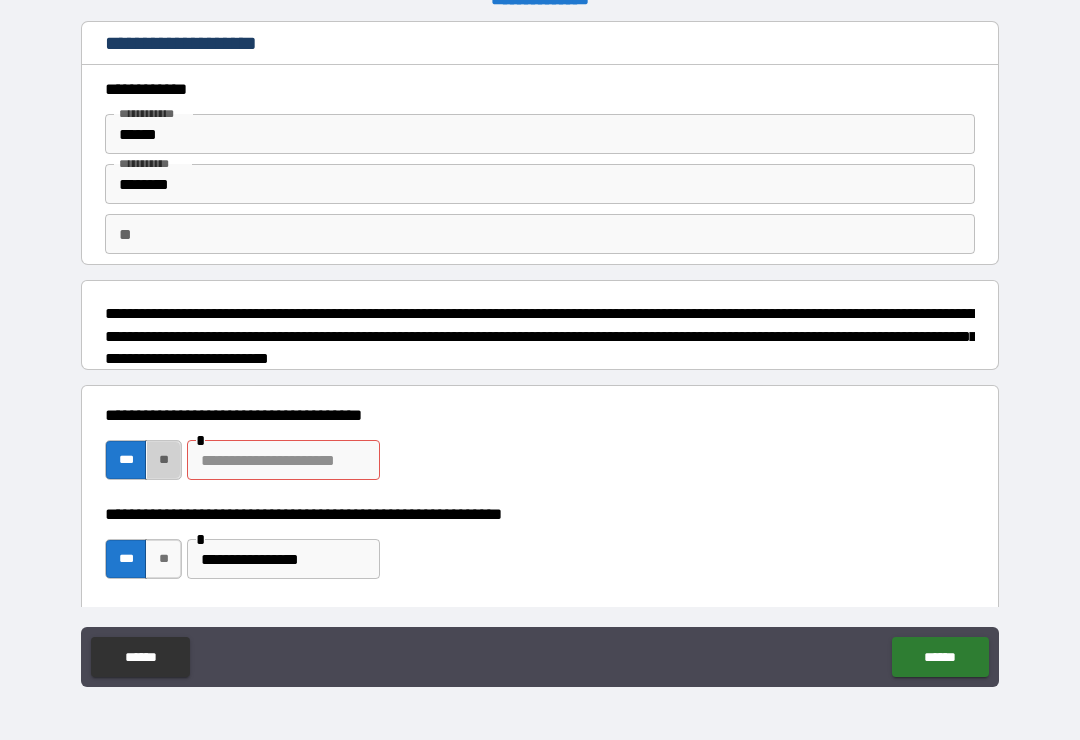 click on "**" at bounding box center [163, 460] 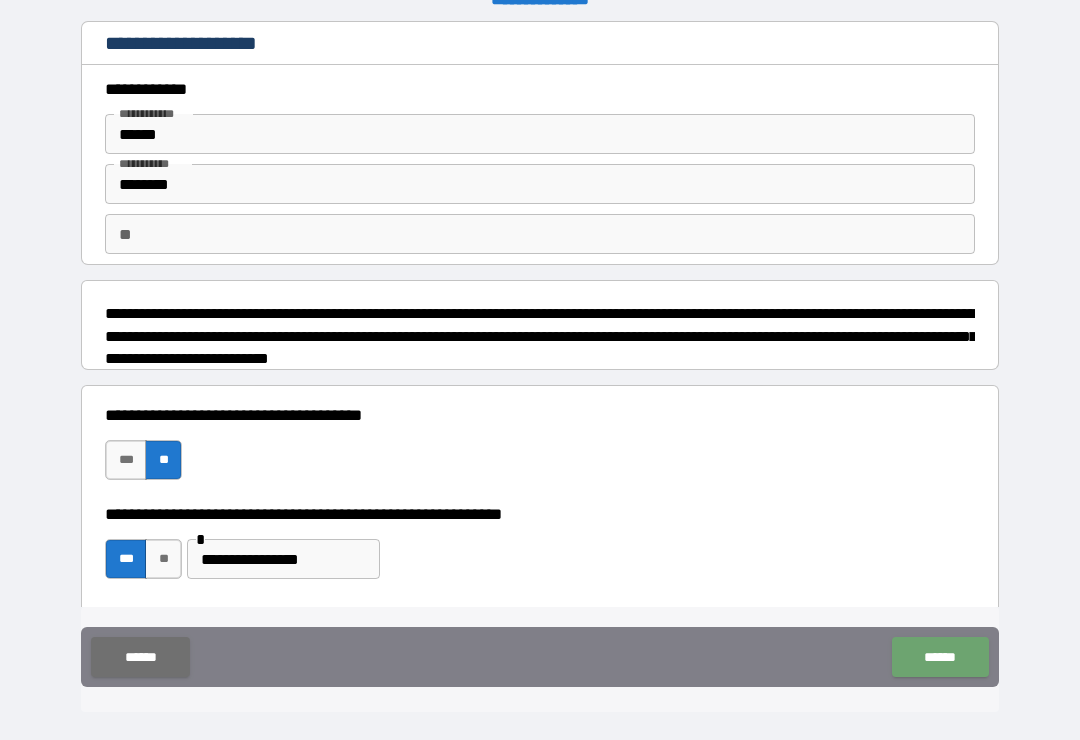 click on "******" at bounding box center [940, 657] 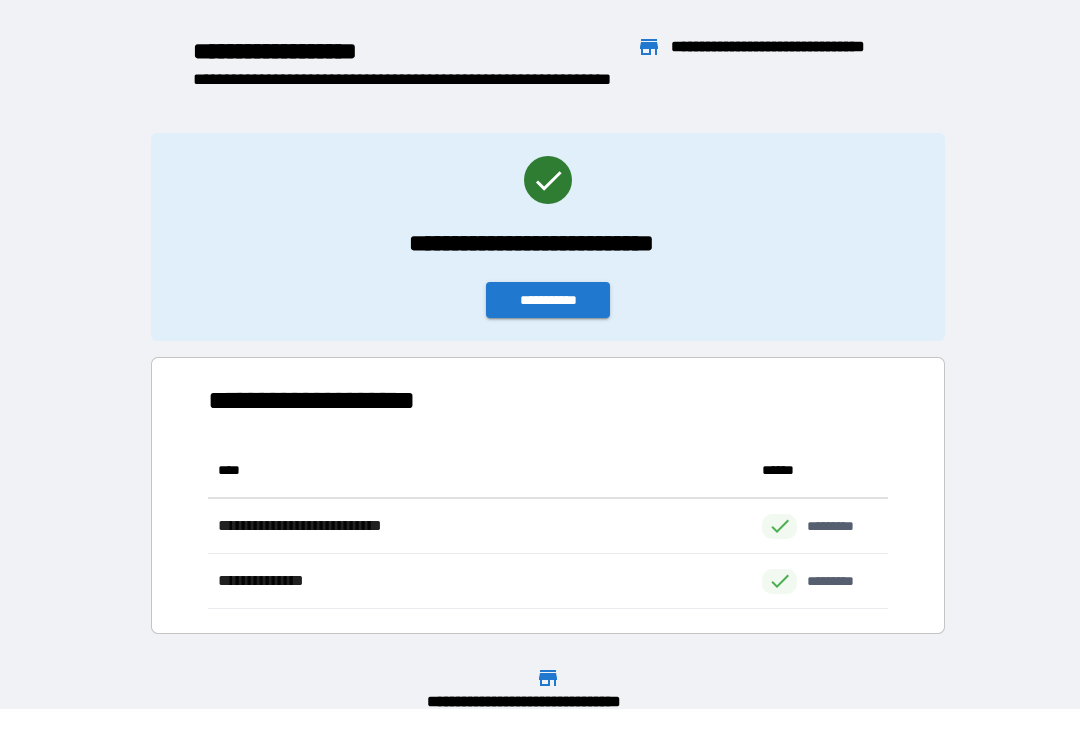 scroll, scrollTop: 1, scrollLeft: 1, axis: both 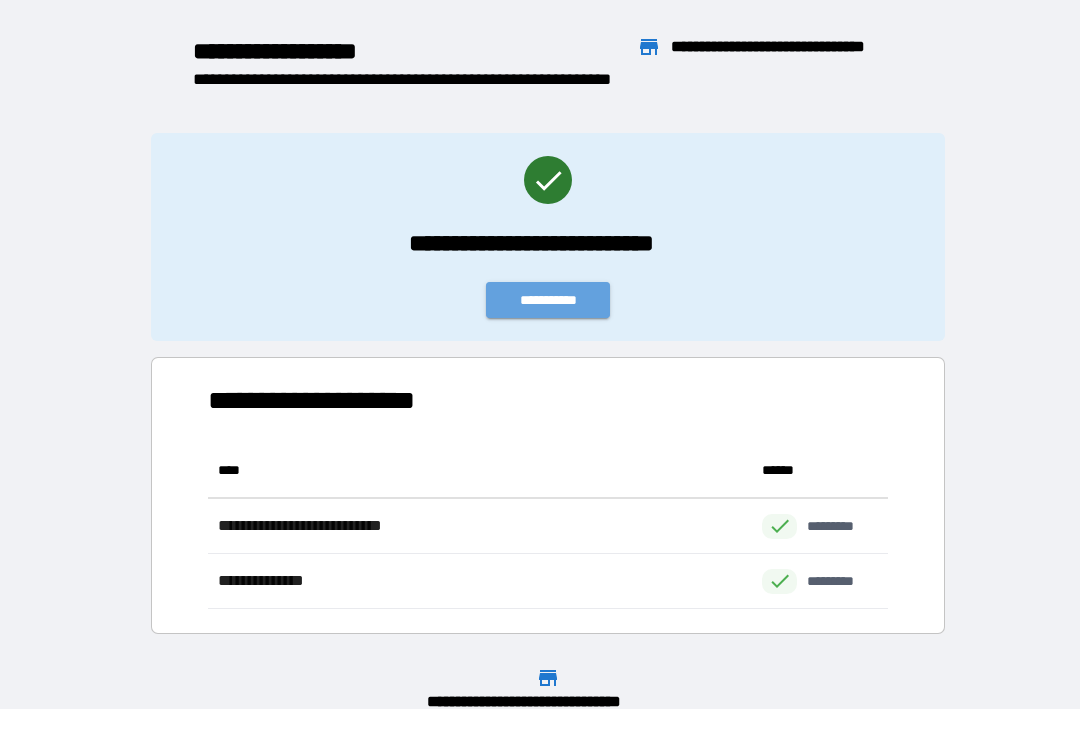 click on "**********" at bounding box center [548, 300] 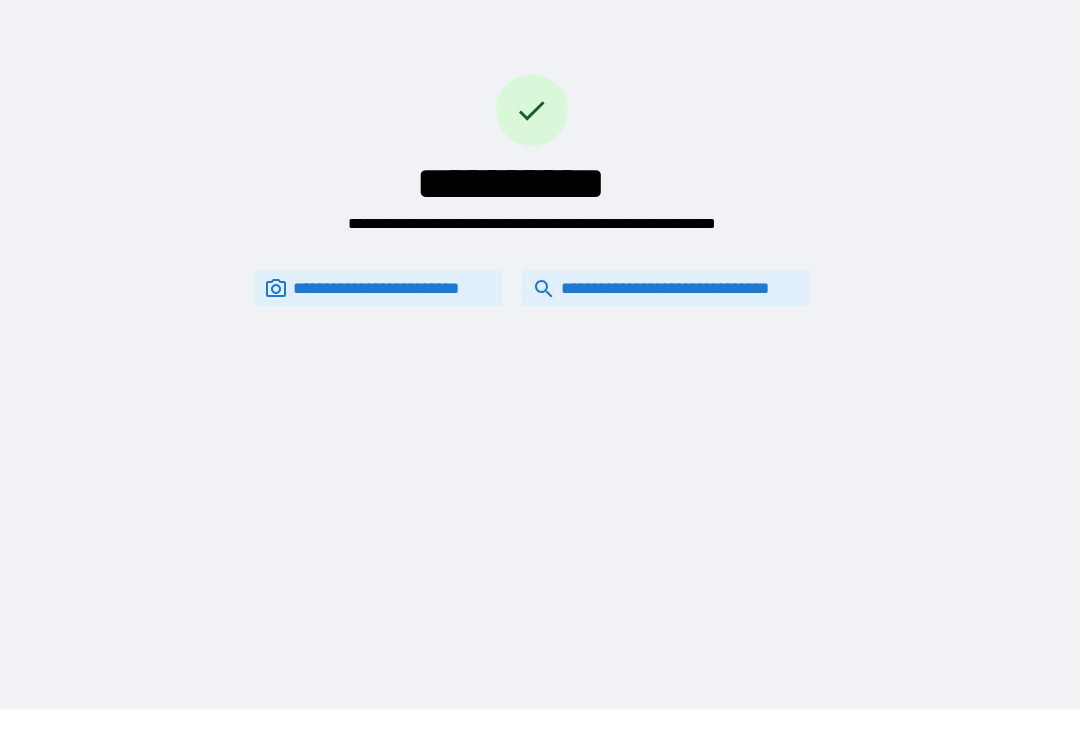 click on "**********" at bounding box center (666, 288) 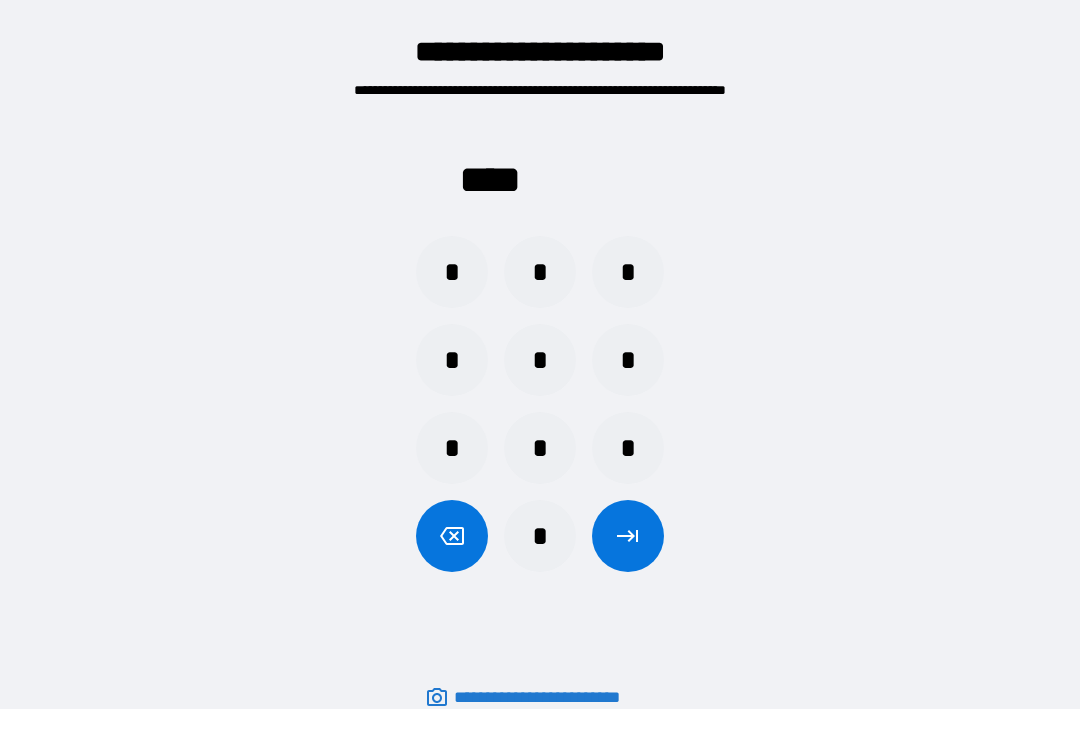 click on "**** * * * * * * * * * *" at bounding box center [540, 340] 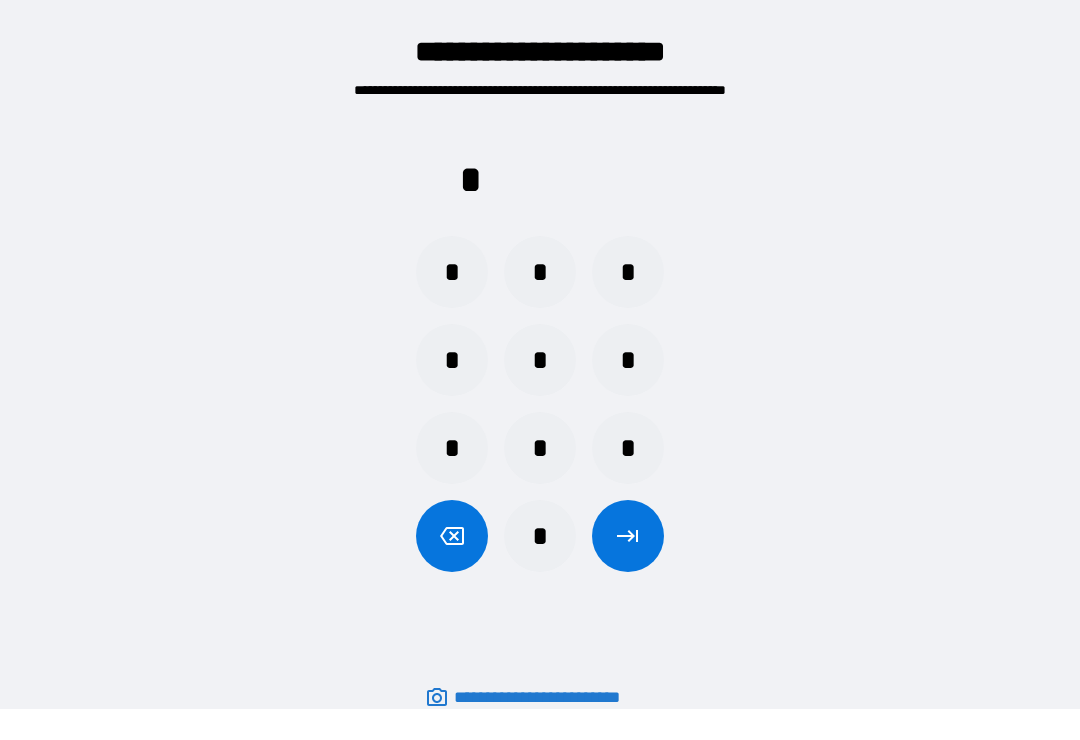 click on "*" at bounding box center (540, 536) 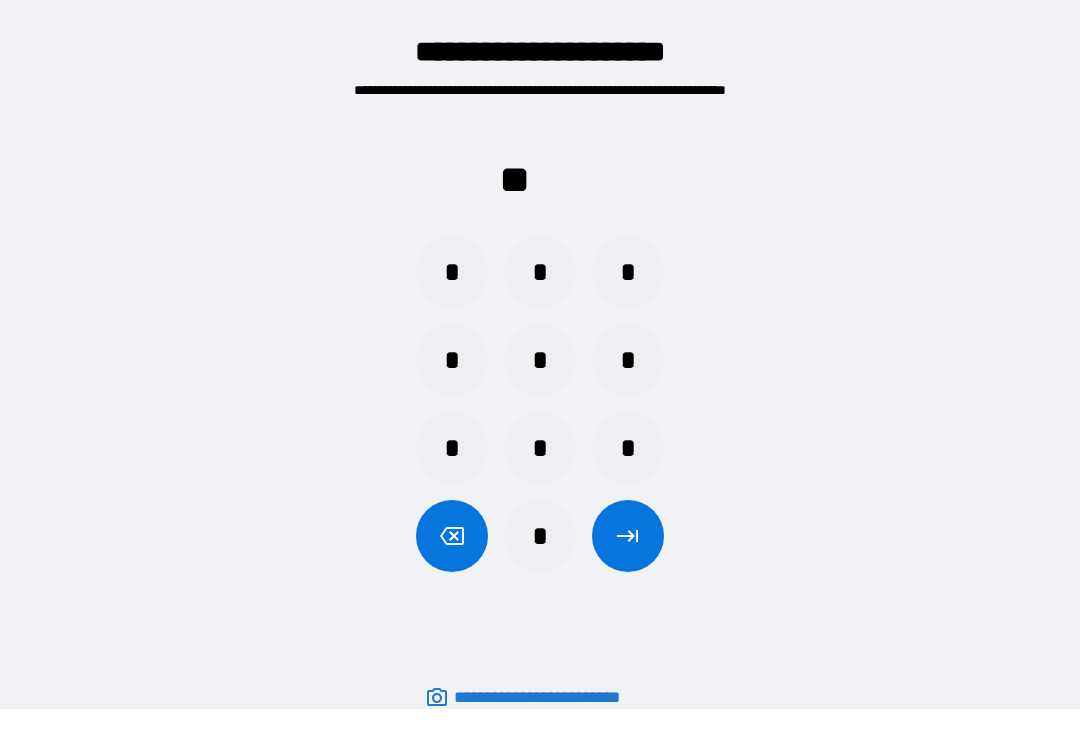 click on "* * *" at bounding box center [540, 272] 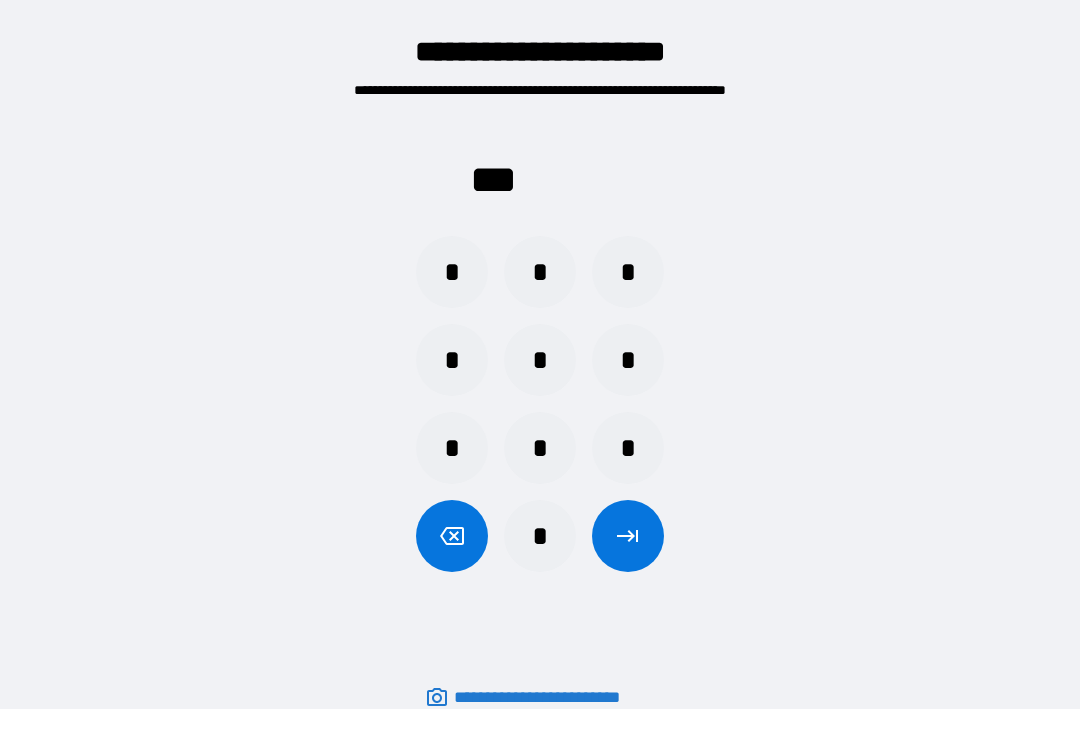 click on "* * *" at bounding box center (540, 448) 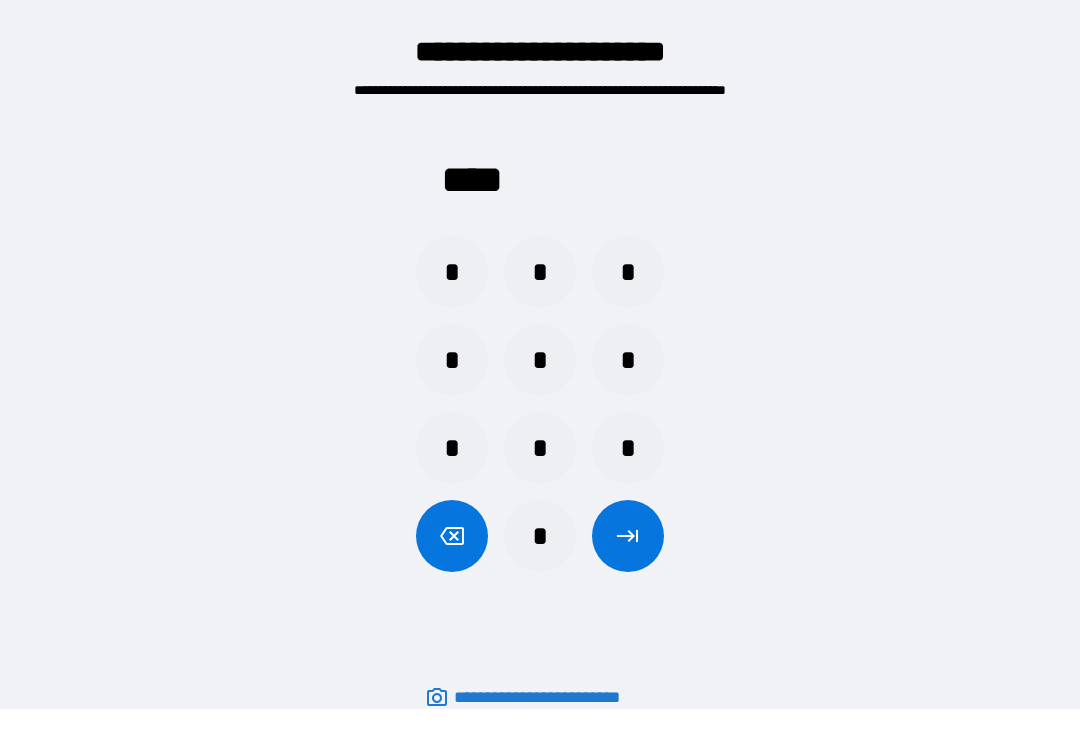 click at bounding box center [452, 536] 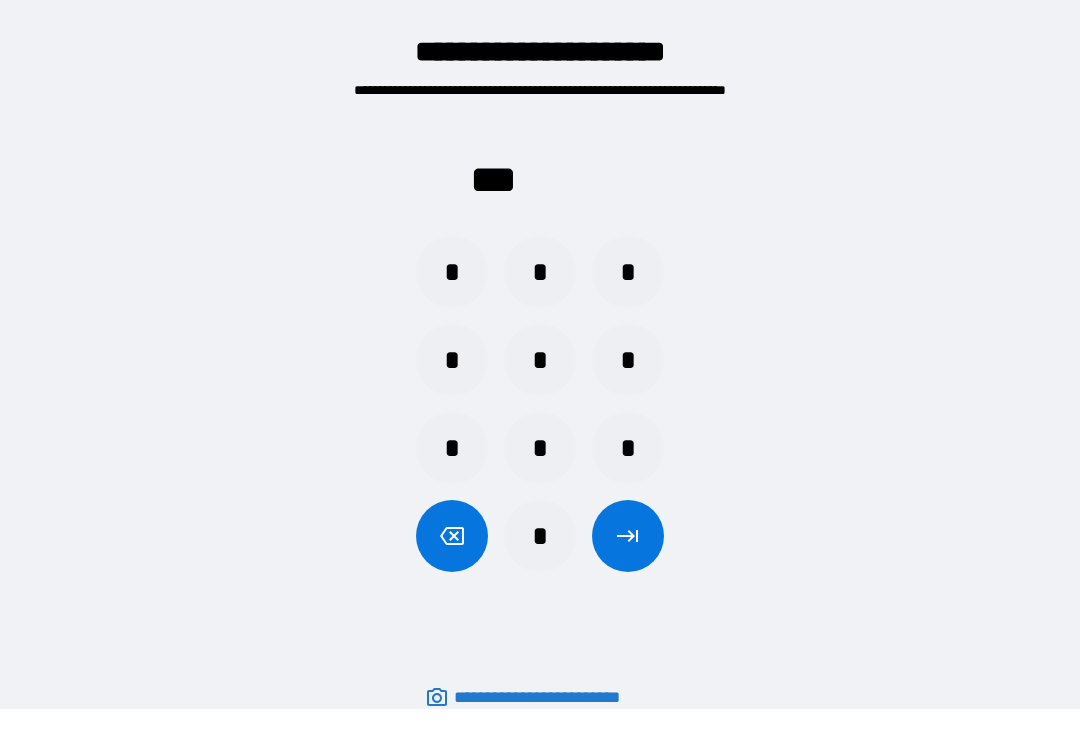 click at bounding box center [452, 536] 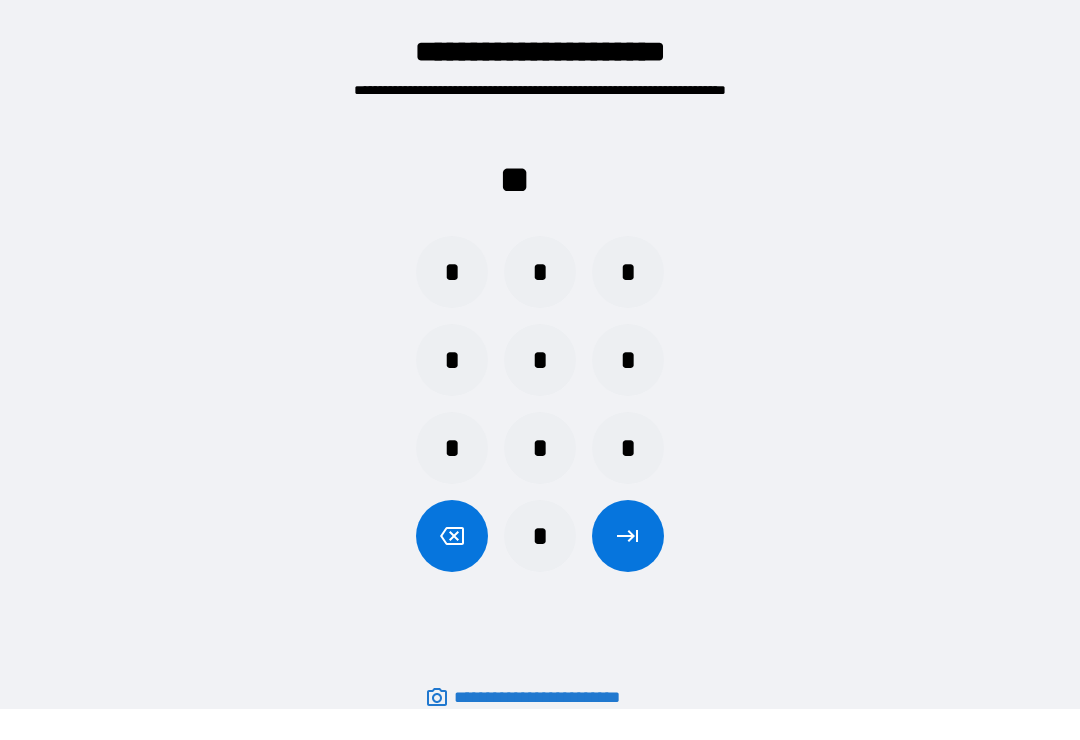 click on "*" at bounding box center [452, 272] 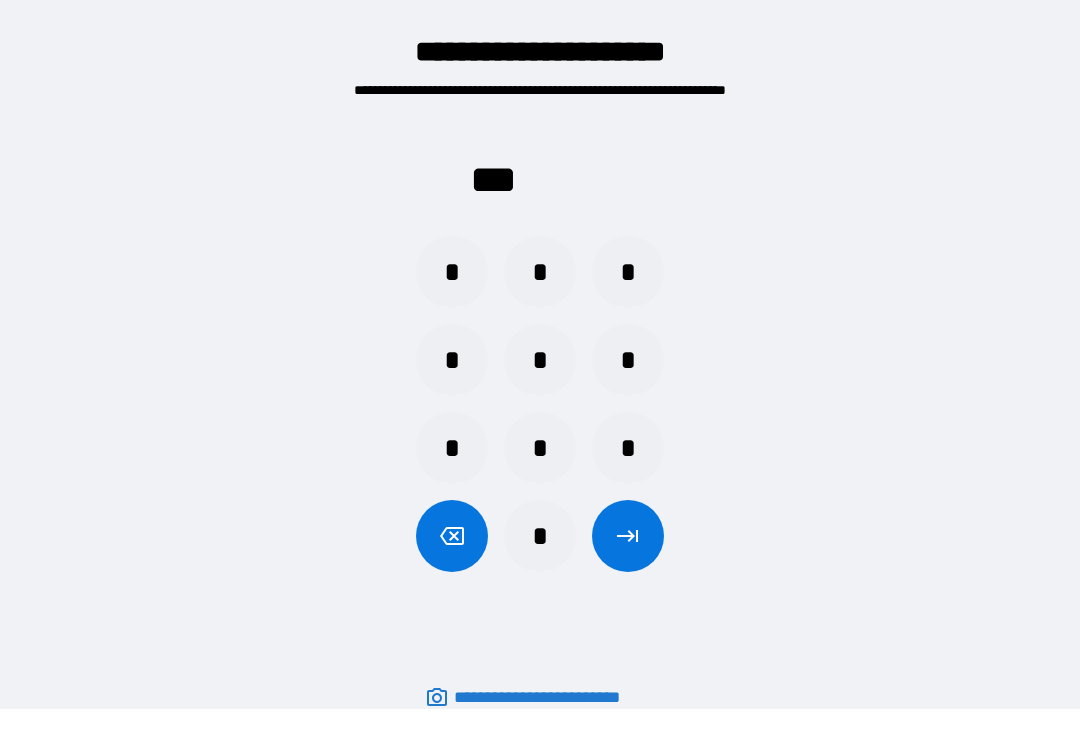 click on "*" at bounding box center (628, 360) 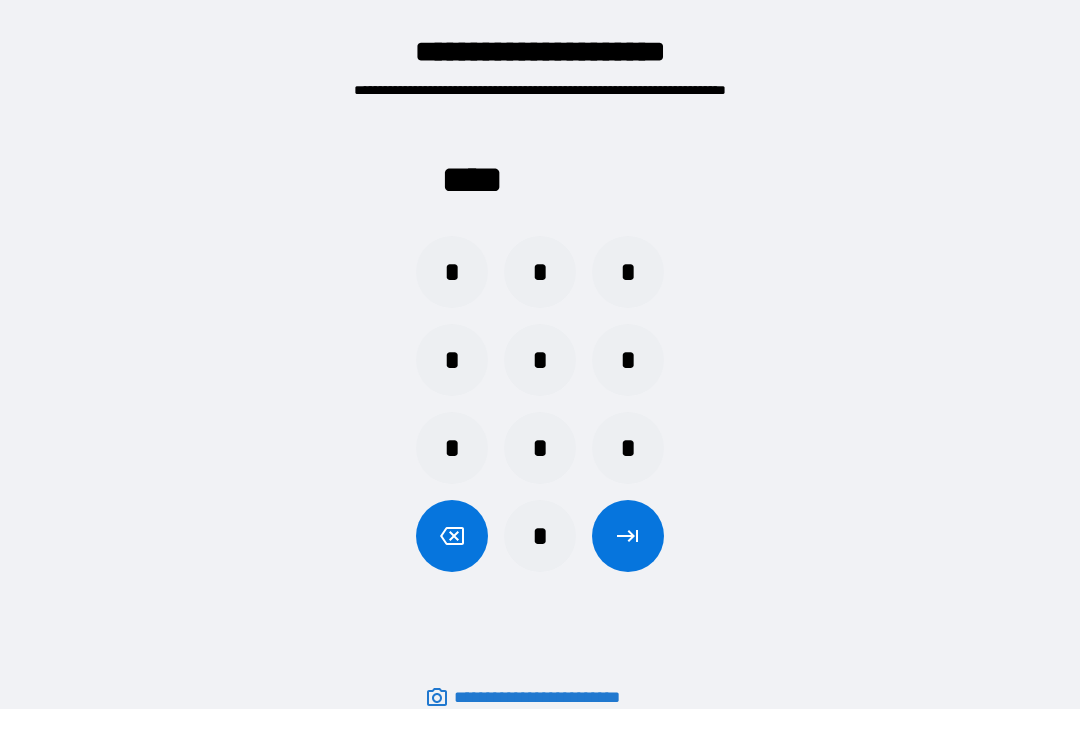 click at bounding box center (628, 536) 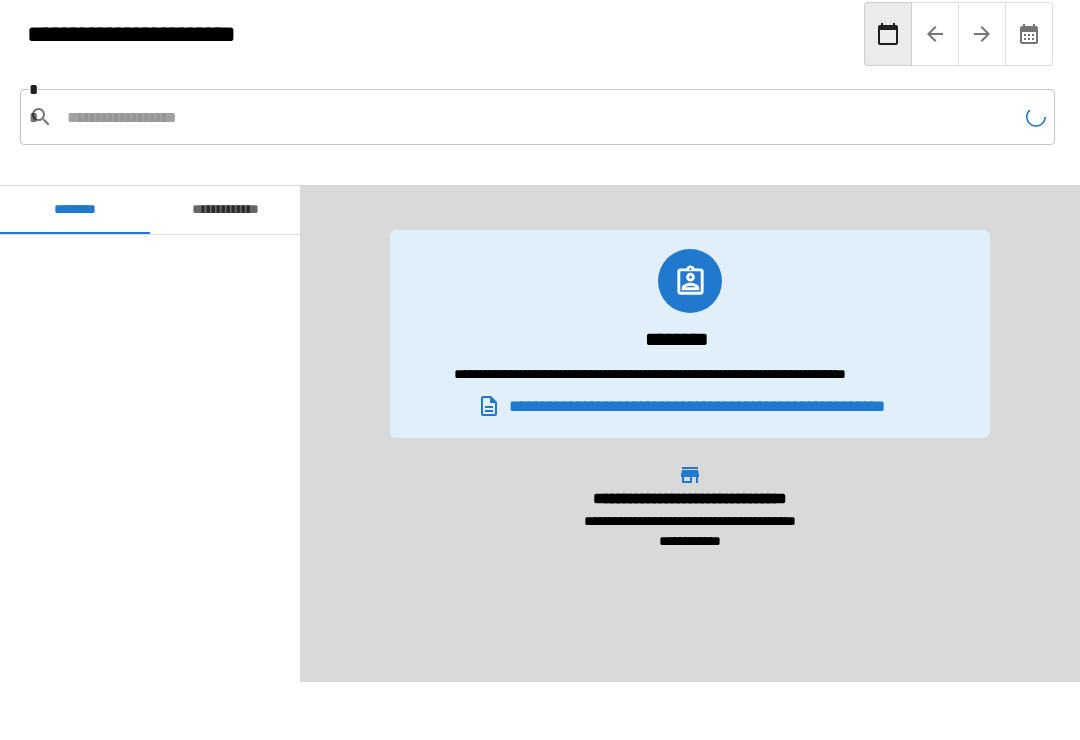 scroll, scrollTop: 391, scrollLeft: 0, axis: vertical 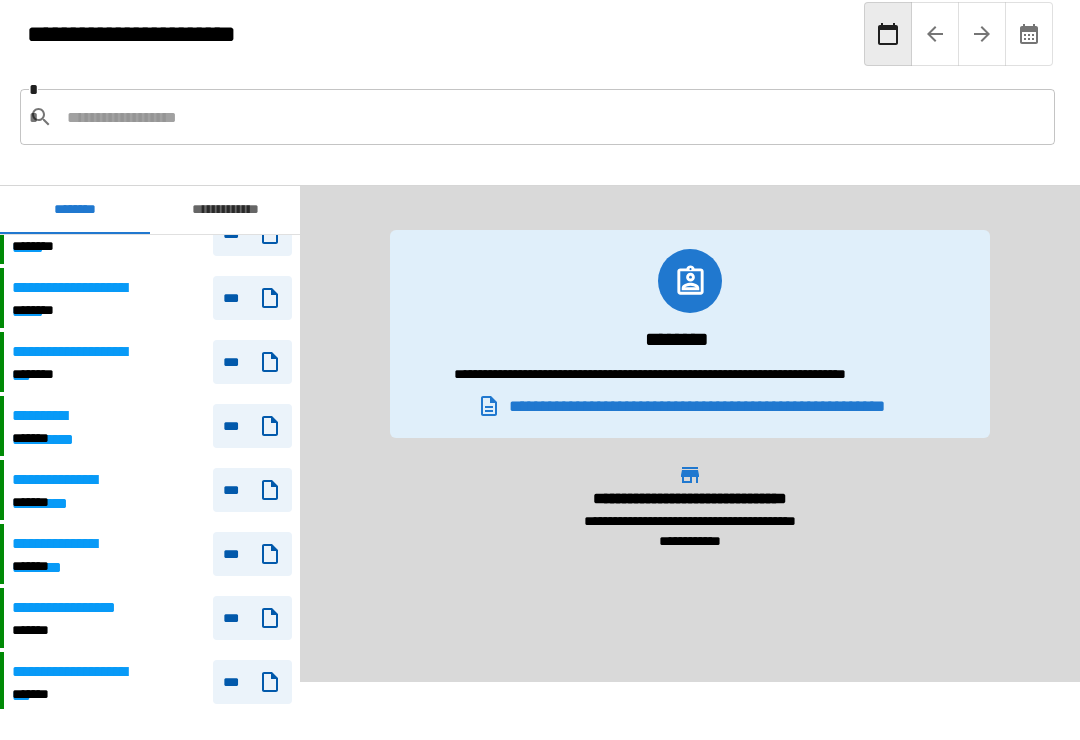 click on "[FIRST] [LAST] [STREET] [CITY] [STATE] [ZIP] [COUNTRY] [PHONE] [EMAIL] [SSN] [DLN] [CCNUM] [DOB] [AGE] [TIME]" at bounding box center [690, 434] 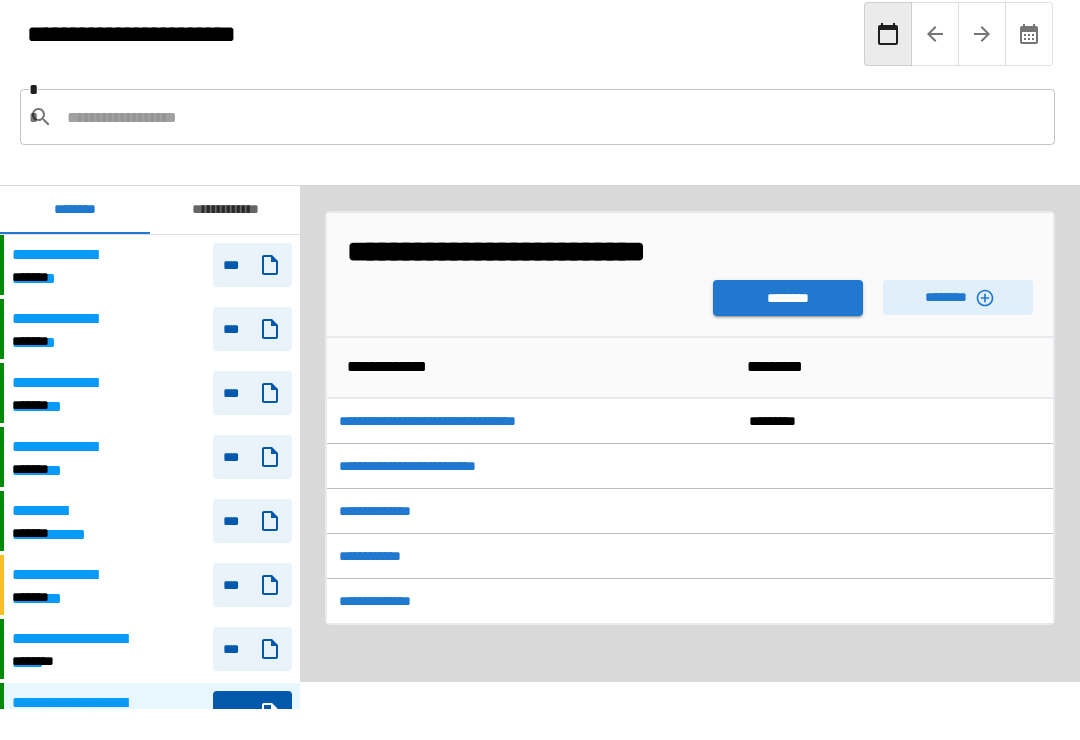 scroll, scrollTop: 0, scrollLeft: 0, axis: both 